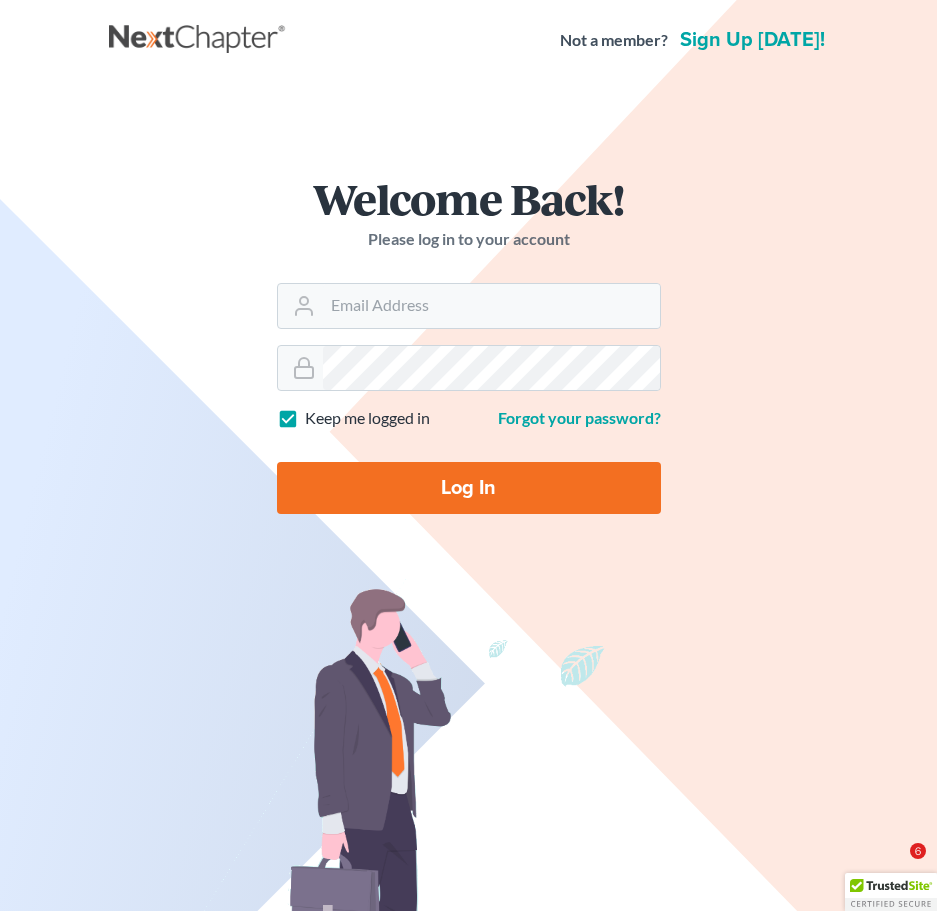 scroll, scrollTop: 0, scrollLeft: 0, axis: both 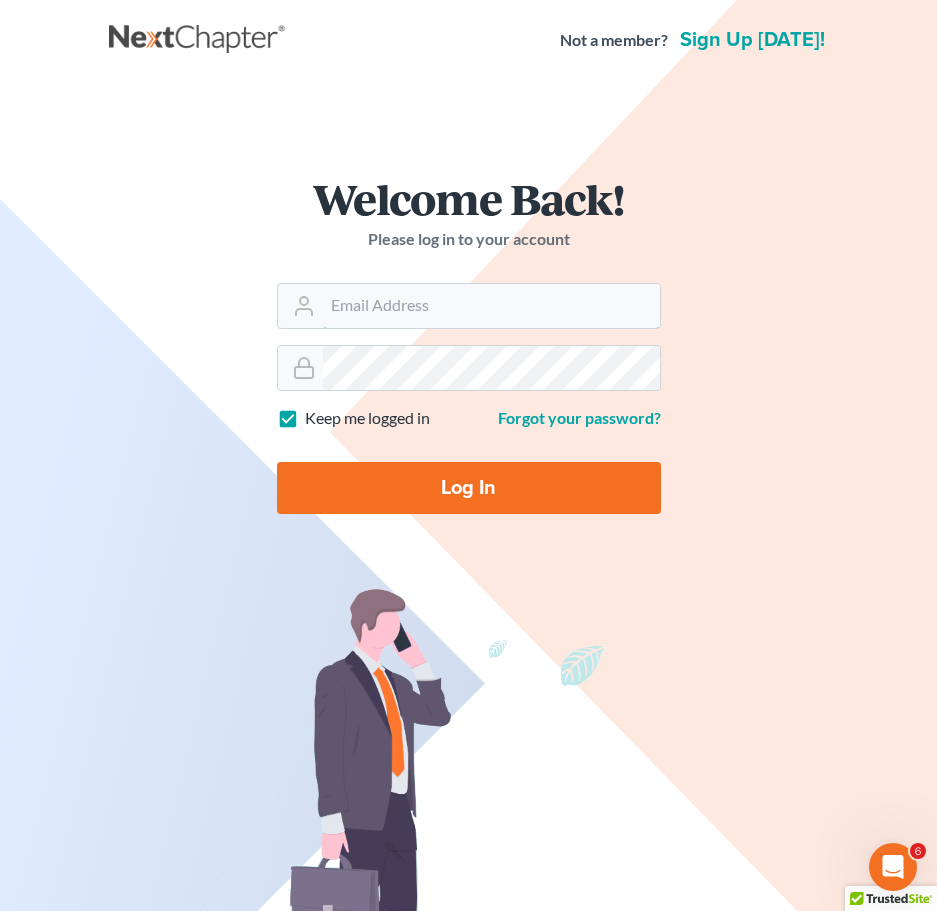 type on "mmanning@tbennerlaw.com" 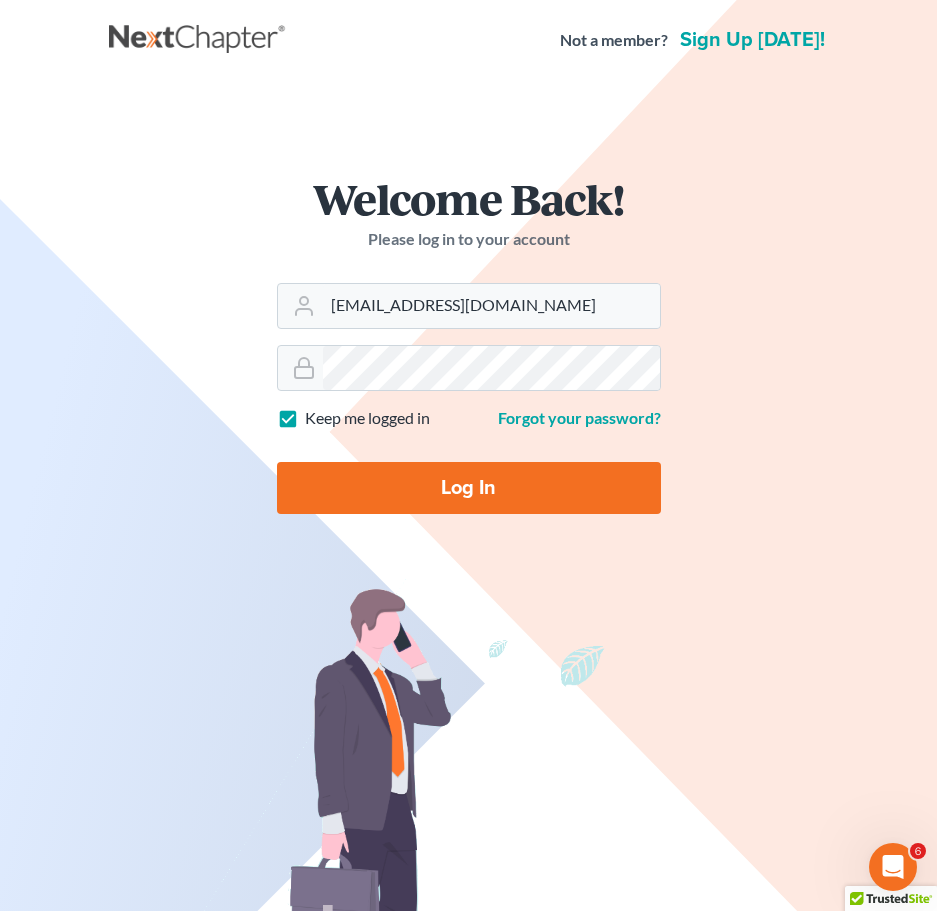 click on "Log In" at bounding box center [469, 488] 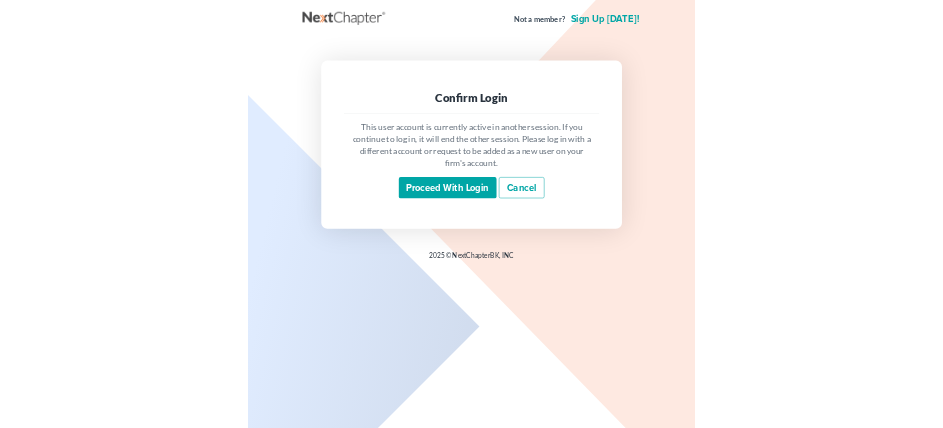 scroll, scrollTop: 0, scrollLeft: 0, axis: both 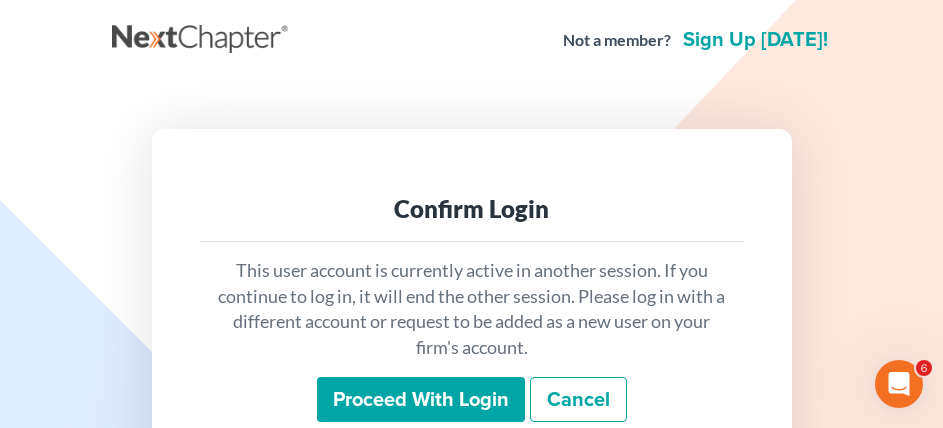 click on "Confirm Login This user account is currently active in another session. If you continue to log in, it will end the other session. Please log in with a different account or request to be added as a new user on your firm's account. Proceed with login Cancel" at bounding box center (472, 308) 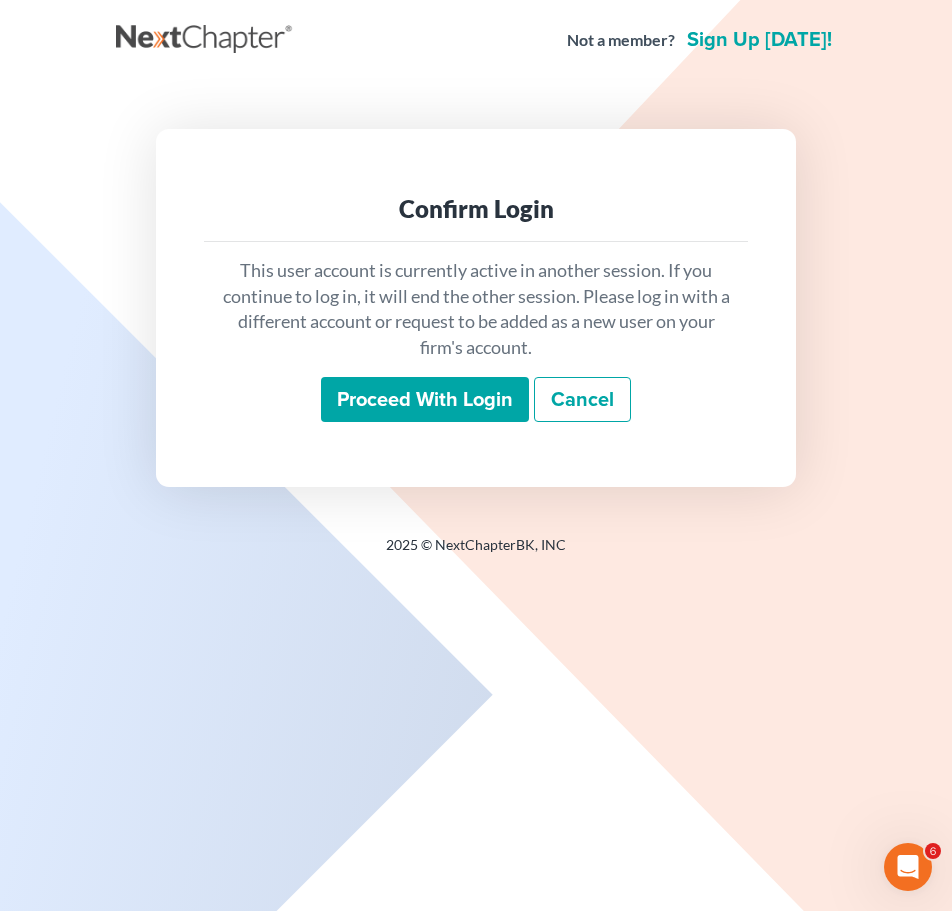click on "Proceed with login" at bounding box center [425, 400] 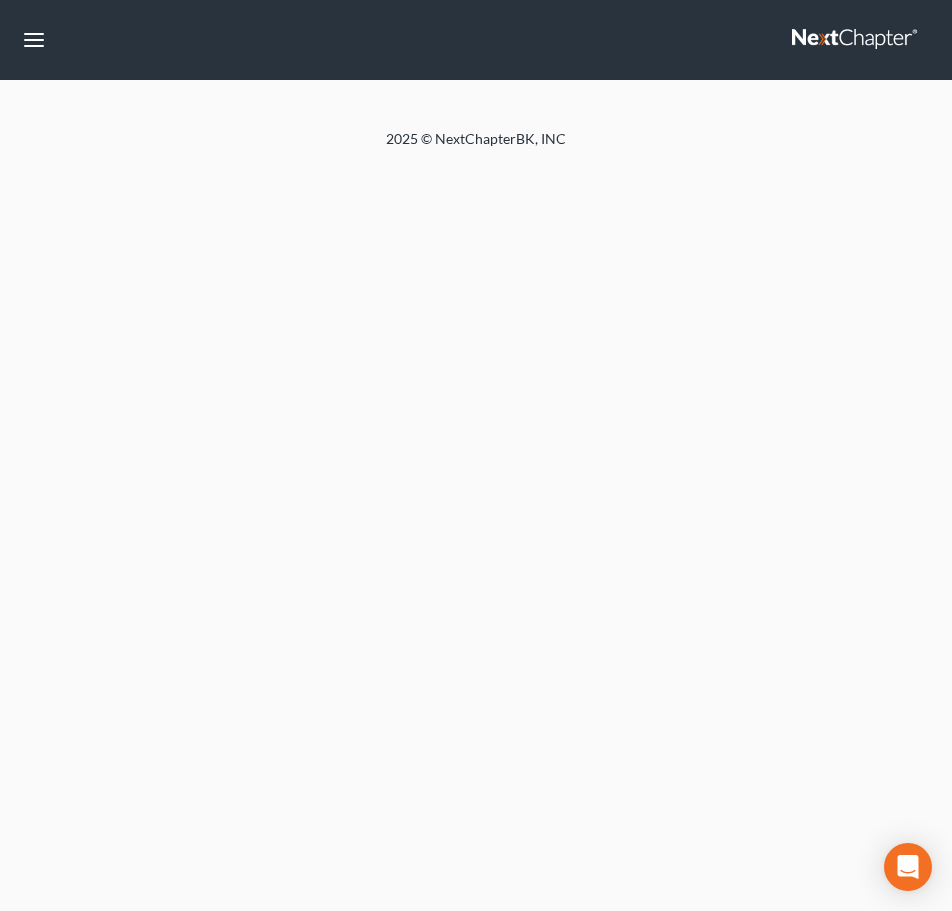 scroll, scrollTop: 0, scrollLeft: 0, axis: both 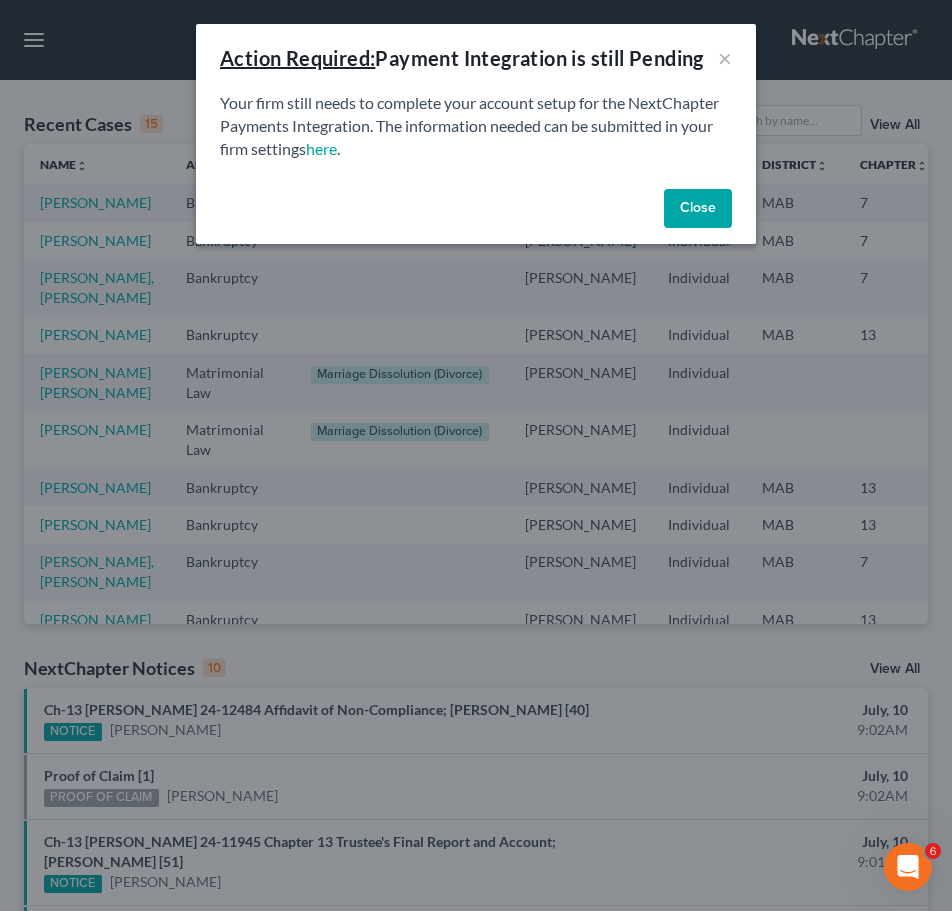 click on "Close" at bounding box center [476, 213] 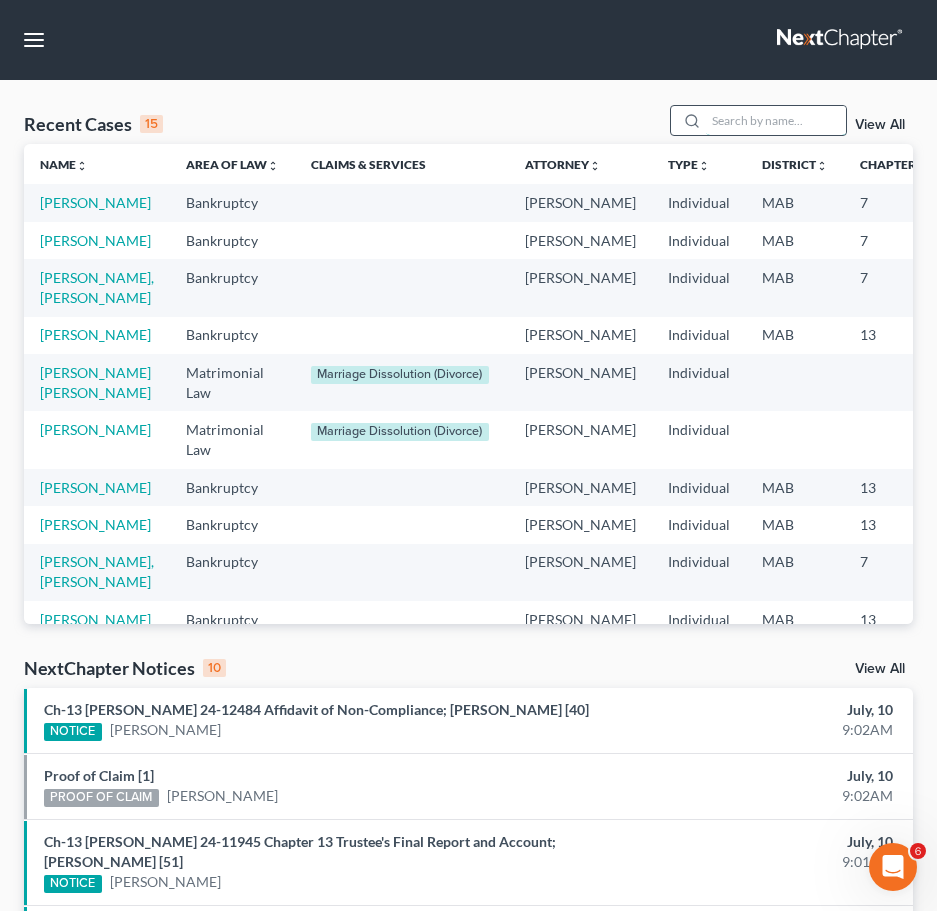 click at bounding box center (776, 120) 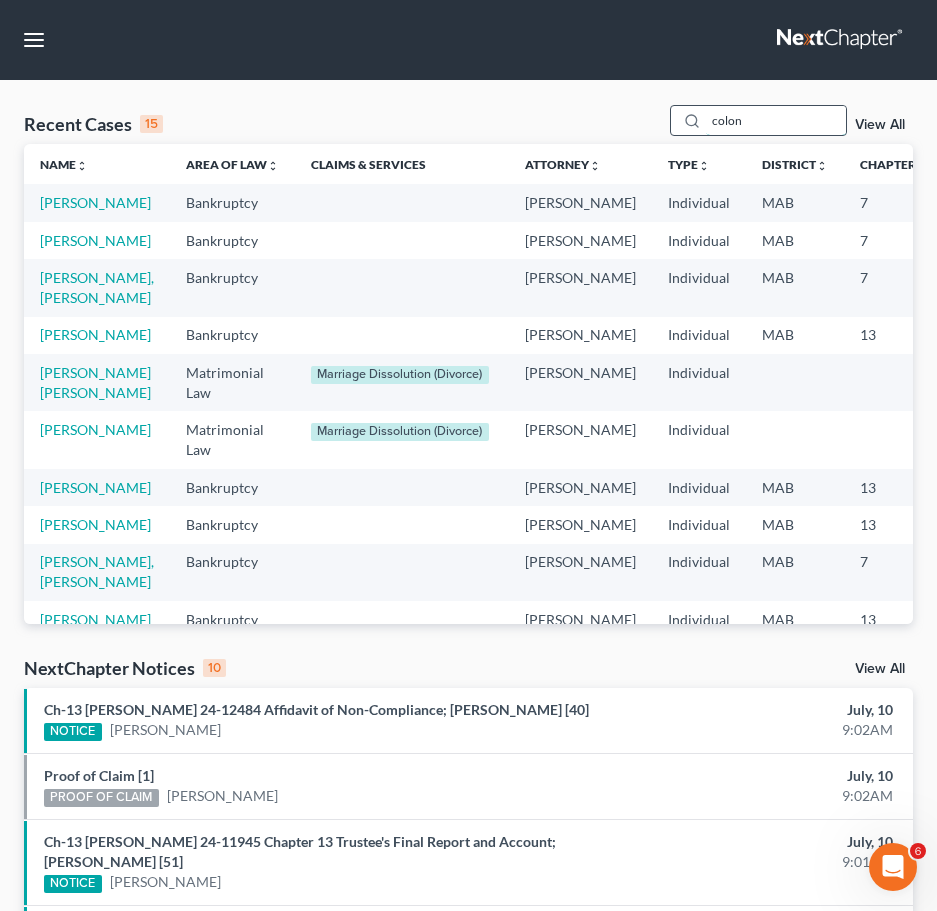 type on "colon" 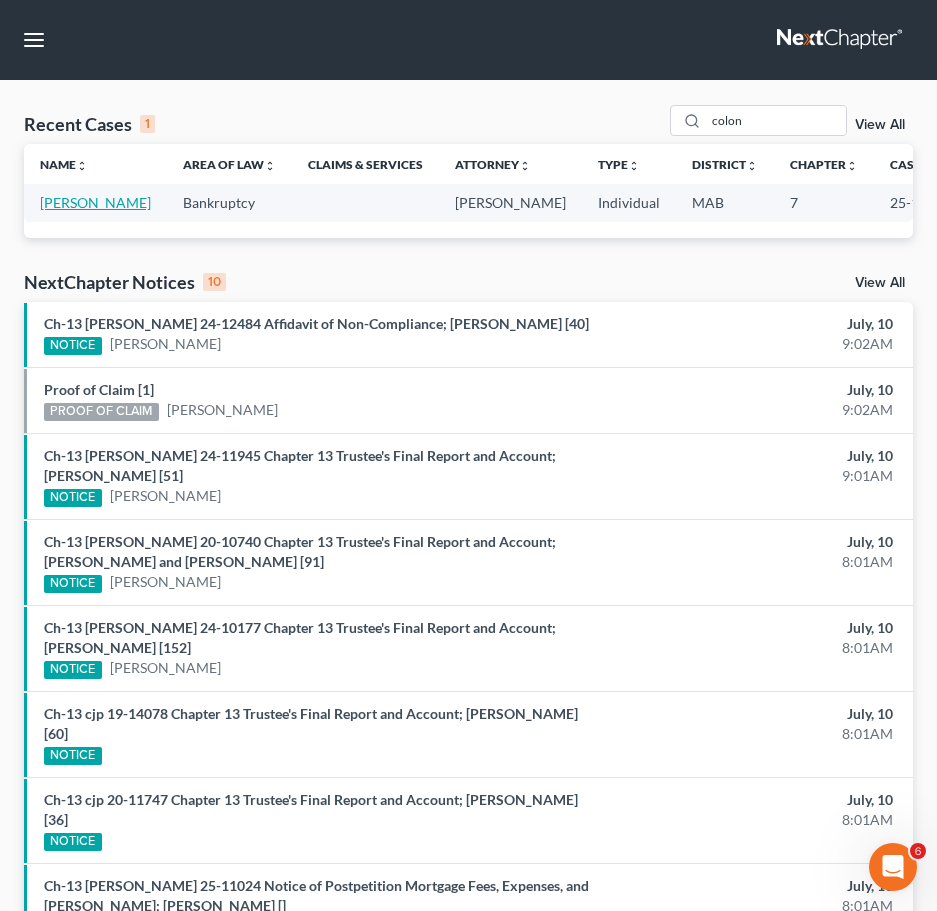 click on "[PERSON_NAME]" at bounding box center (95, 202) 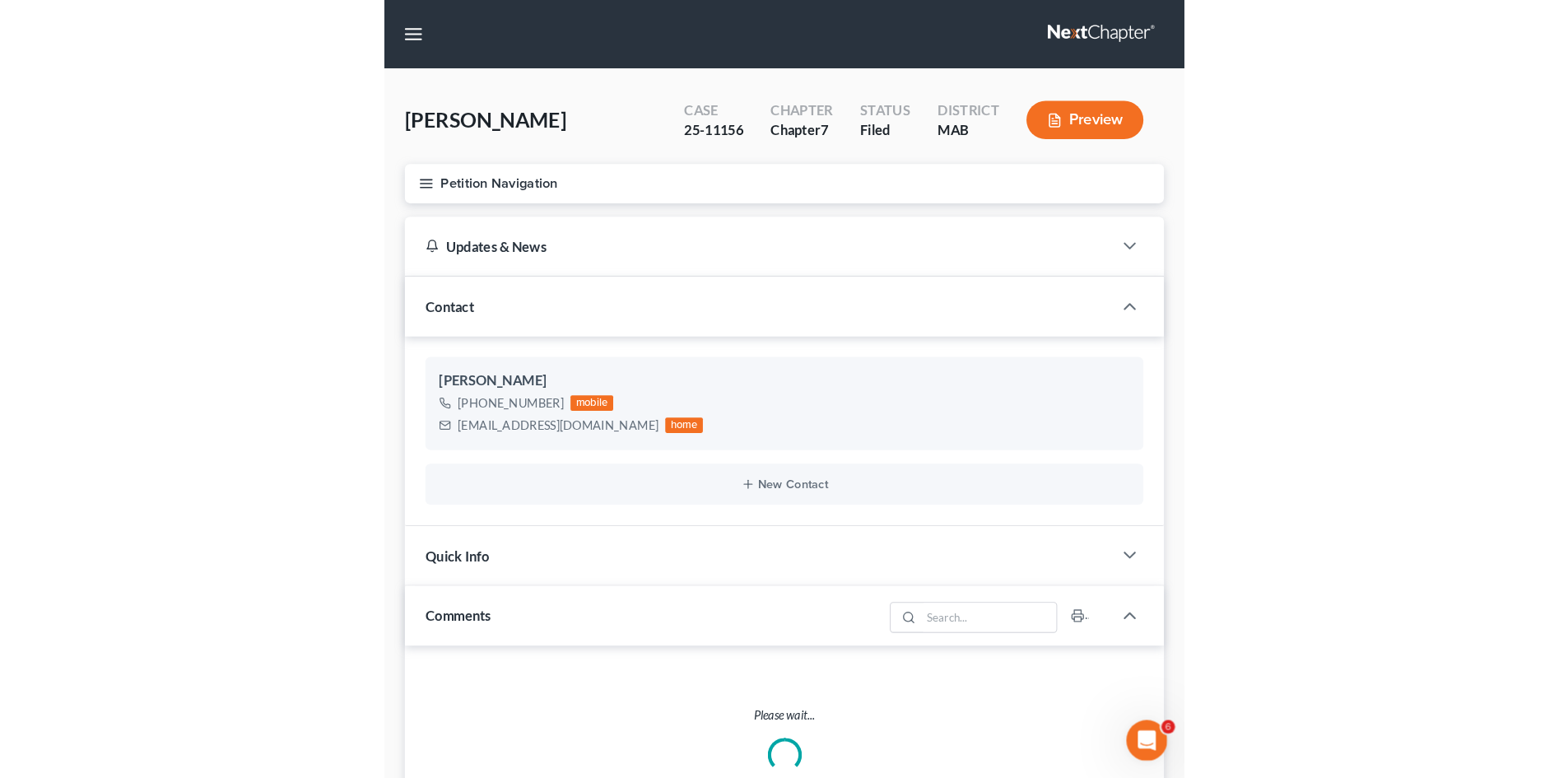 scroll, scrollTop: 274, scrollLeft: 0, axis: vertical 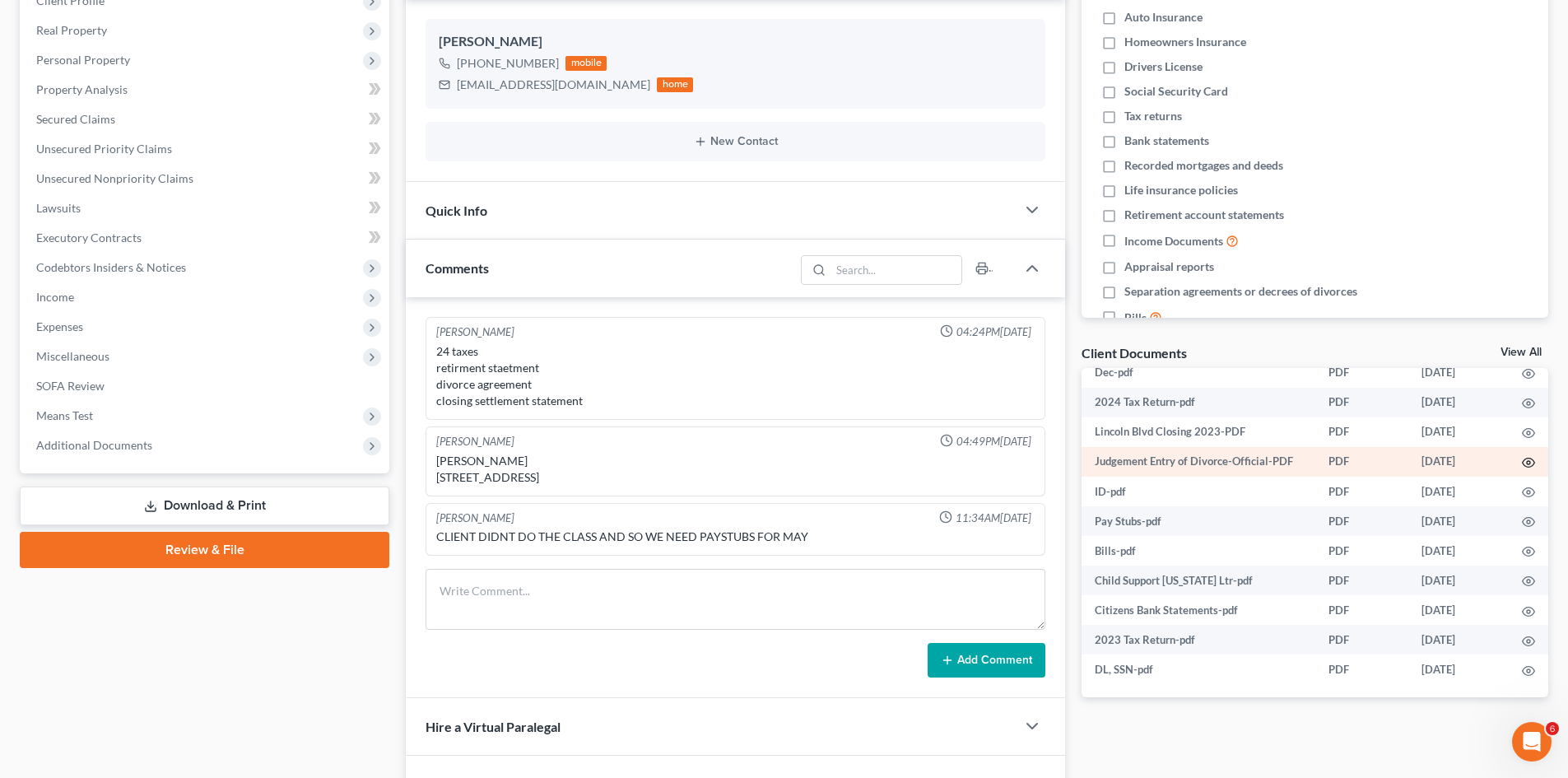 click 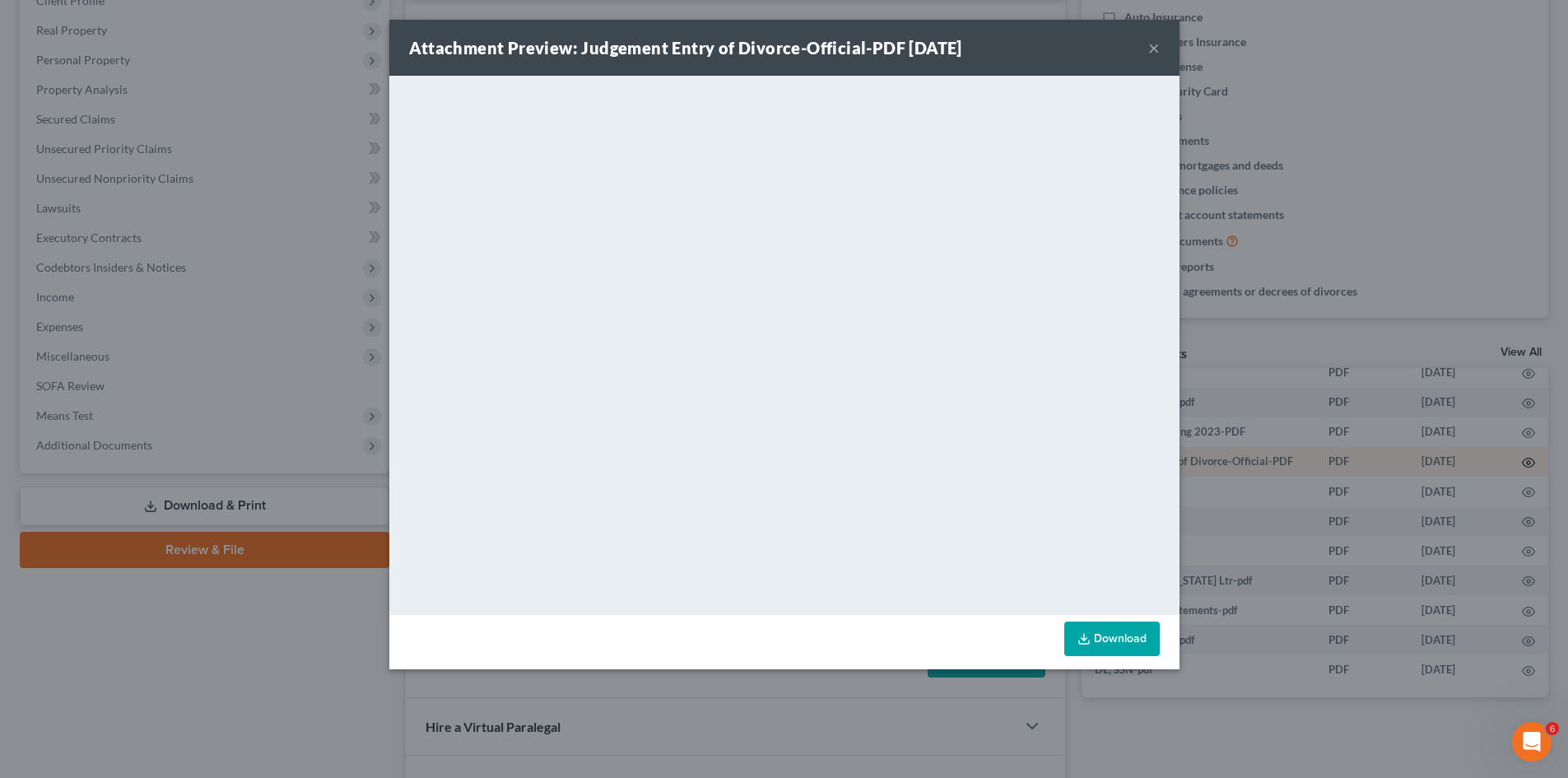 scroll, scrollTop: 251, scrollLeft: 0, axis: vertical 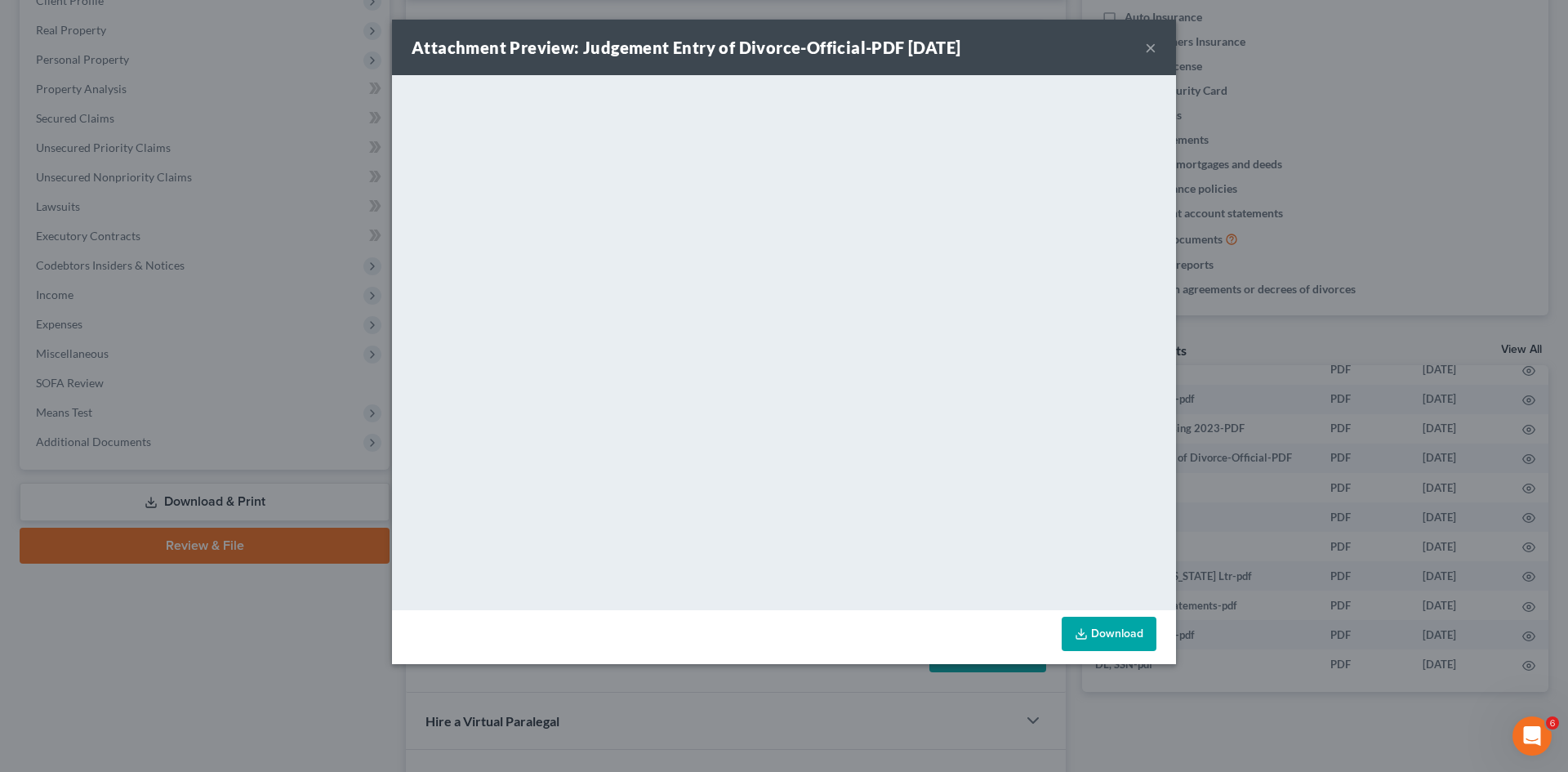 click on "Attachment Preview: Judgement Entry of Divorce-Official-PDF 05/28/2025 ×
<object ng-attr-data='https://nextchapter-prod.s3.amazonaws.com/uploads/attachment/file/11471738/a0f06e0a-17ab-46a5-93f0-4e69f321e1d2.PDF?X-Amz-Expires=3000&X-Amz-Date=20250710T132101Z&X-Amz-Algorithm=AWS4-HMAC-SHA256&X-Amz-Credential=AKIAJMWBS4AI7W4T6GHQ%2F20250710%2Fus-east-1%2Fs3%2Faws4_request&X-Amz-SignedHeaders=host&X-Amz-Signature=3a049895ff4e5522cebe0ba955df651c309e8462fb4bf9db97a994b0a4d982d7' type='application/pdf' width='100%' height='650px'></object>
<p><a href='https://nextchapter-prod.s3.amazonaws.com/uploads/attachment/file/11471738/a0f06e0a-17ab-46a5-93f0-4e69f321e1d2.PDF?X-Amz-Expires=3000&X-Amz-Date=20250710T132101Z&X-Amz-Algorithm=AWS4-HMAC-SHA256&X-Amz-Credential=AKIAJMWBS4AI7W4T6GHQ%2F20250710%2Fus-east-1%2Fs3%2Faws4_request&X-Amz-SignedHeaders=host&X-Amz-Signature=3a049895ff4e5522cebe0ba955df651c309e8462fb4bf9db97a994b0a4d982d7' target='_blank'>Click here</a> to open in a new window.</p>" at bounding box center (784, 386) 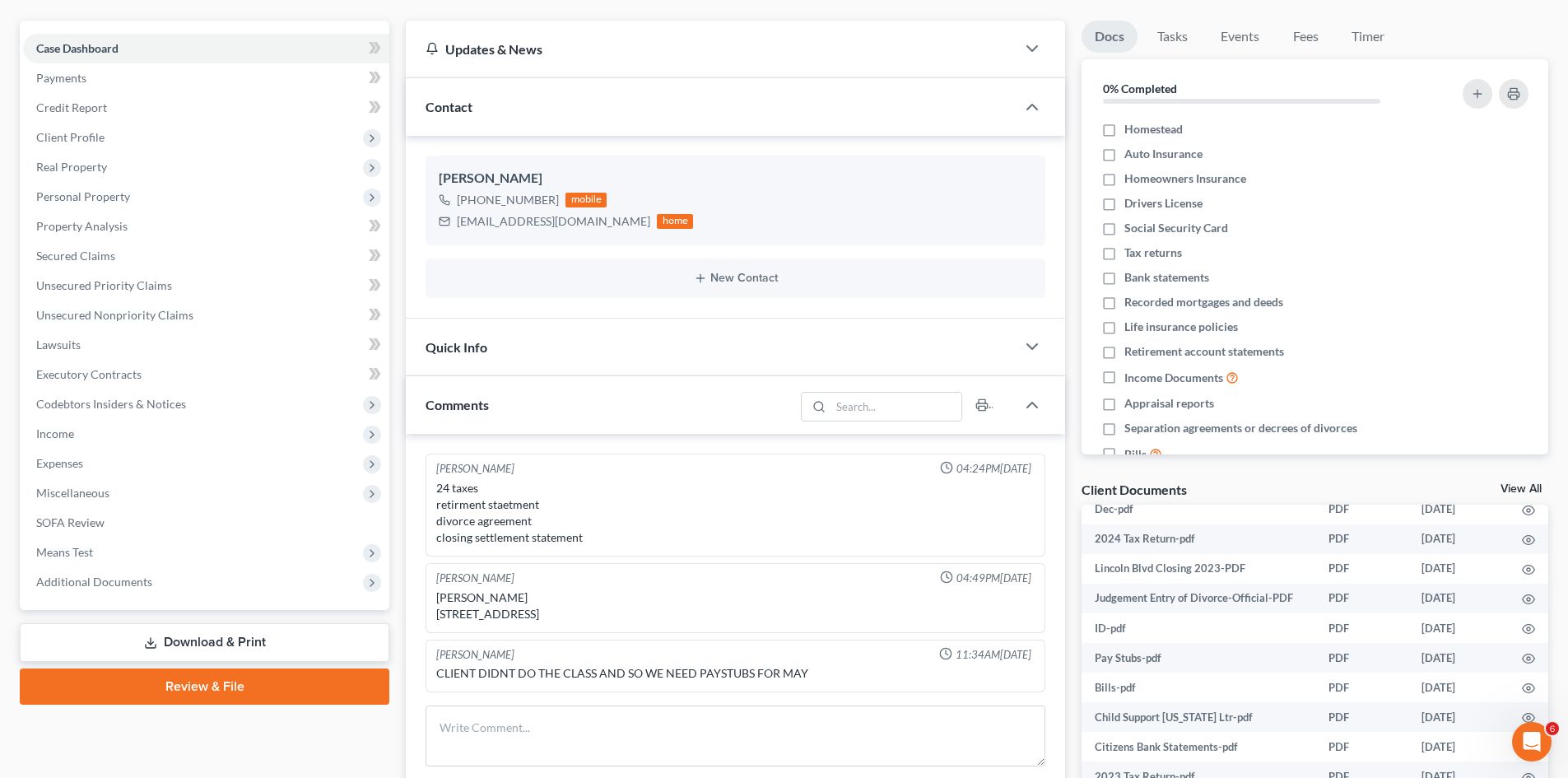 scroll, scrollTop: 0, scrollLeft: 0, axis: both 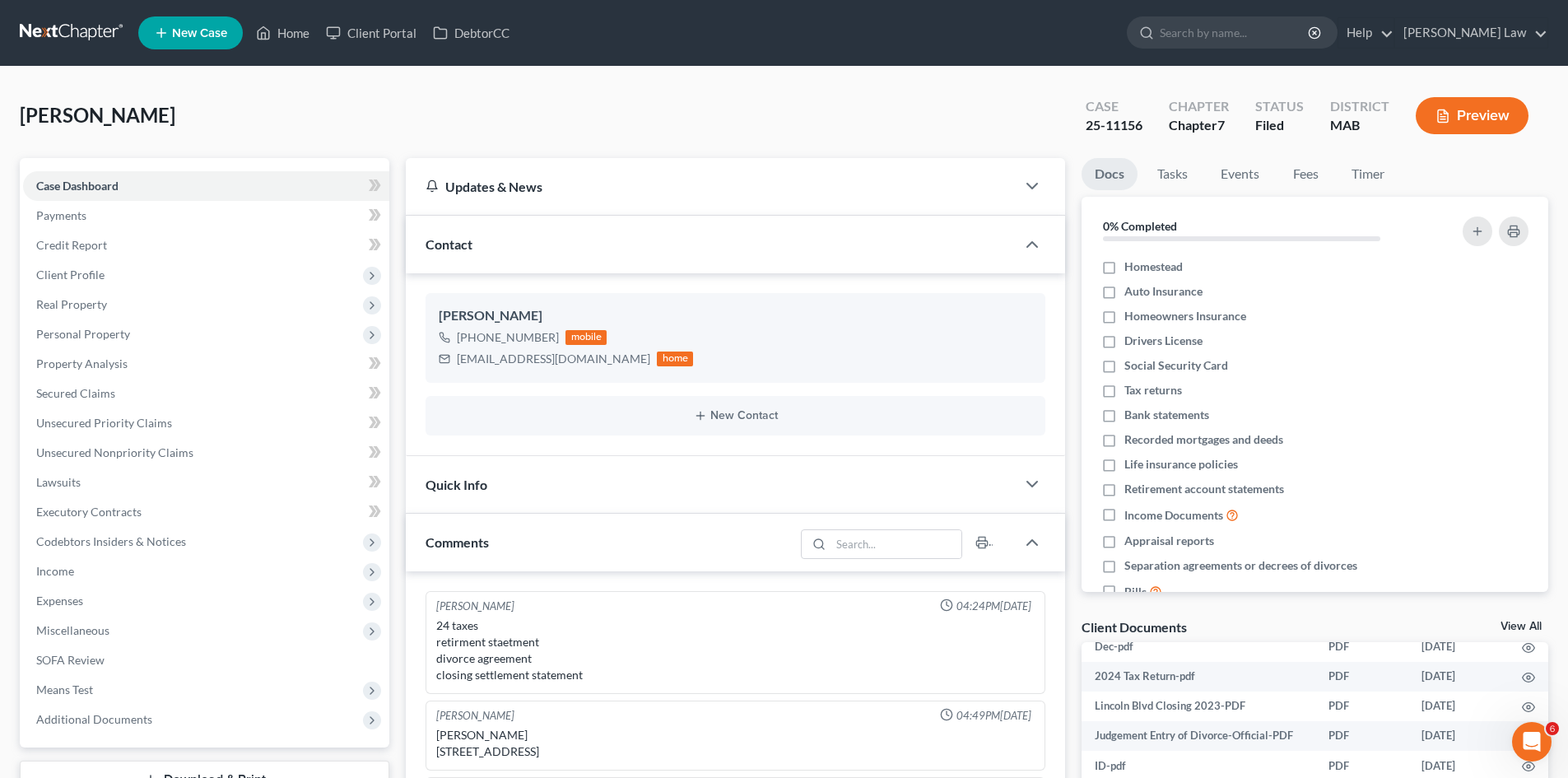 click at bounding box center [72, 33] 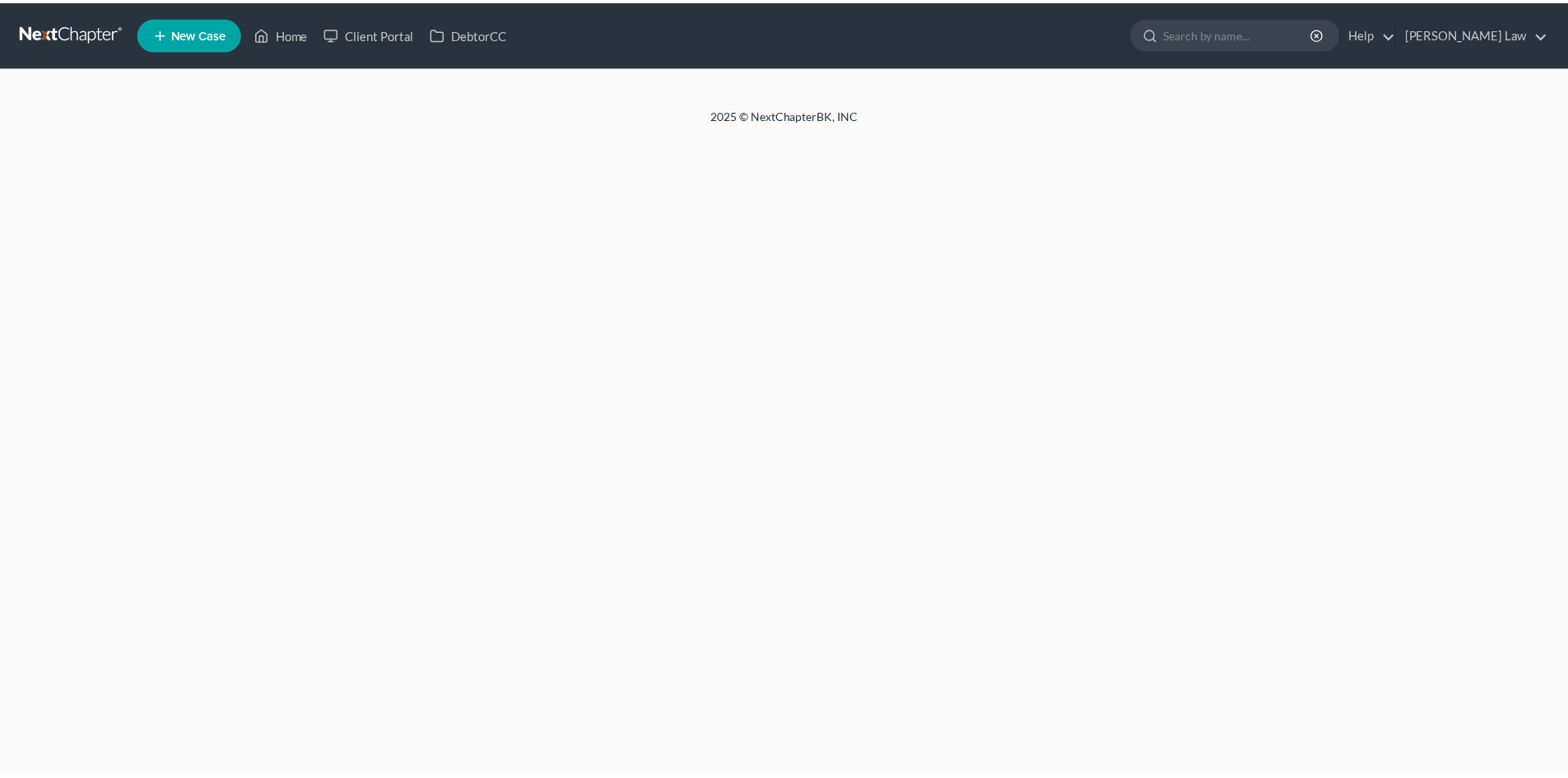 scroll, scrollTop: 0, scrollLeft: 0, axis: both 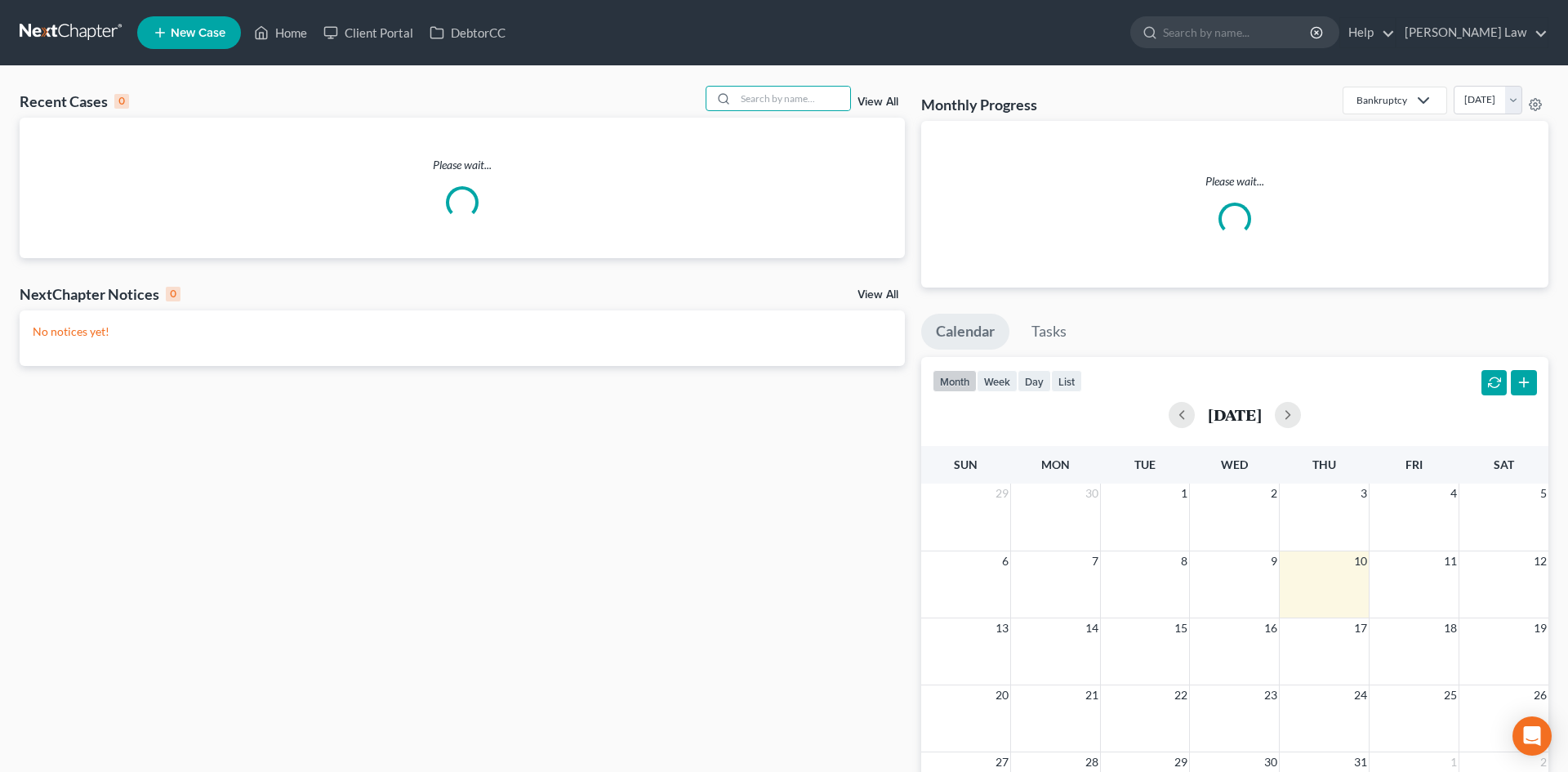 click at bounding box center [793, 98] 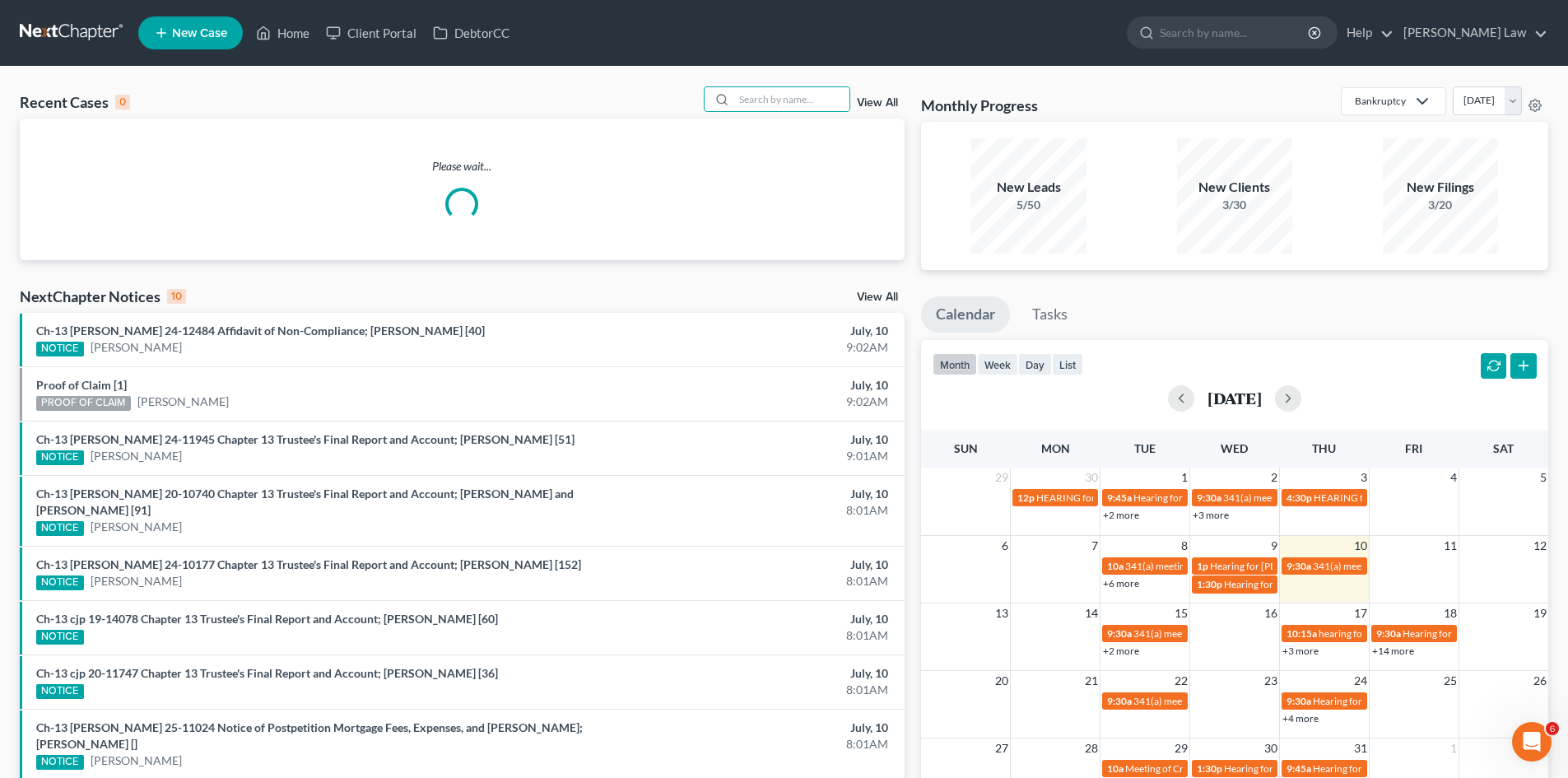 scroll, scrollTop: 0, scrollLeft: 0, axis: both 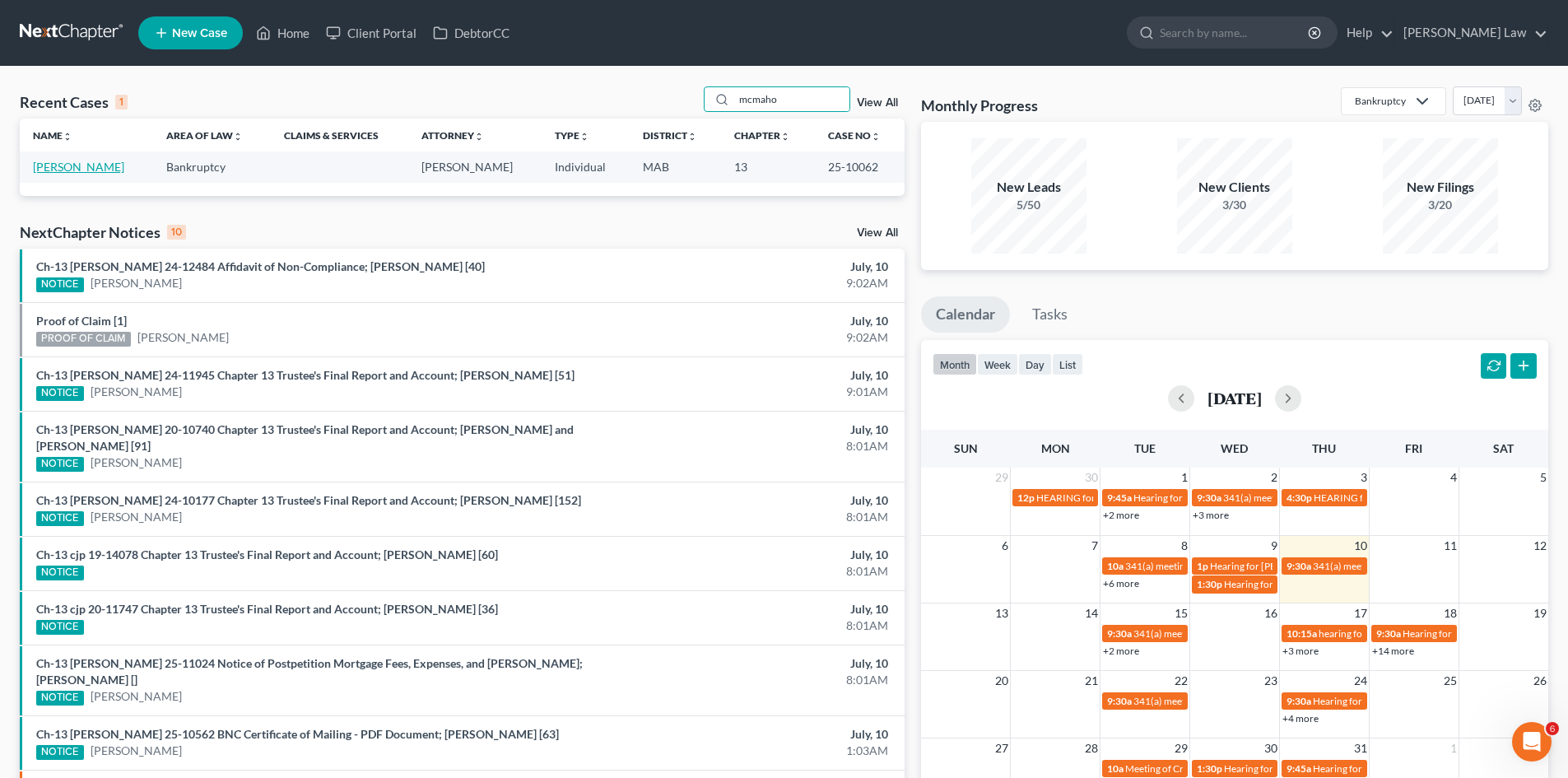 type on "mcmaho" 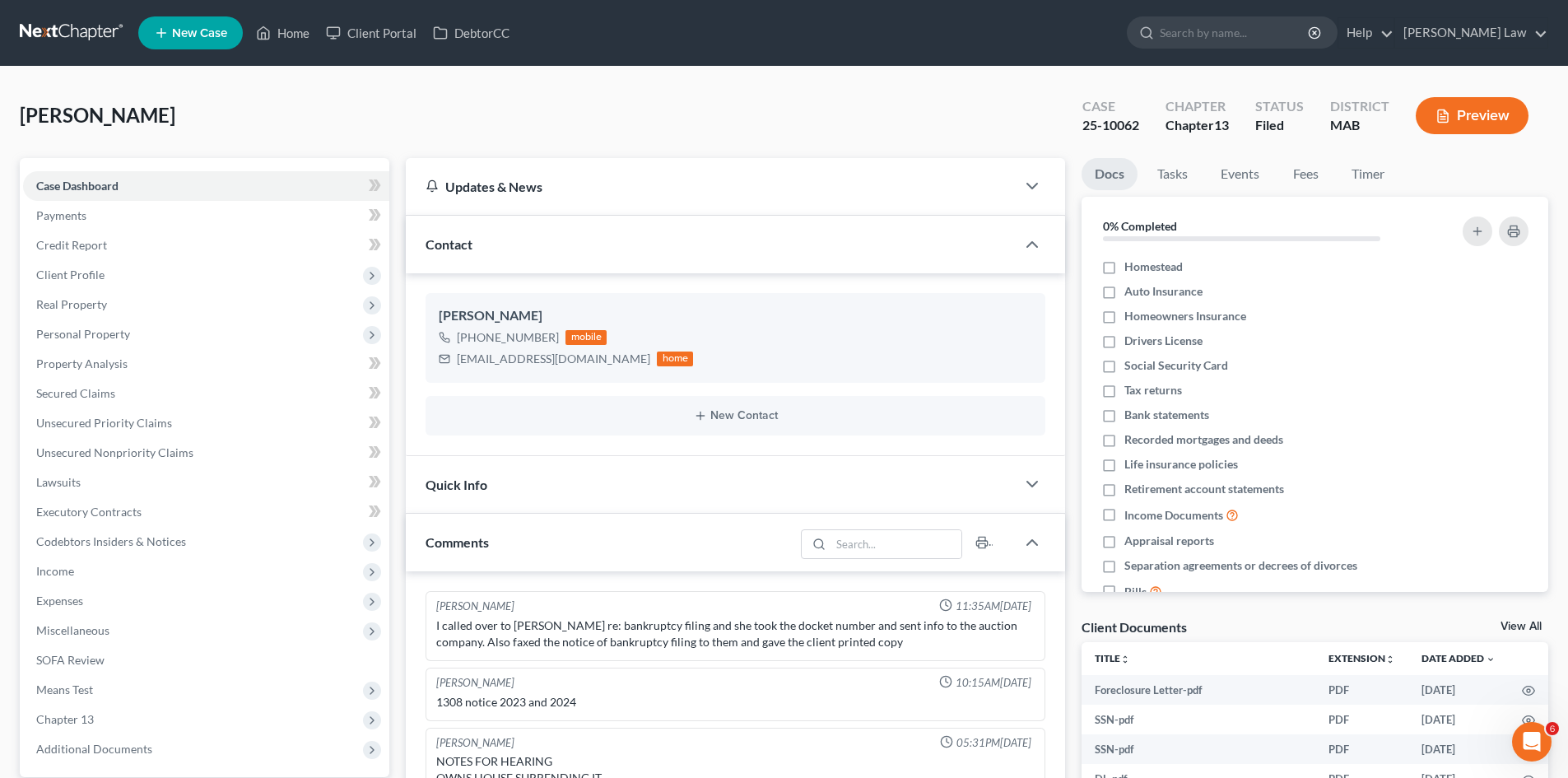 drag, startPoint x: 112, startPoint y: 49, endPoint x: 86, endPoint y: 39, distance: 27.856777 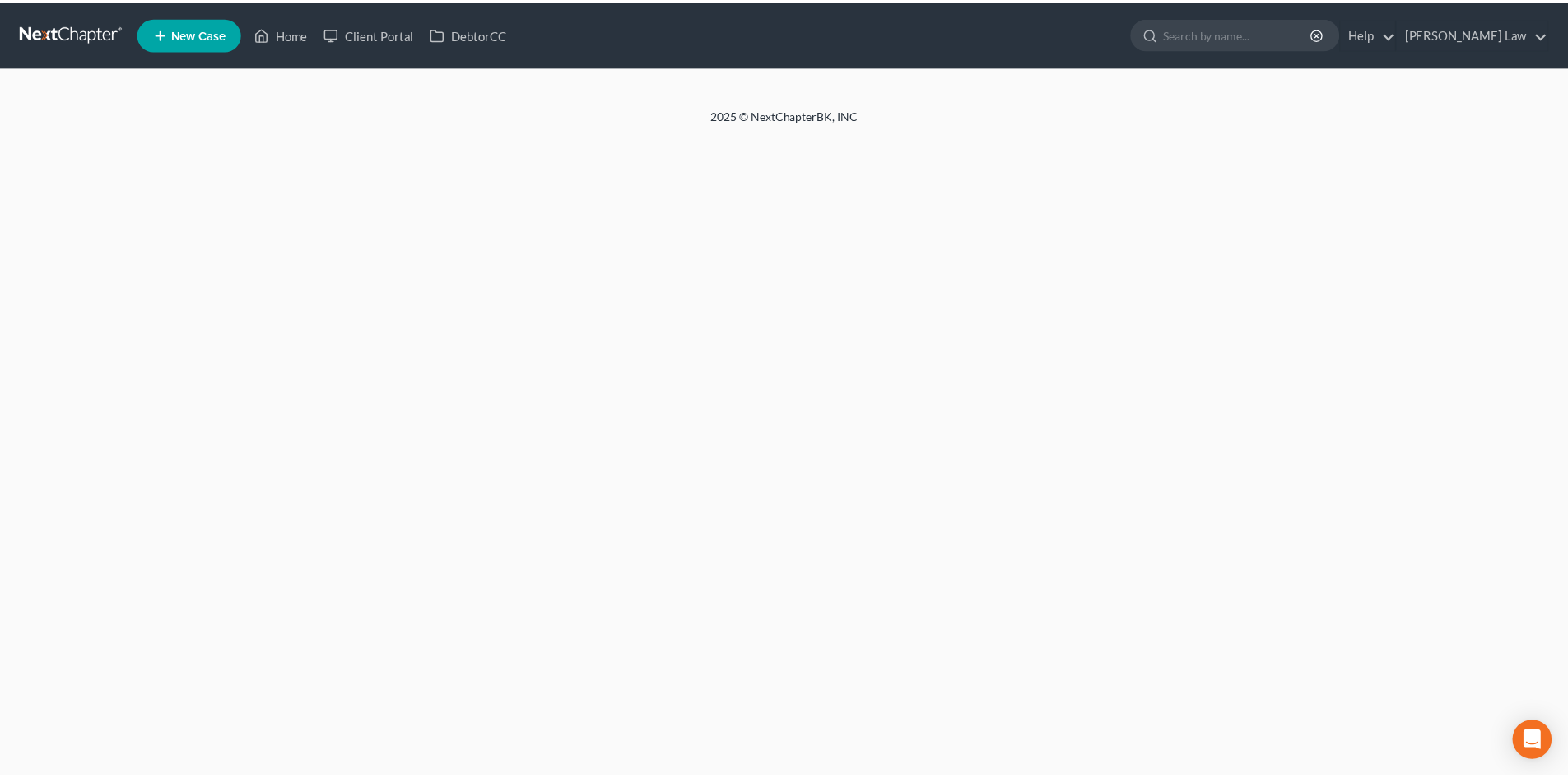 scroll, scrollTop: 0, scrollLeft: 0, axis: both 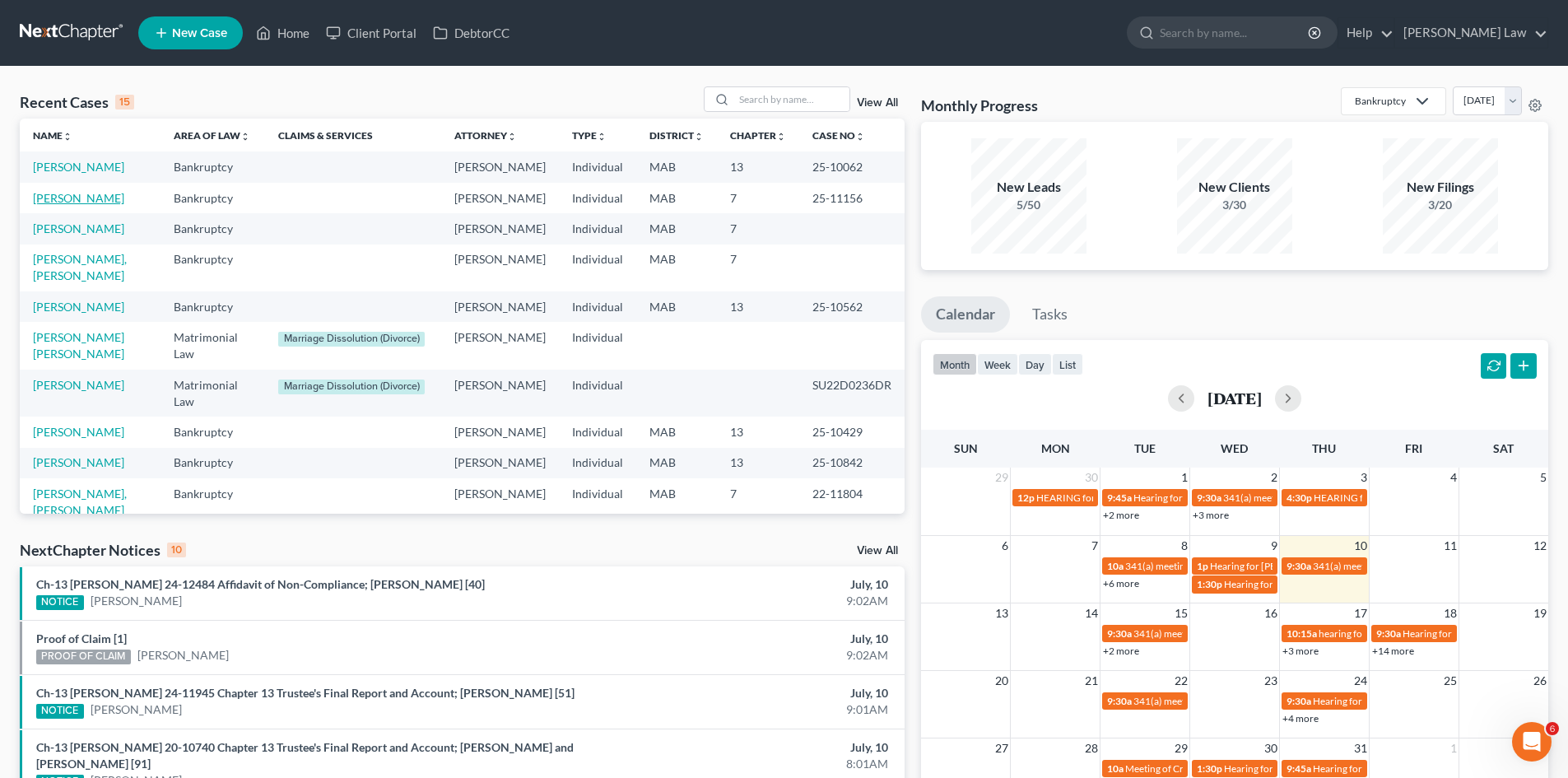 click on "[PERSON_NAME]" at bounding box center [78, 198] 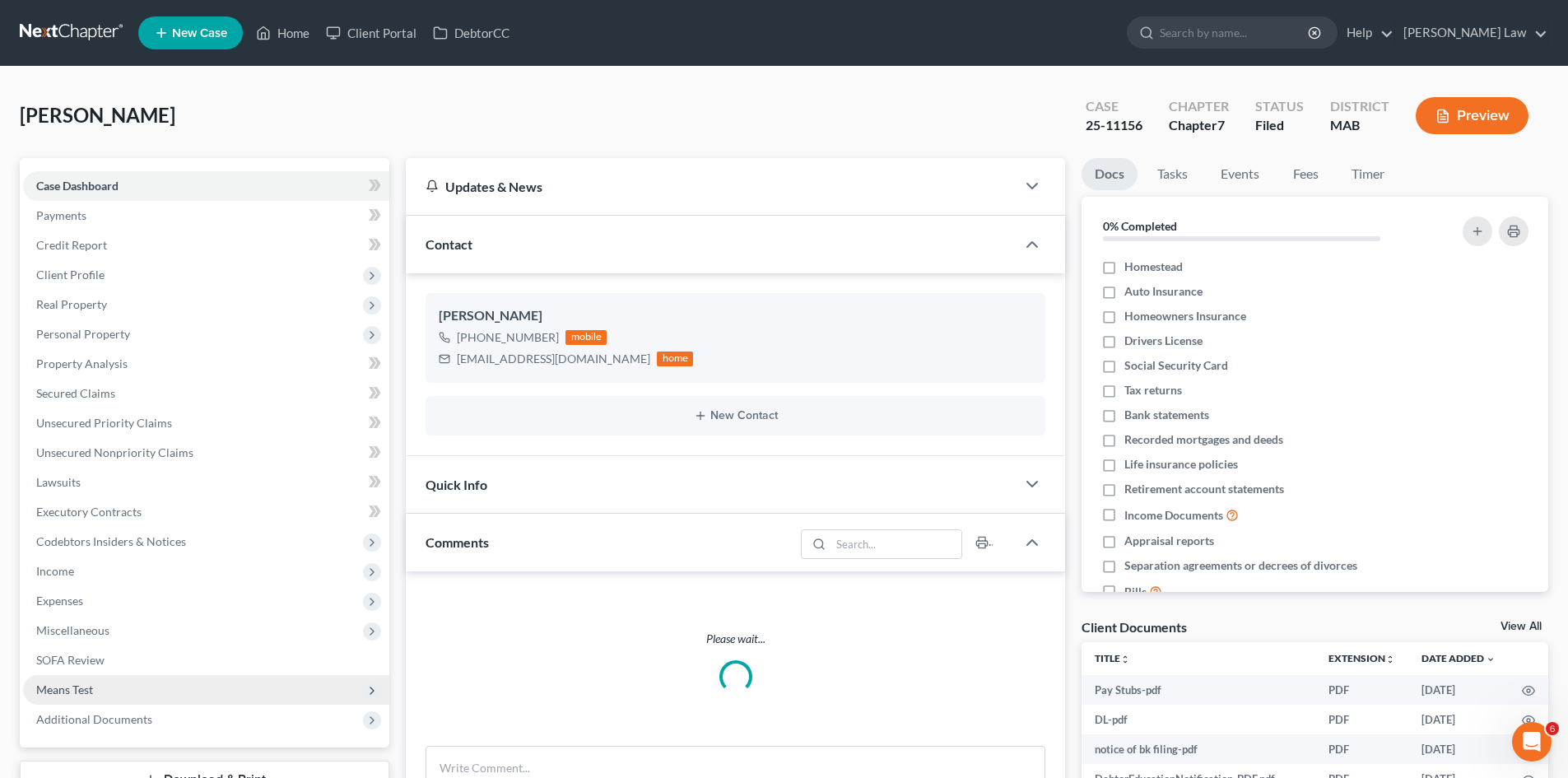 scroll, scrollTop: 282, scrollLeft: 0, axis: vertical 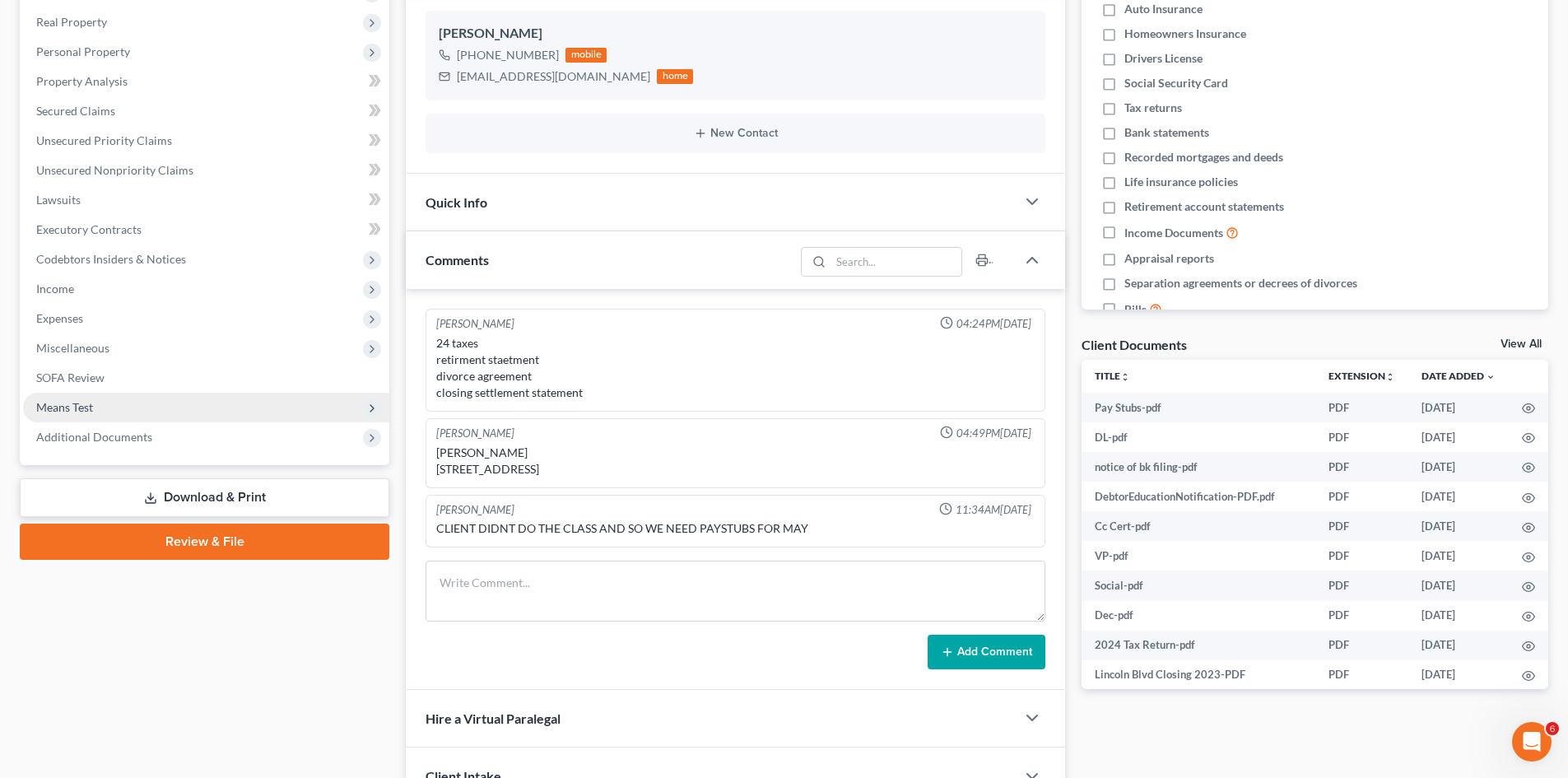 click on "Means Test" at bounding box center (206, 408) 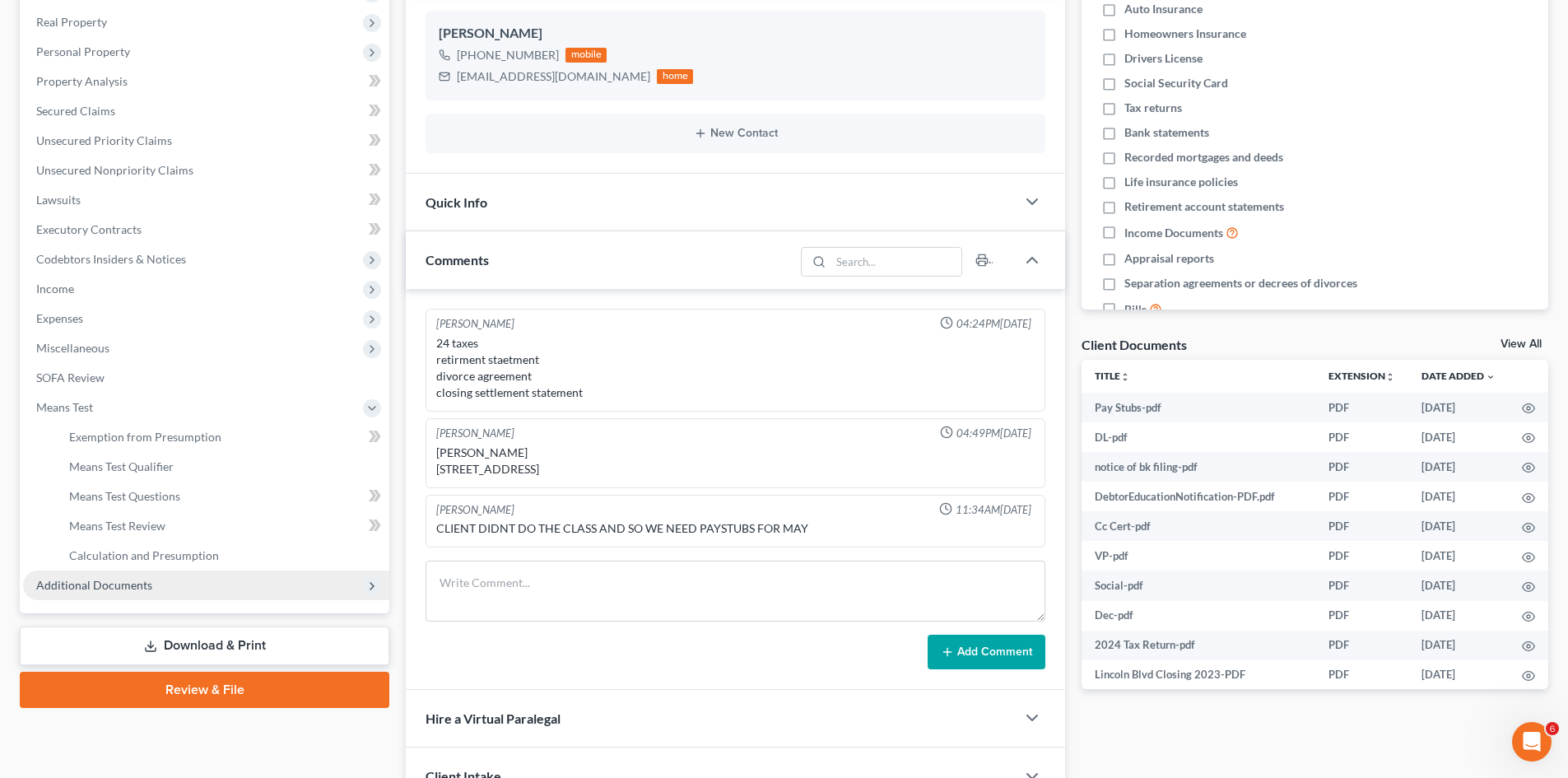 click on "Additional Documents" at bounding box center [206, 585] 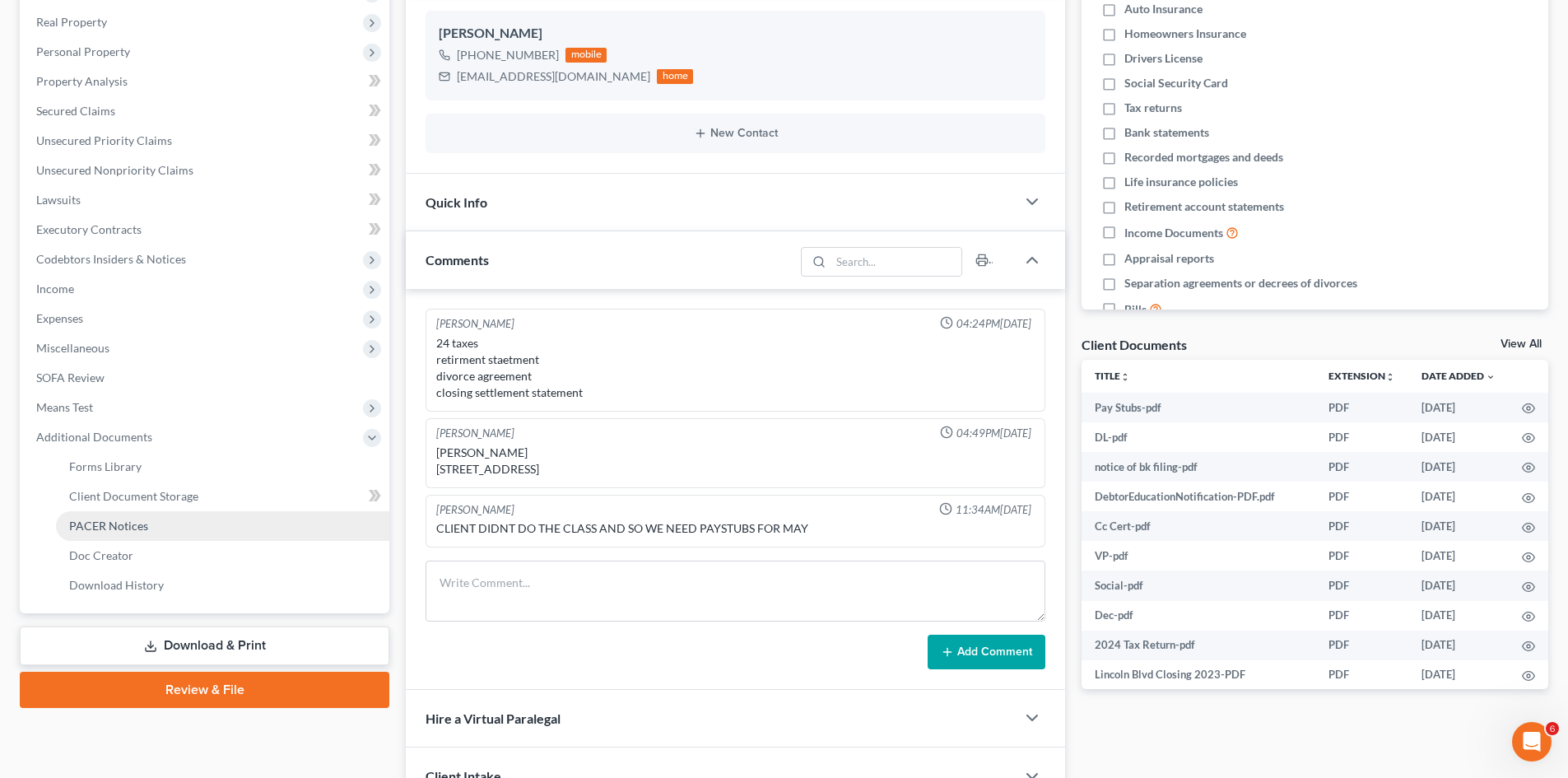 click on "PACER Notices" at bounding box center (222, 526) 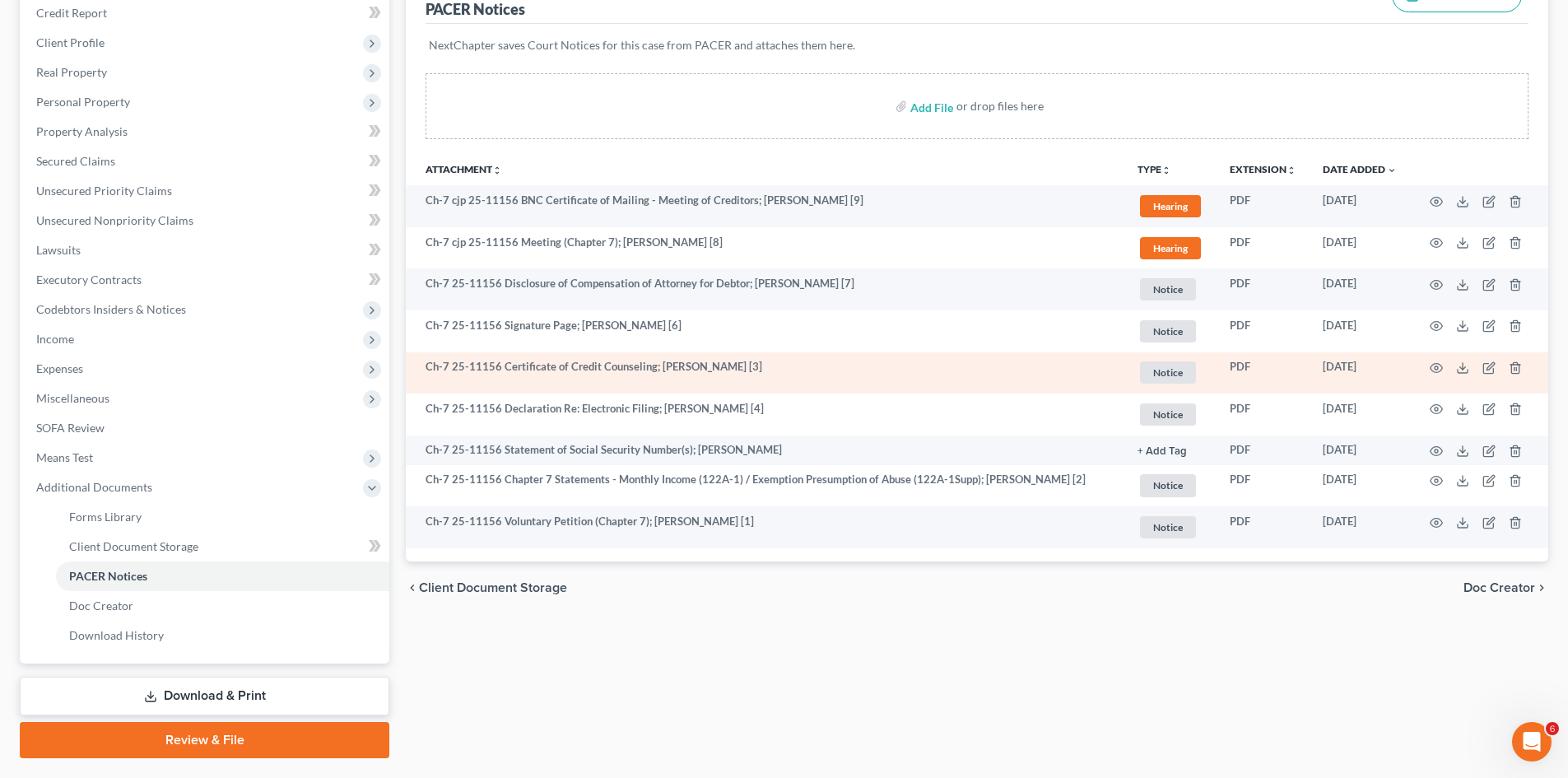 scroll, scrollTop: 275, scrollLeft: 0, axis: vertical 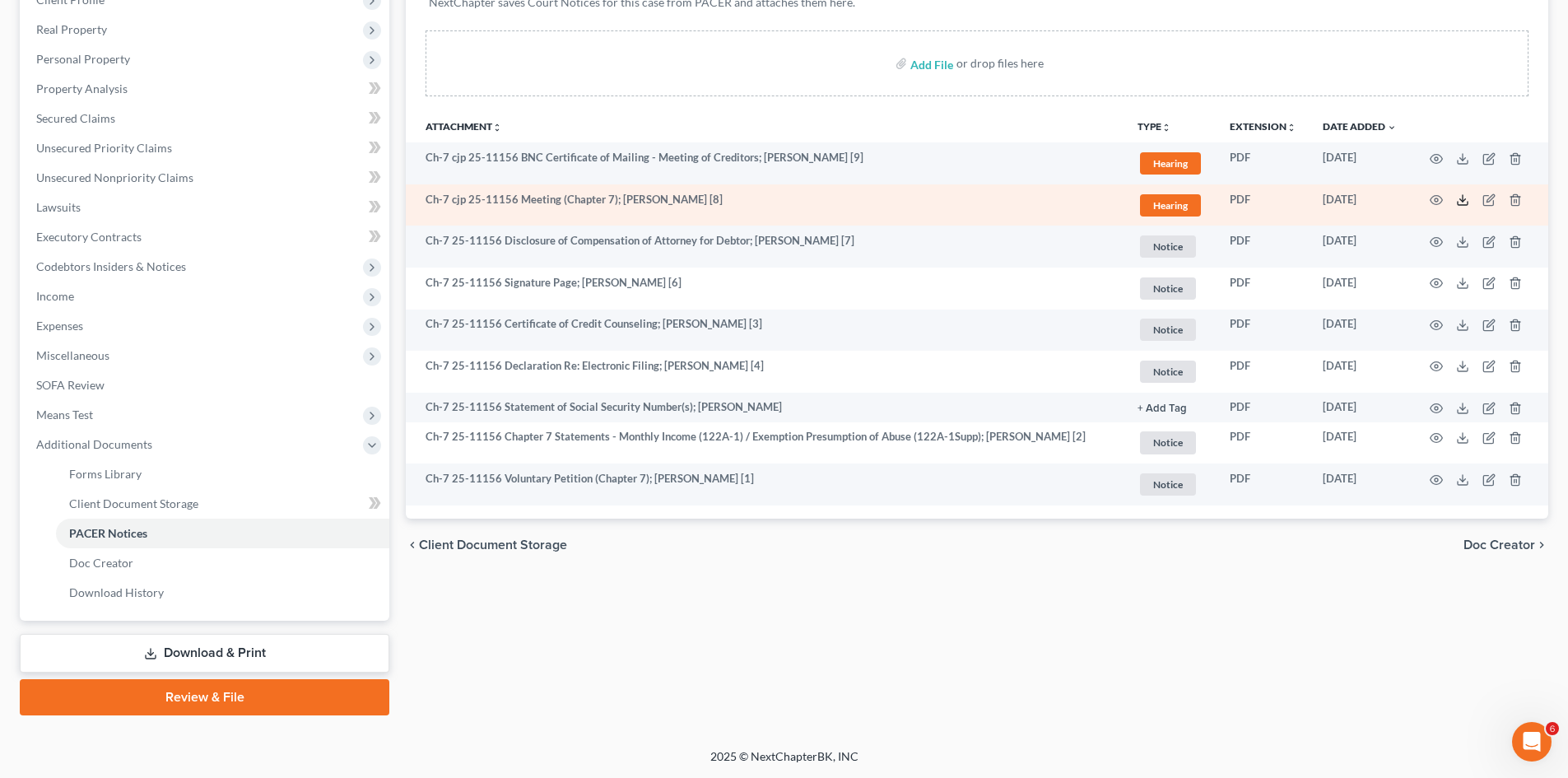 click 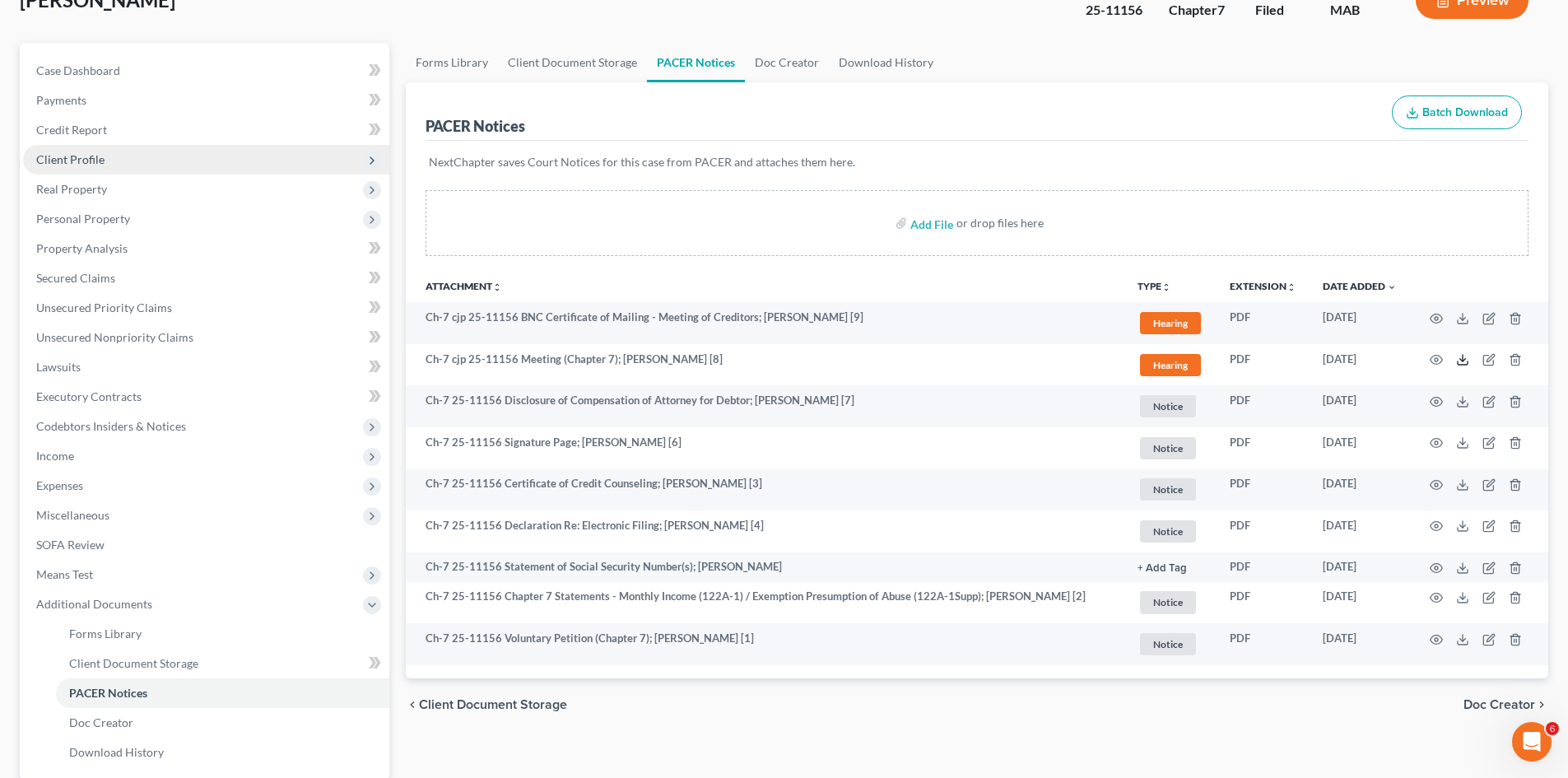 scroll, scrollTop: 0, scrollLeft: 0, axis: both 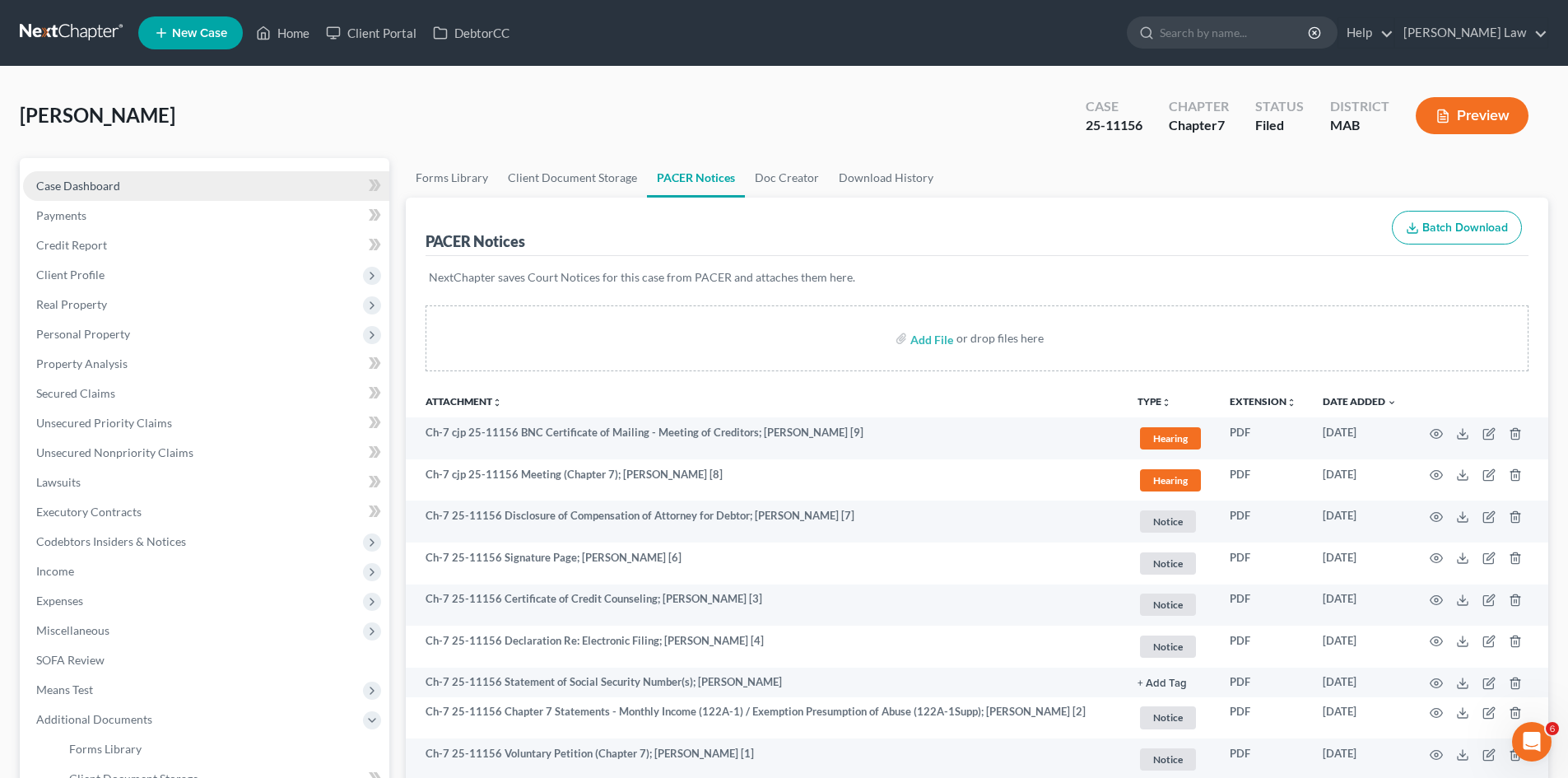click on "Case Dashboard" at bounding box center (206, 186) 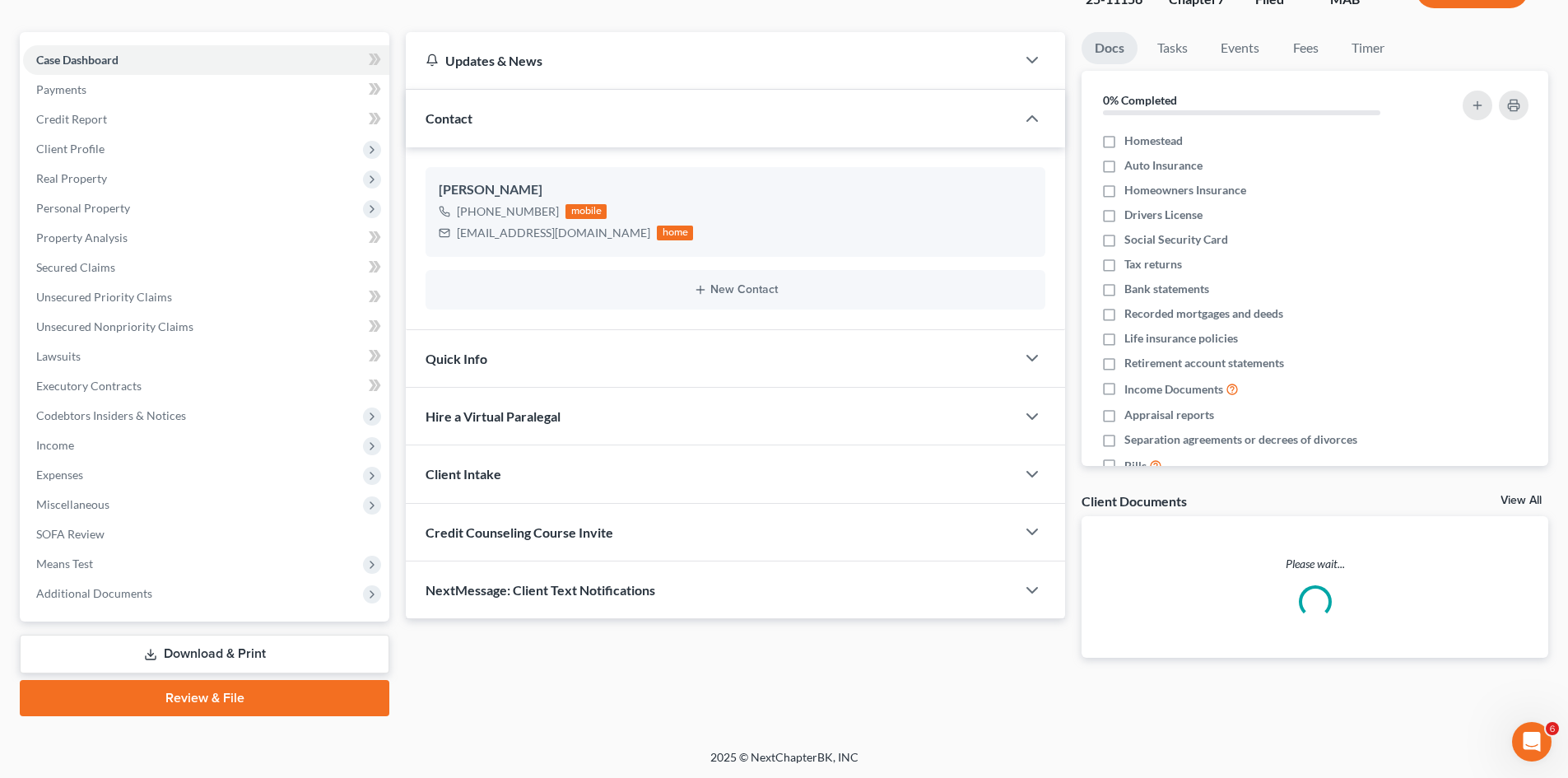 scroll, scrollTop: 127, scrollLeft: 0, axis: vertical 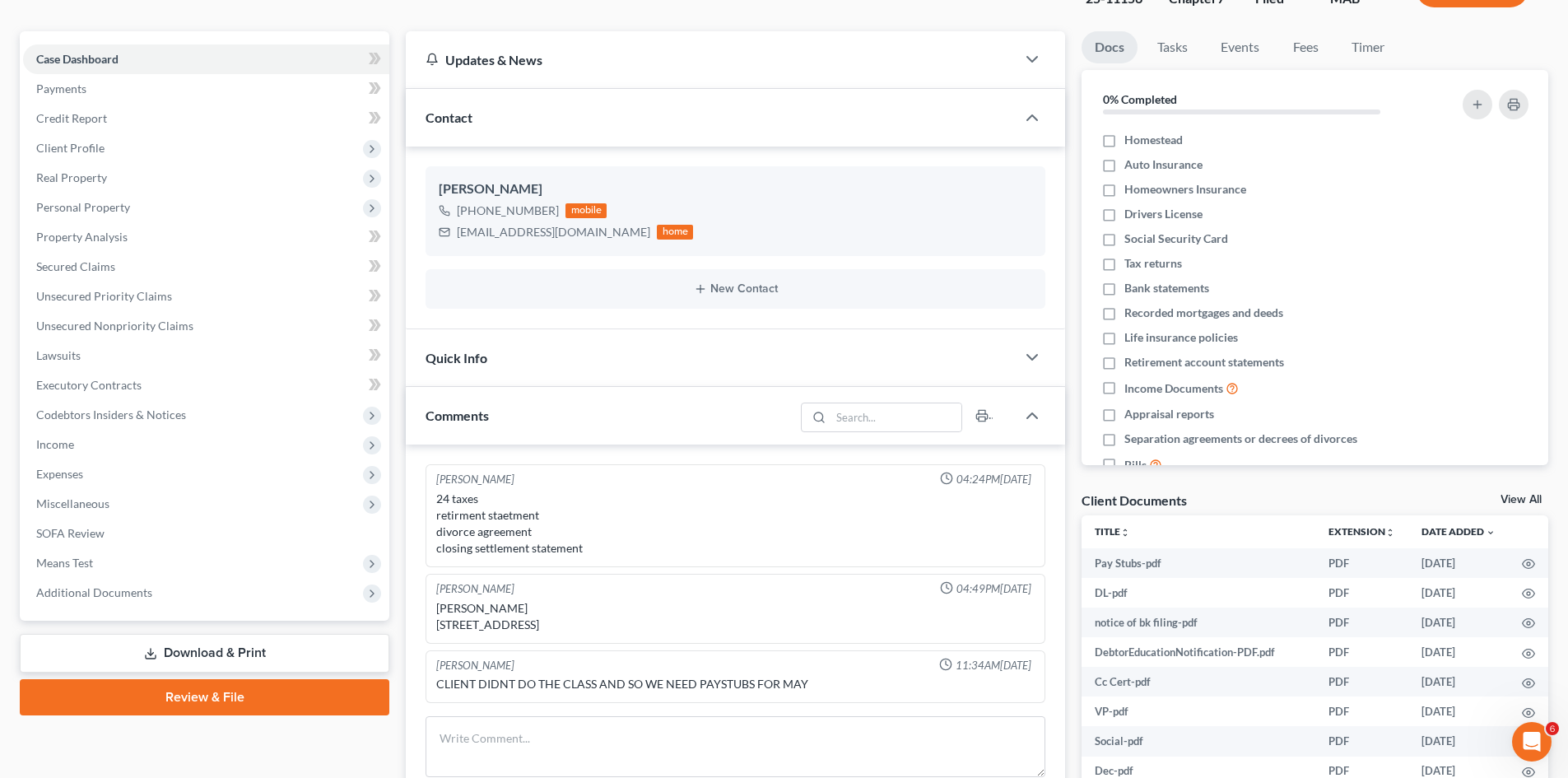 drag, startPoint x: 431, startPoint y: 603, endPoint x: 581, endPoint y: 640, distance: 154.49595 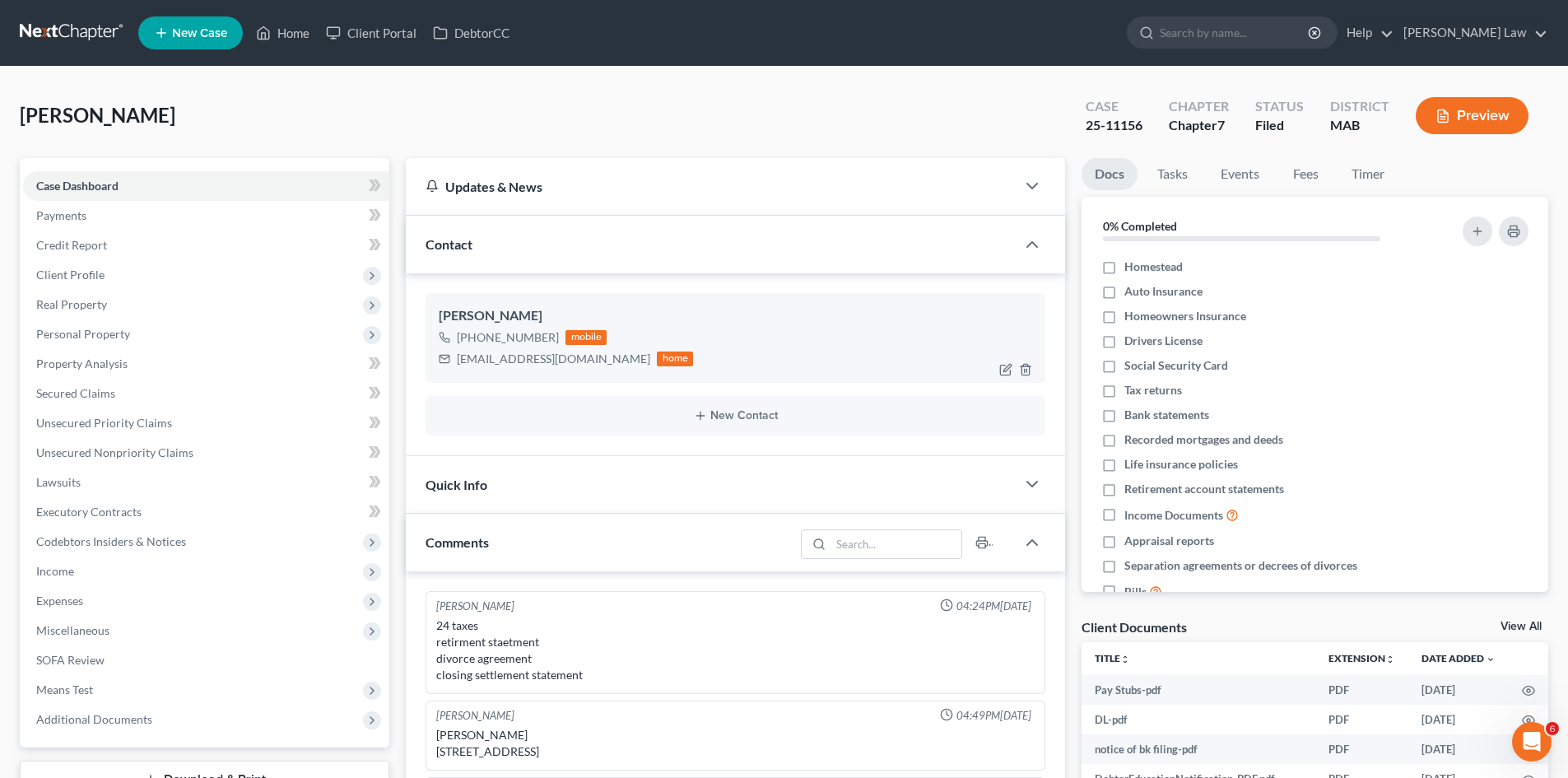 scroll, scrollTop: 412, scrollLeft: 0, axis: vertical 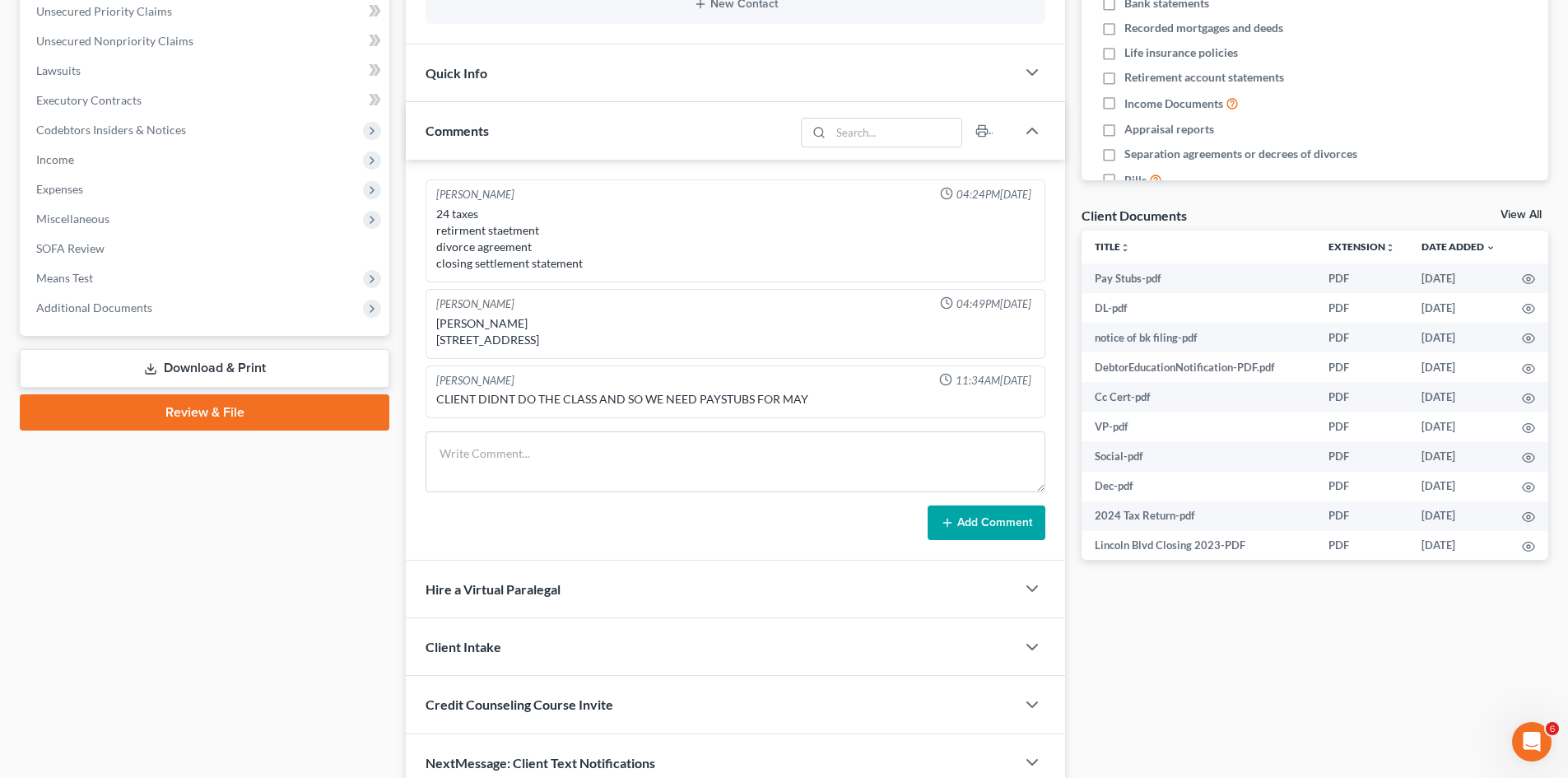click on "View All" at bounding box center [1521, 215] 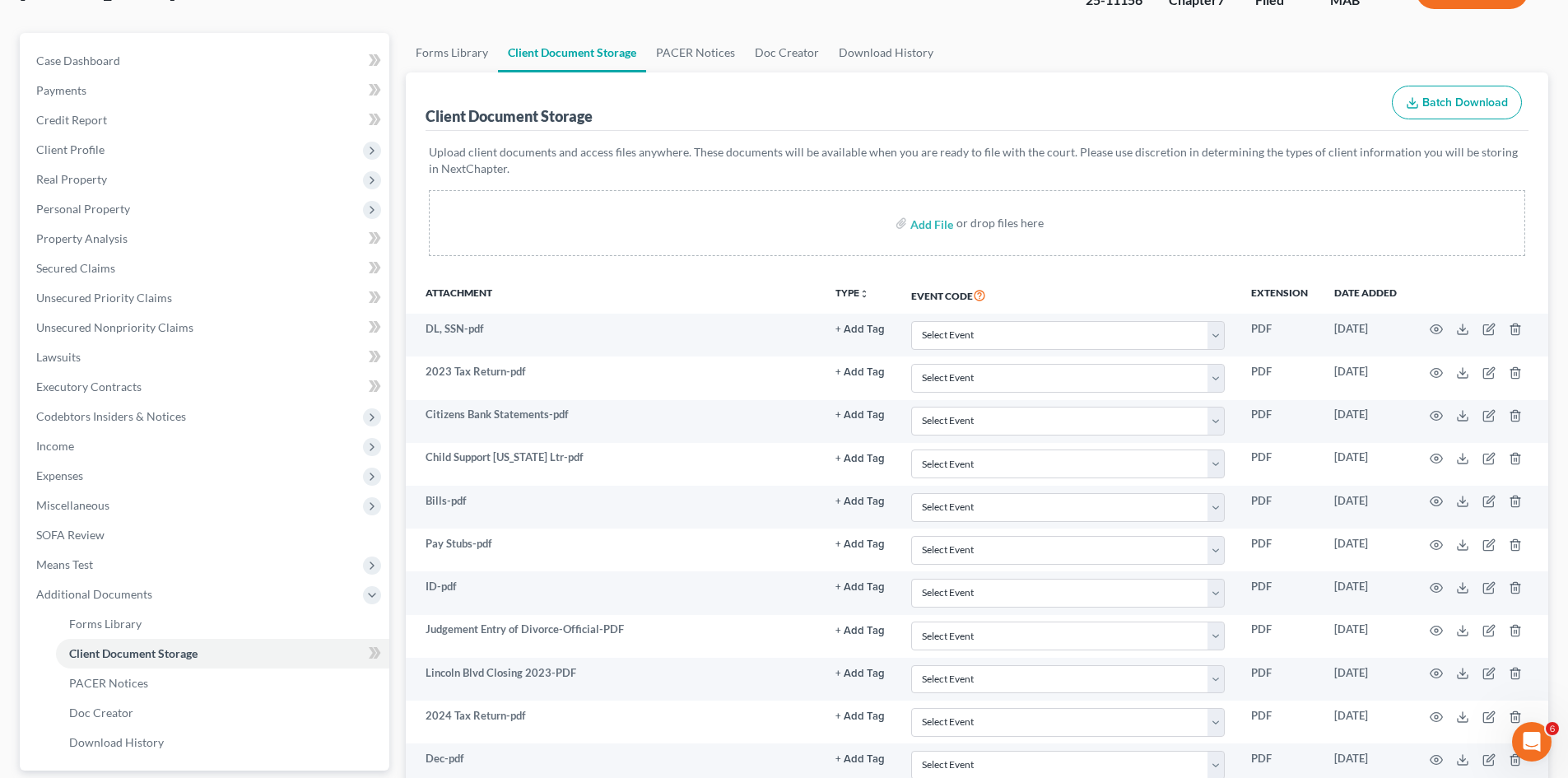 scroll, scrollTop: 563, scrollLeft: 0, axis: vertical 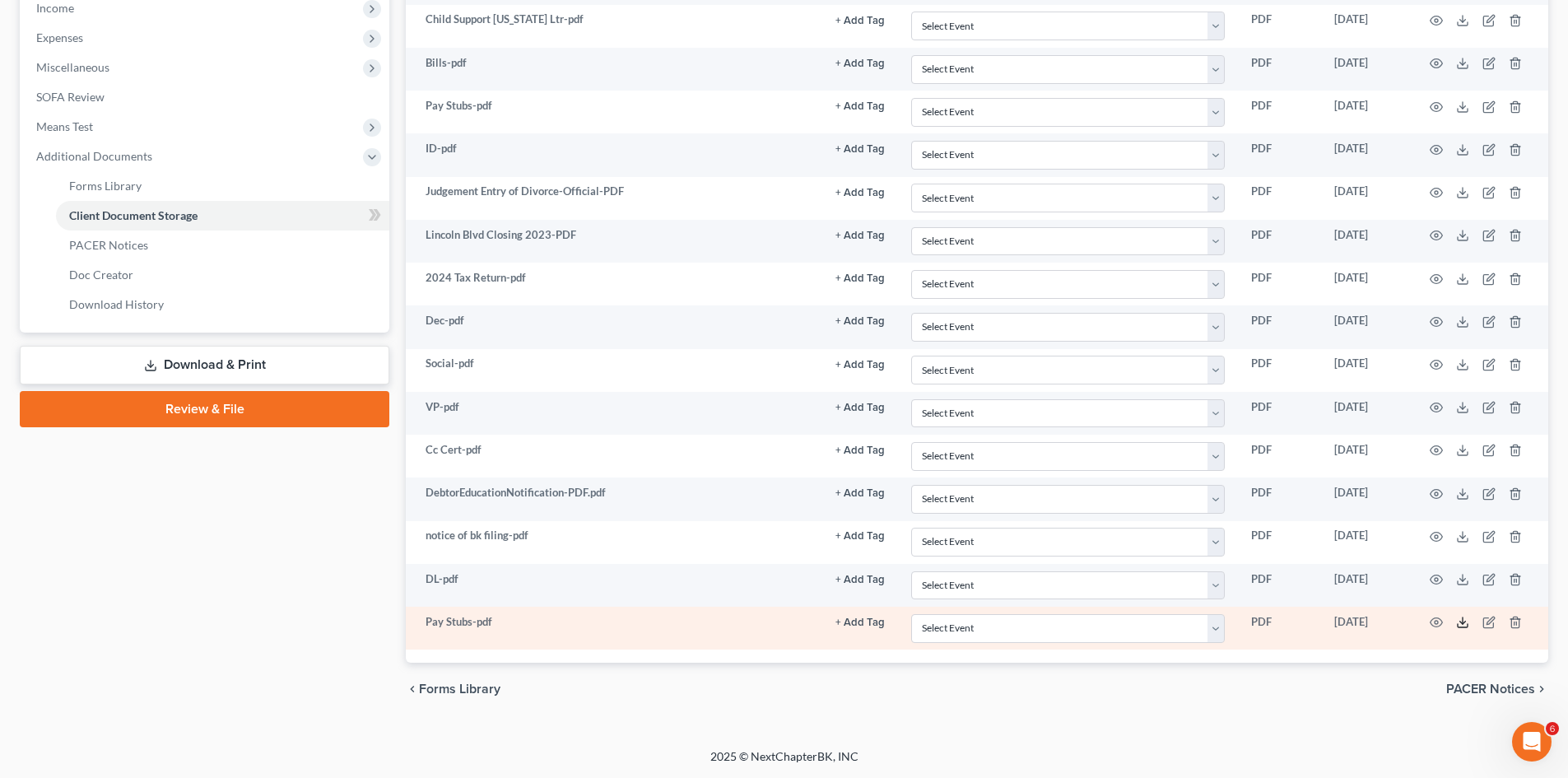 click 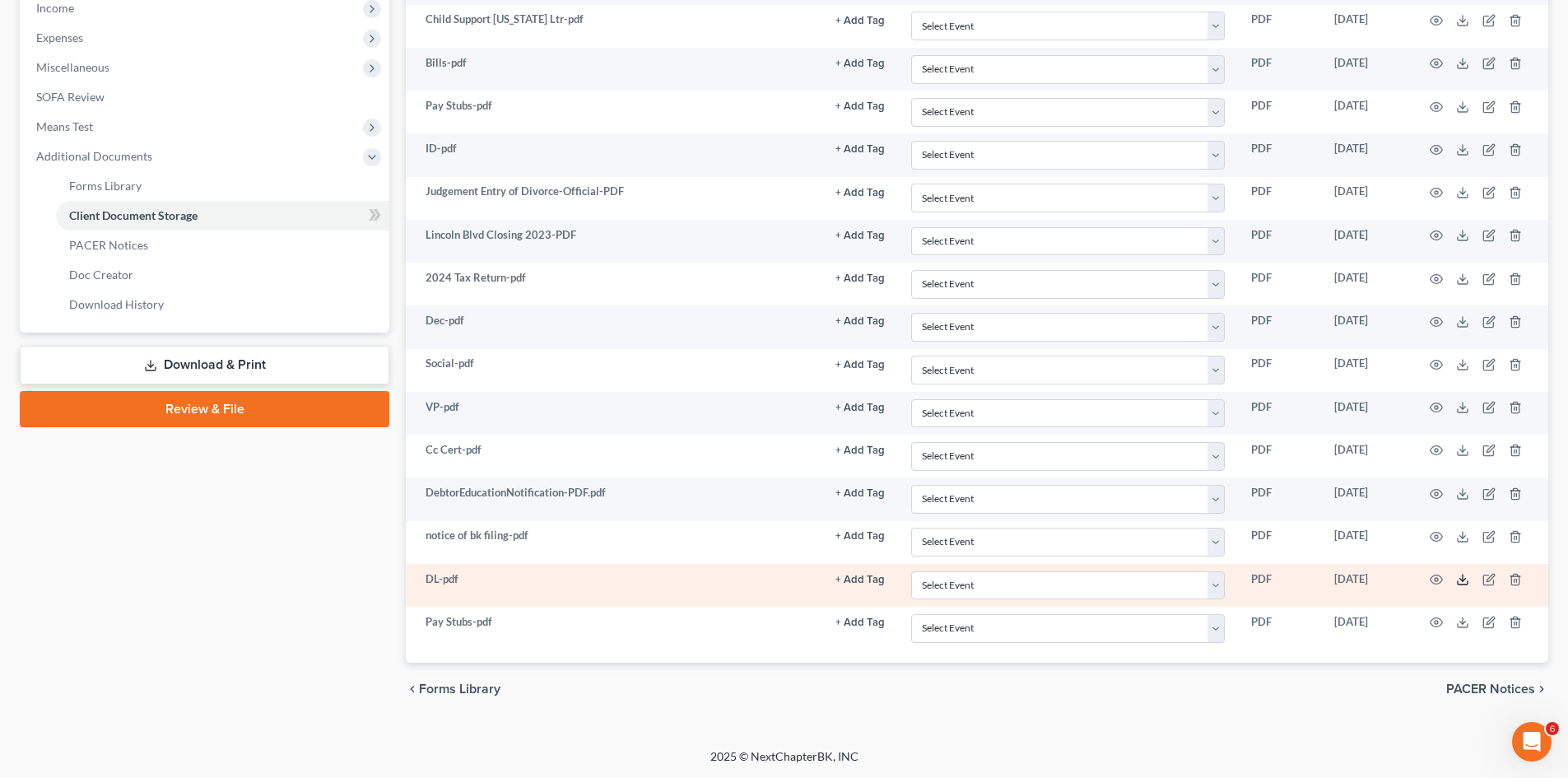 click 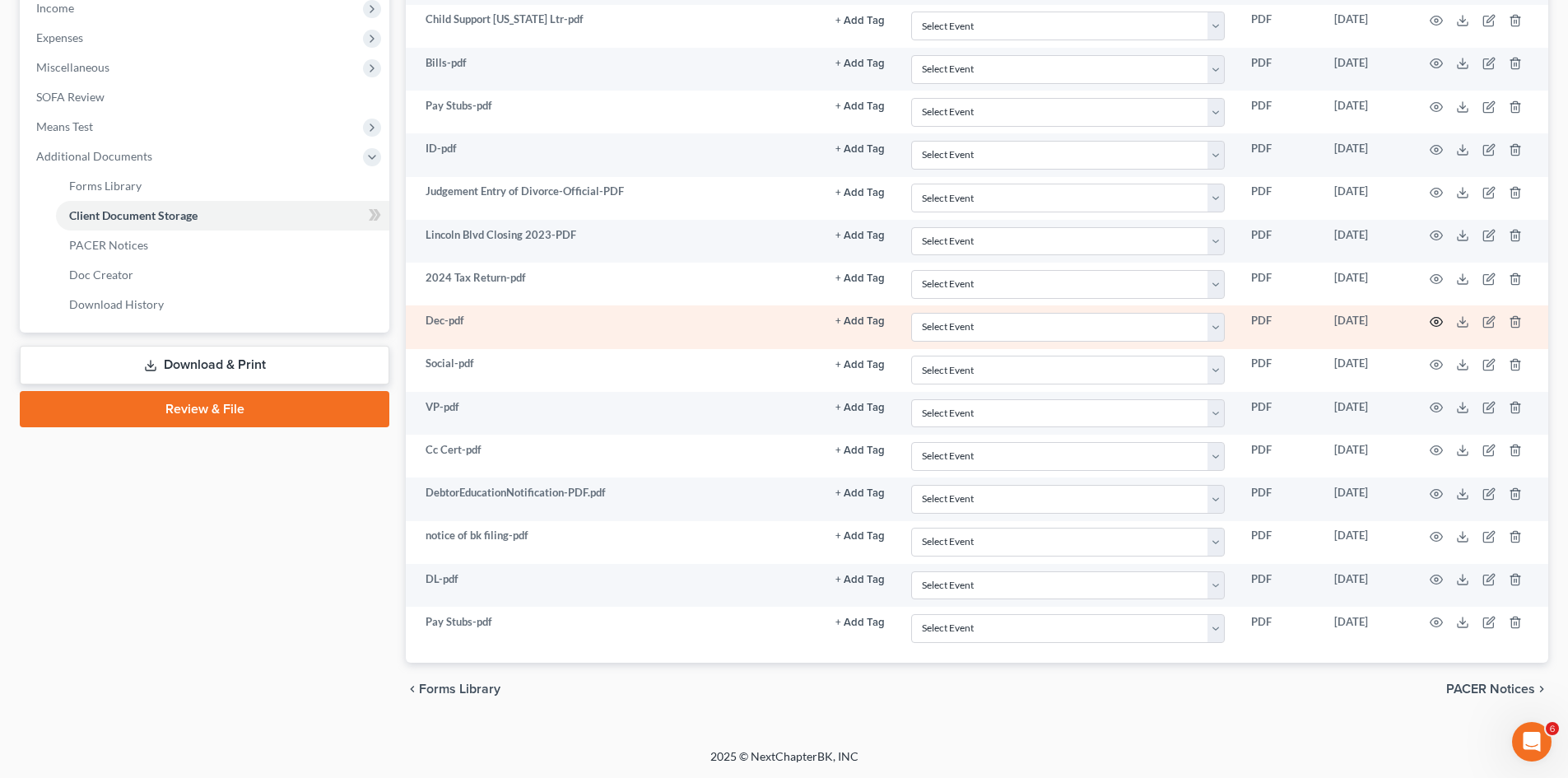 click 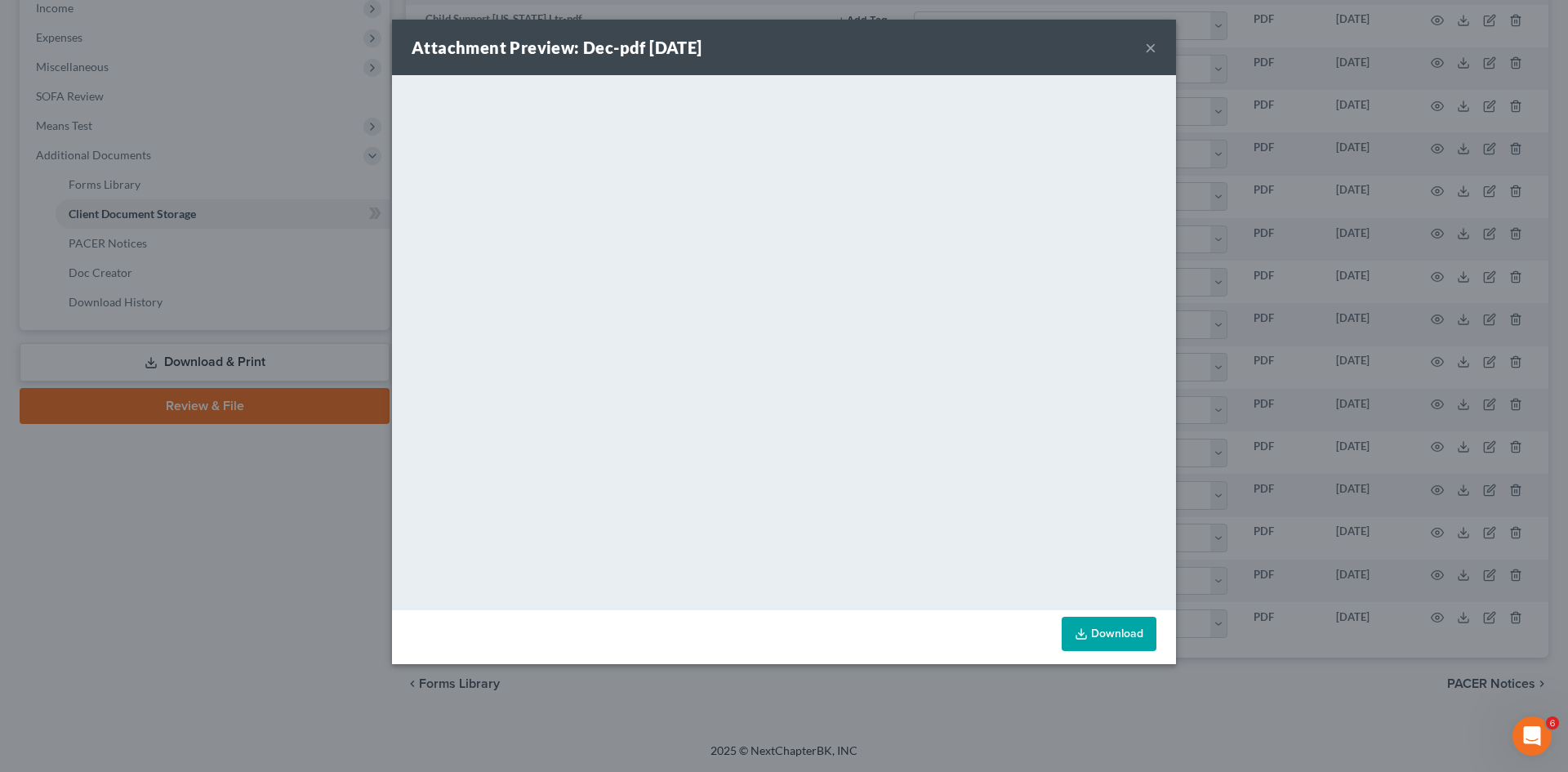 click on "Attachment Preview: Dec-pdf 06/05/2025 ×
<object ng-attr-data='https://nextchapter-prod.s3.amazonaws.com/uploads/attachment/file/11526450/78a920d8-b7ef-4b4b-b29d-a34496920bde.pdf?X-Amz-Expires=3000&X-Amz-Date=20250710T132351Z&X-Amz-Algorithm=AWS4-HMAC-SHA256&X-Amz-Credential=AKIAJMWBS4AI7W4T6GHQ%2F20250710%2Fus-east-1%2Fs3%2Faws4_request&X-Amz-SignedHeaders=host&X-Amz-Signature=4cfc2563527f37c6424e709c5acbe5816922aa1aabe35e0bf94f5fe82c0e6d11' type='application/pdf' width='100%' height='650px'></object>
<p><a href='https://nextchapter-prod.s3.amazonaws.com/uploads/attachment/file/11526450/78a920d8-b7ef-4b4b-b29d-a34496920bde.pdf?X-Amz-Expires=3000&X-Amz-Date=20250710T132351Z&X-Amz-Algorithm=AWS4-HMAC-SHA256&X-Amz-Credential=AKIAJMWBS4AI7W4T6GHQ%2F20250710%2Fus-east-1%2Fs3%2Faws4_request&X-Amz-SignedHeaders=host&X-Amz-Signature=4cfc2563527f37c6424e709c5acbe5816922aa1aabe35e0bf94f5fe82c0e6d11' target='_blank'>Click here</a> to open in a new window.</p>
Download" at bounding box center [784, 386] 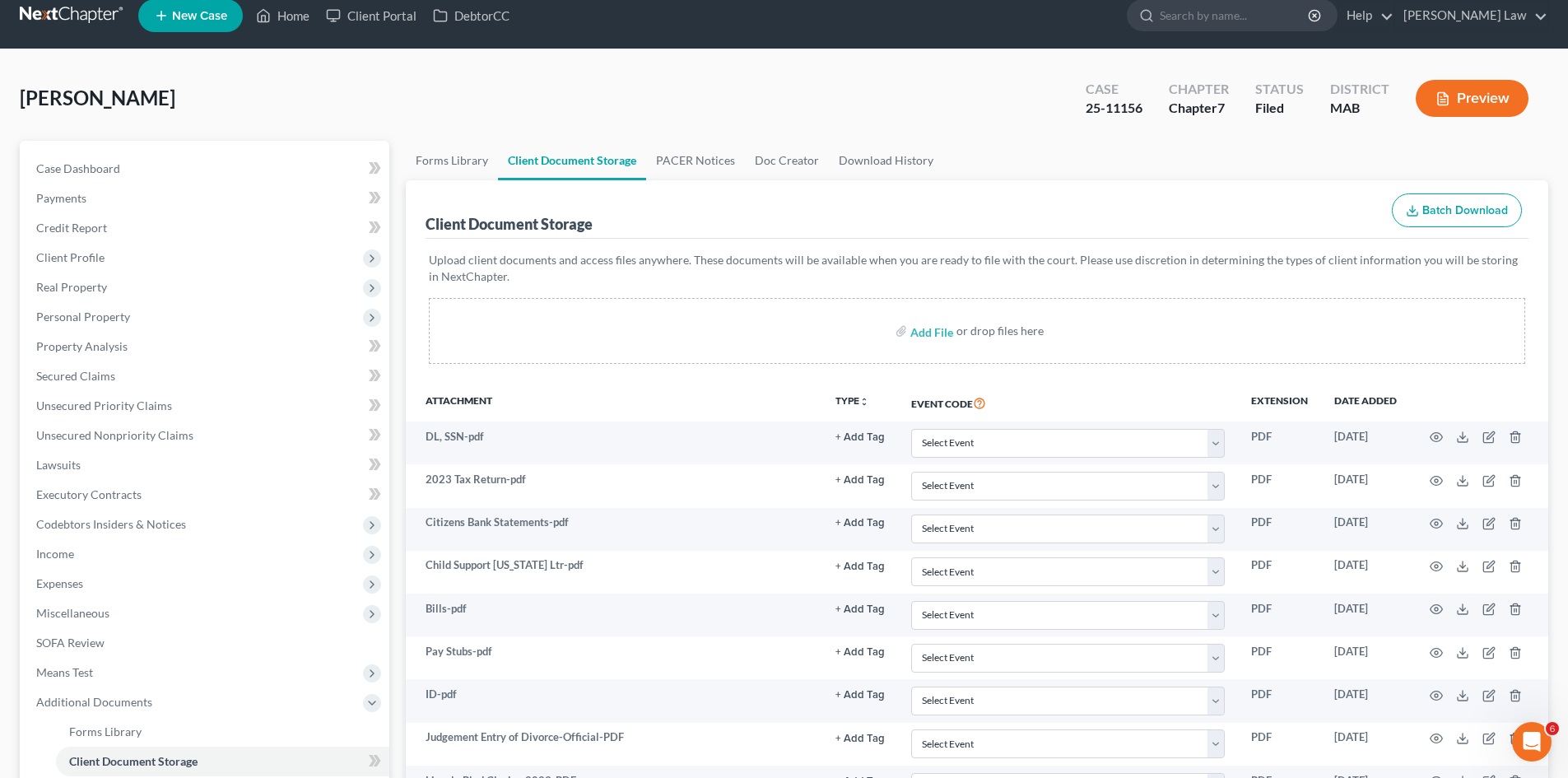 scroll, scrollTop: 14, scrollLeft: 0, axis: vertical 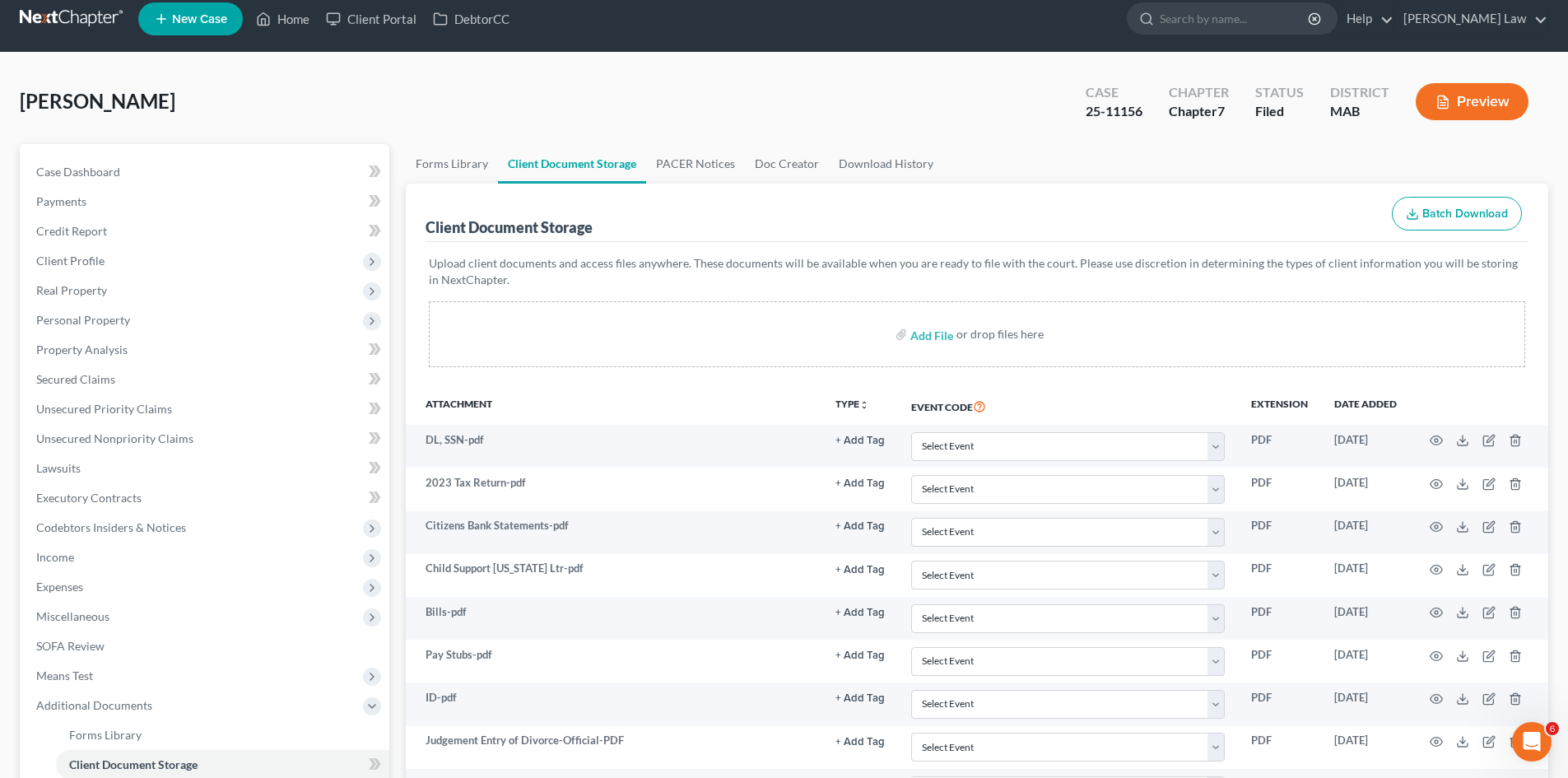 click on "25-11156" at bounding box center [1114, 111] 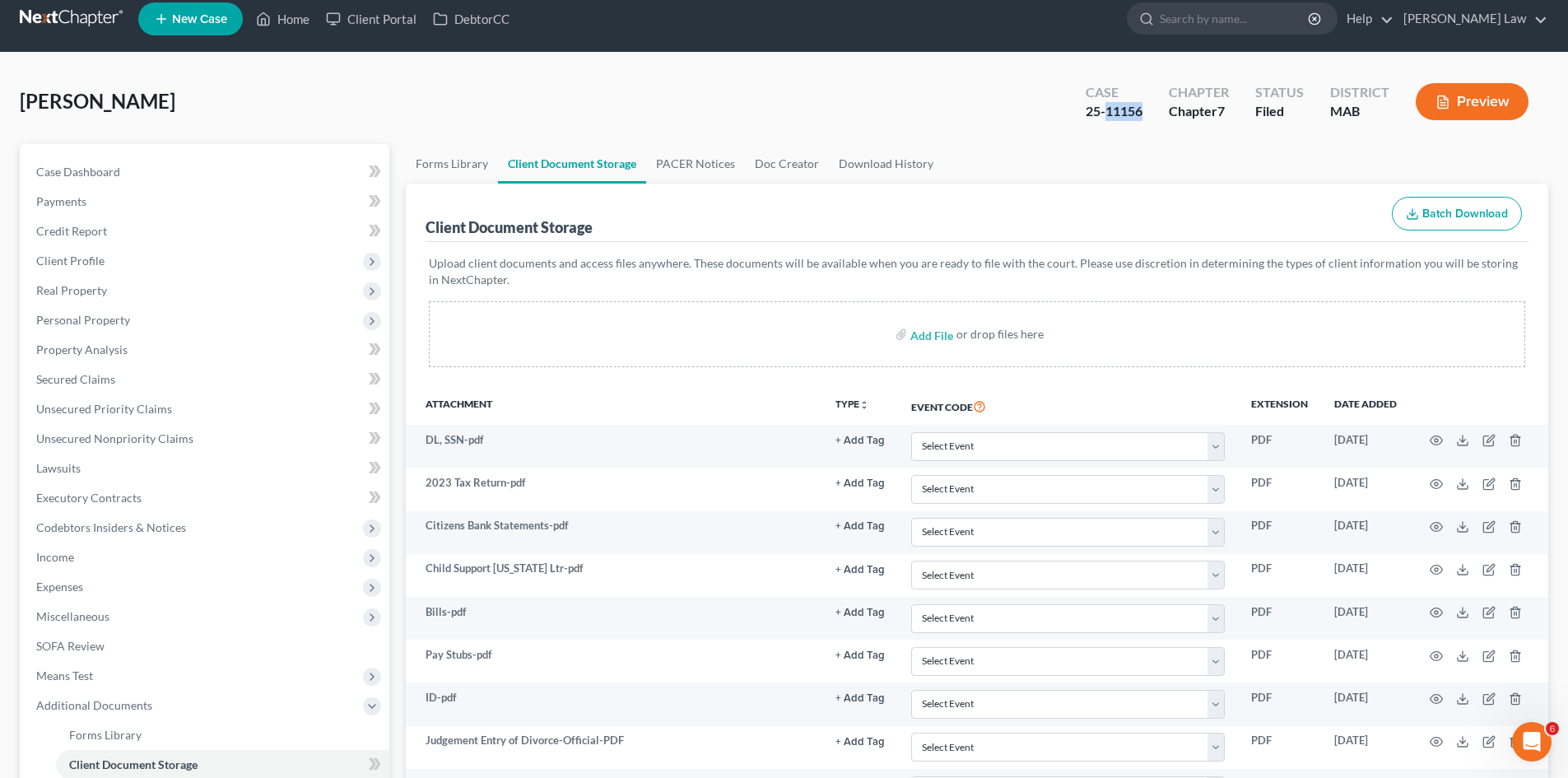 click on "25-11156" at bounding box center [1114, 111] 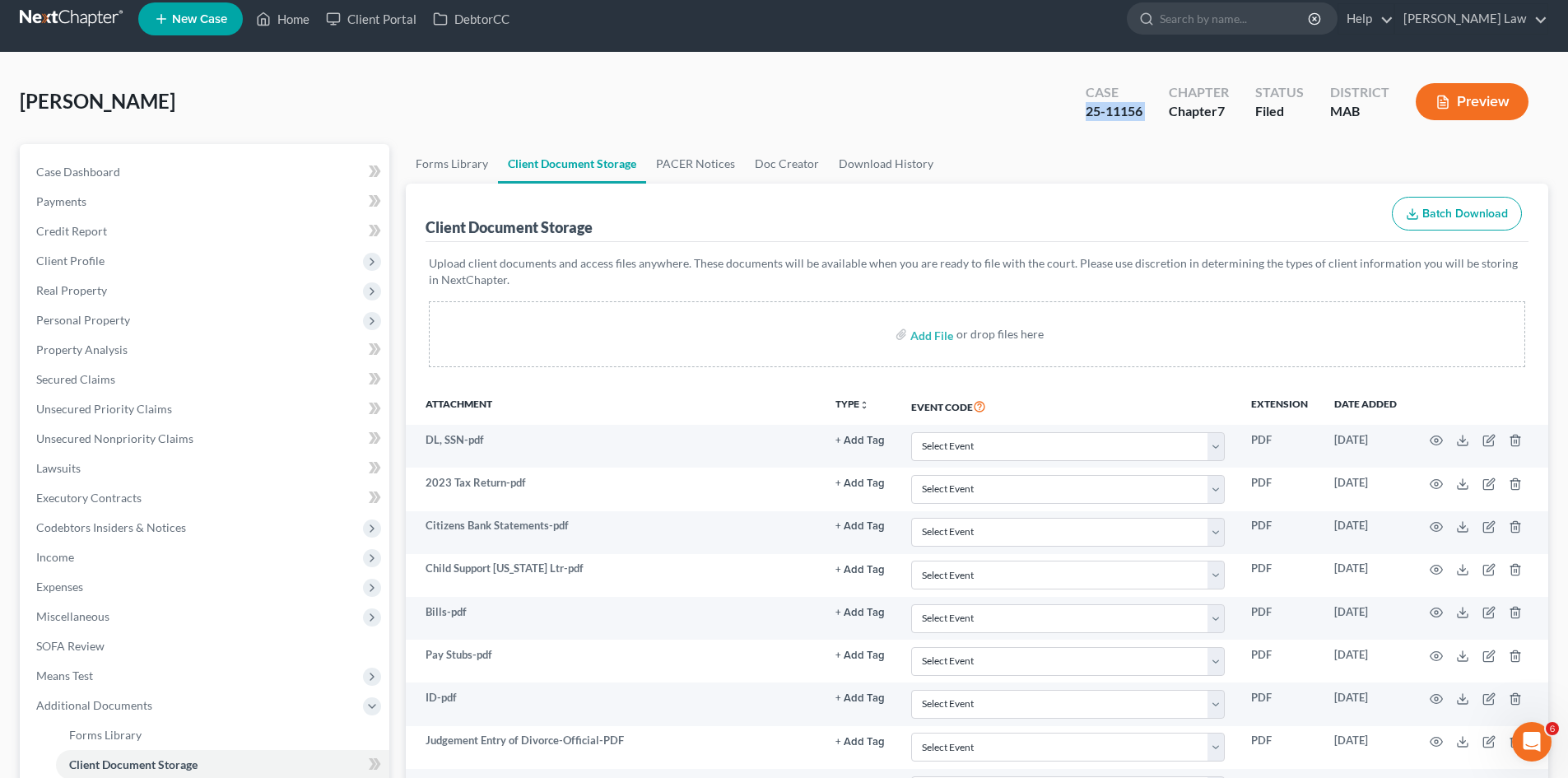 click on "25-11156" at bounding box center [1114, 111] 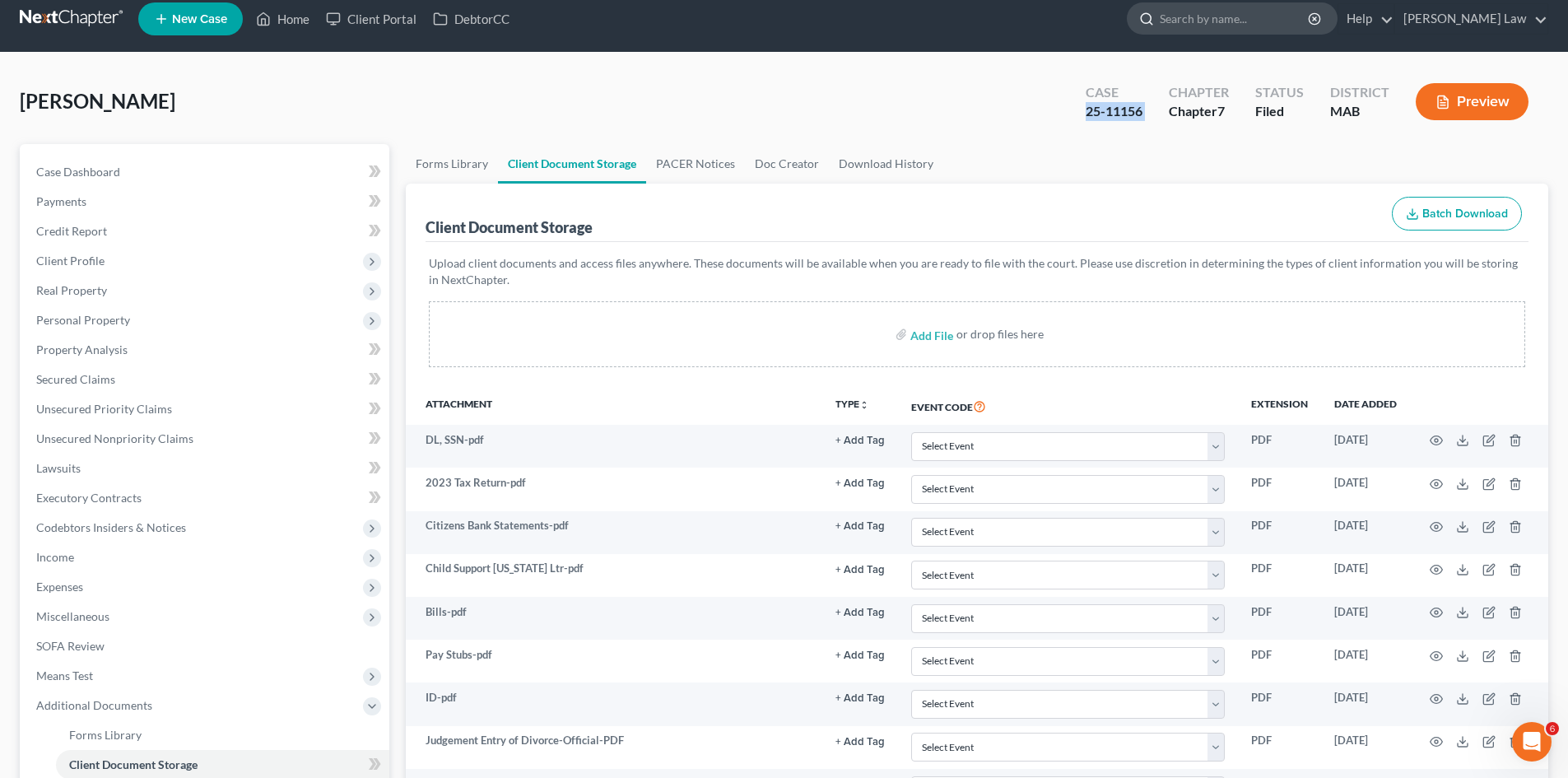 copy on "25-11156" 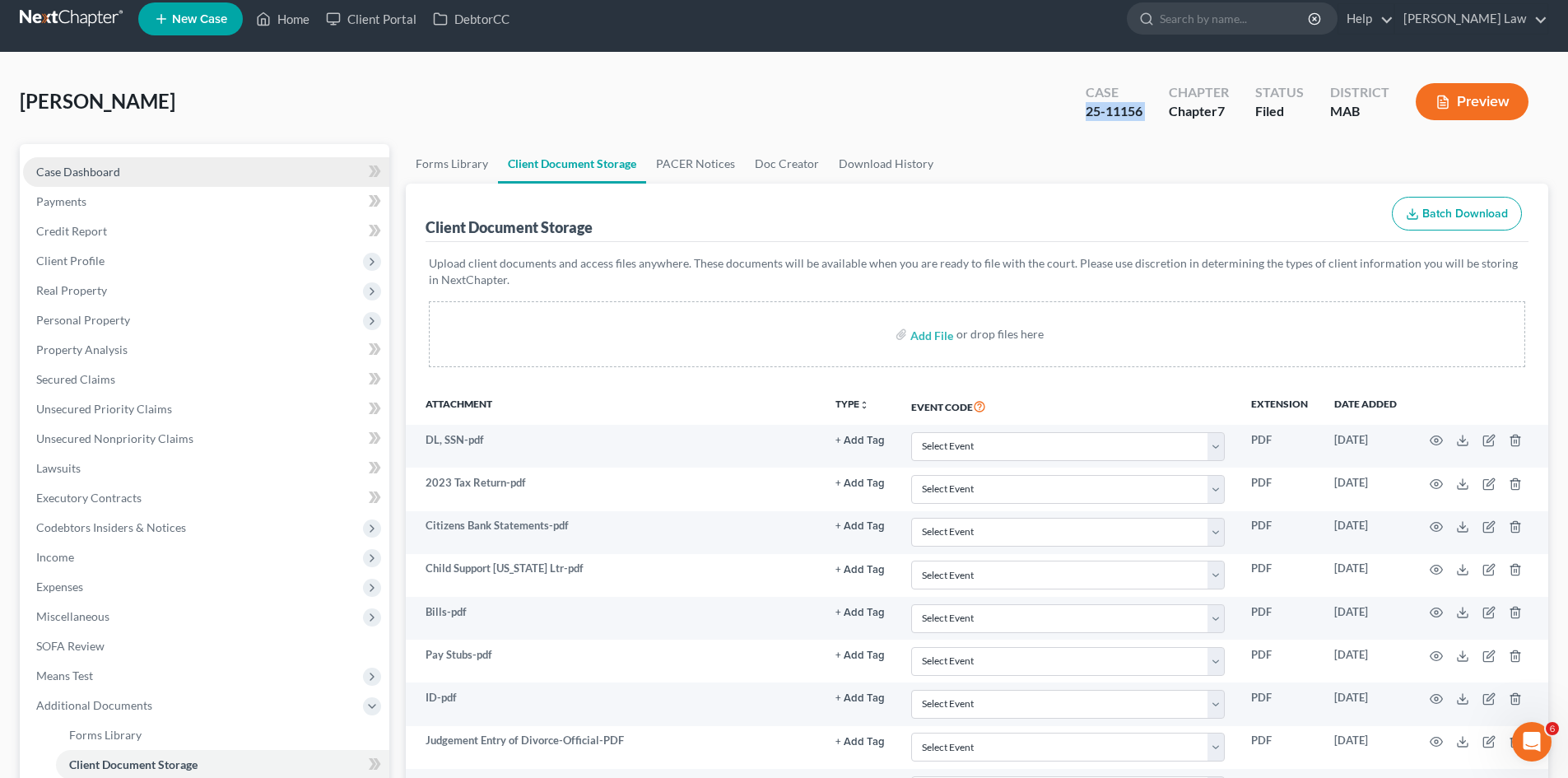 click on "Case Dashboard" at bounding box center (78, 171) 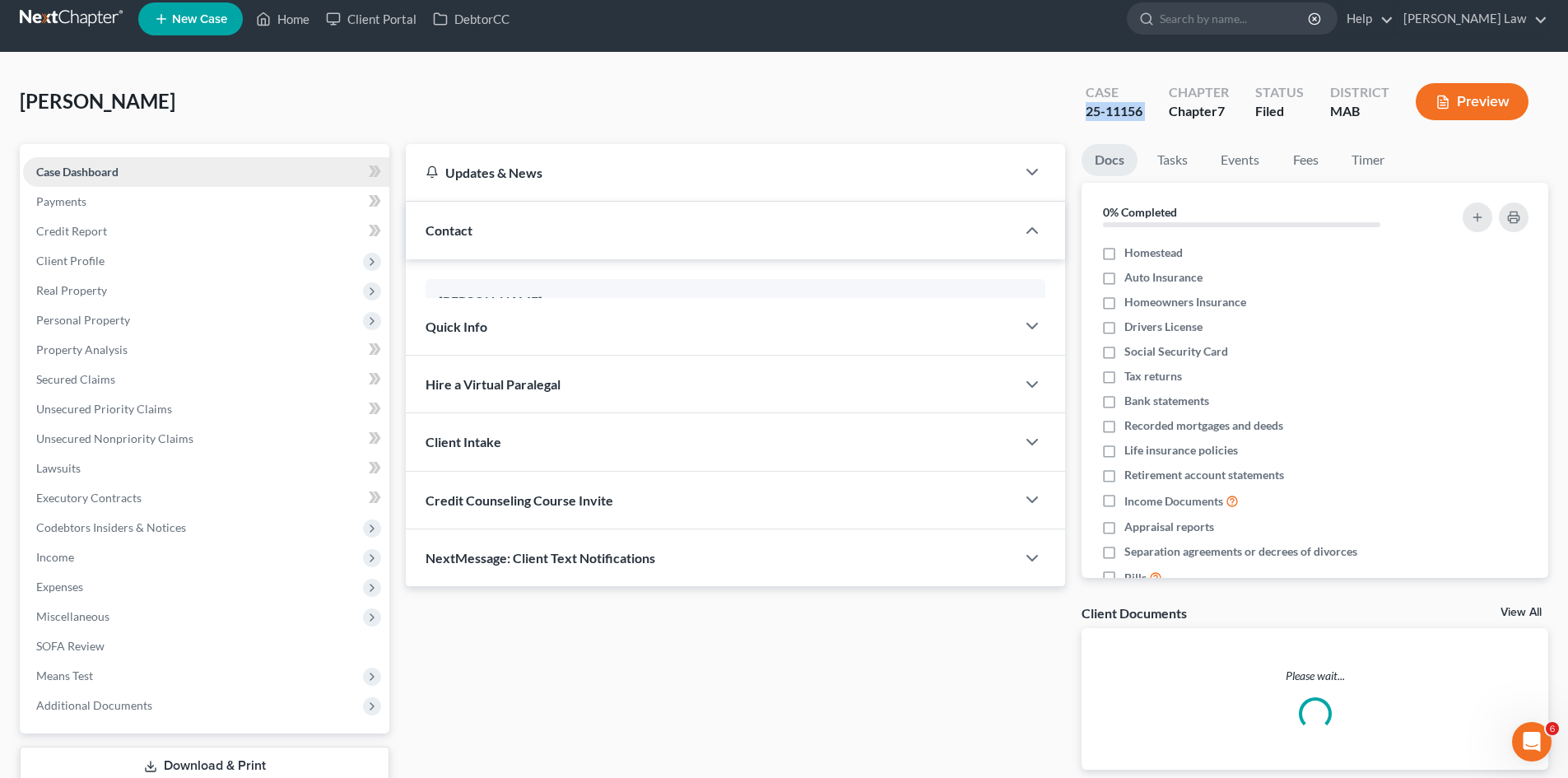 scroll, scrollTop: 0, scrollLeft: 0, axis: both 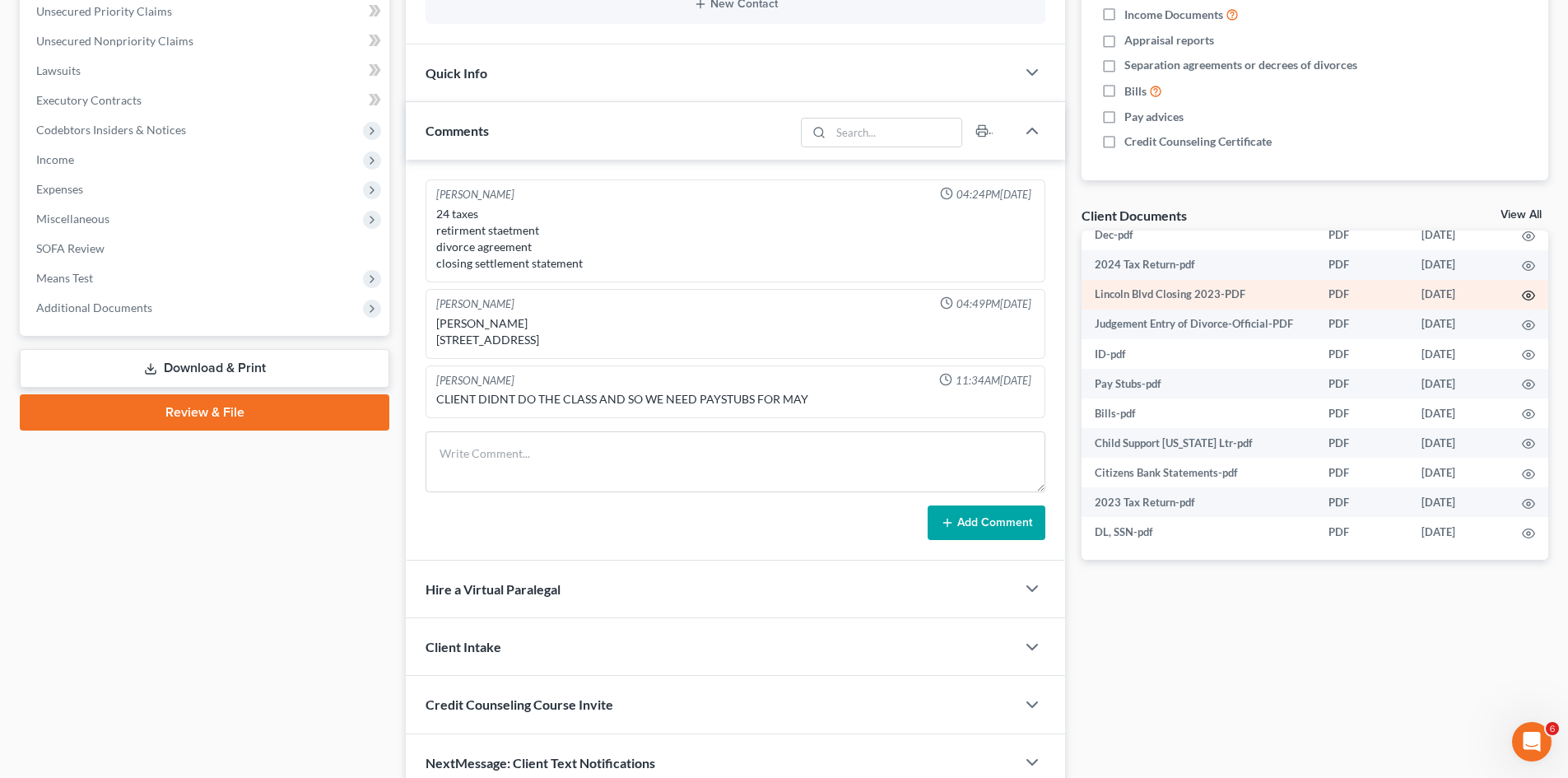 click 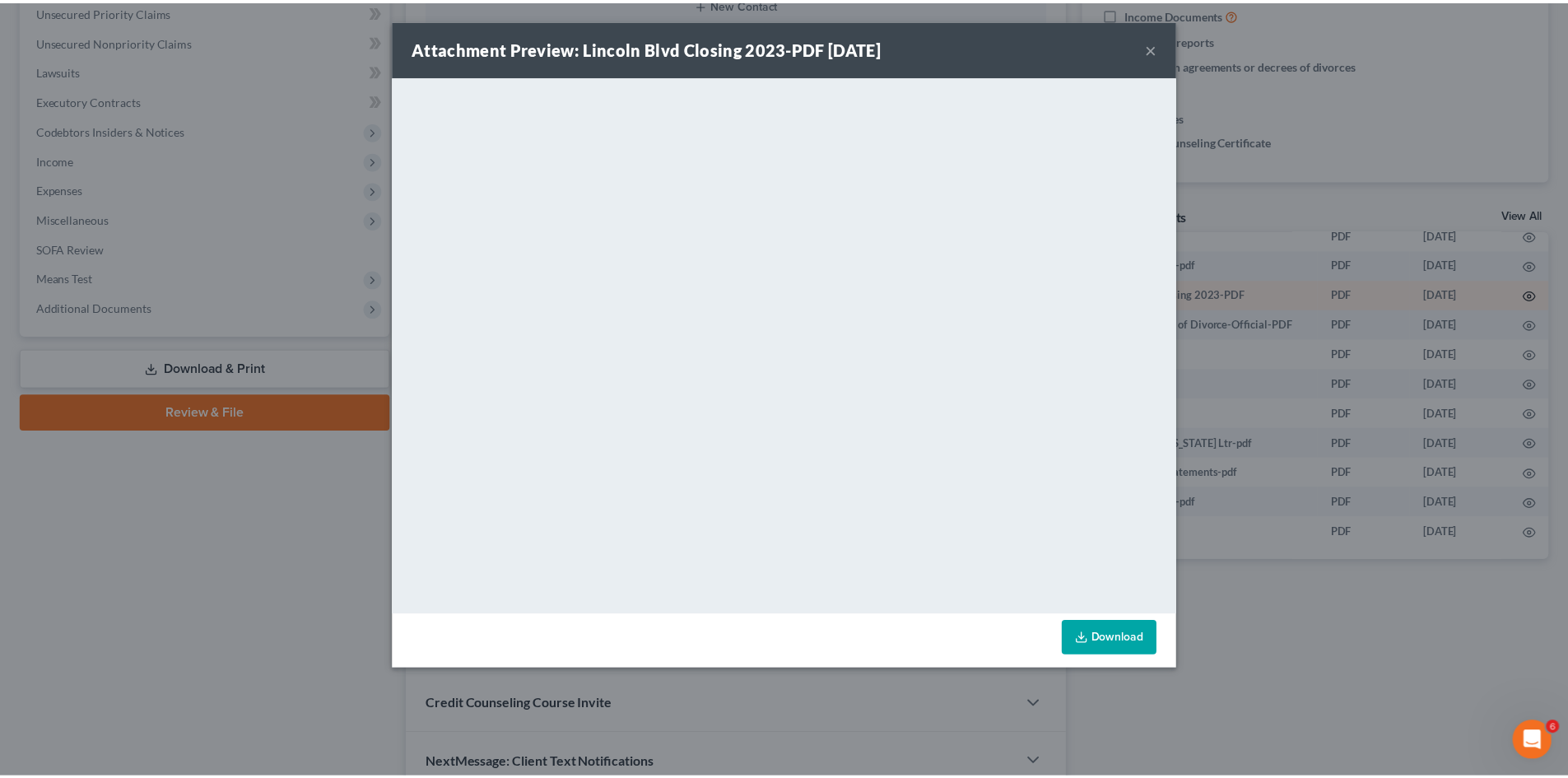 scroll, scrollTop: 251, scrollLeft: 0, axis: vertical 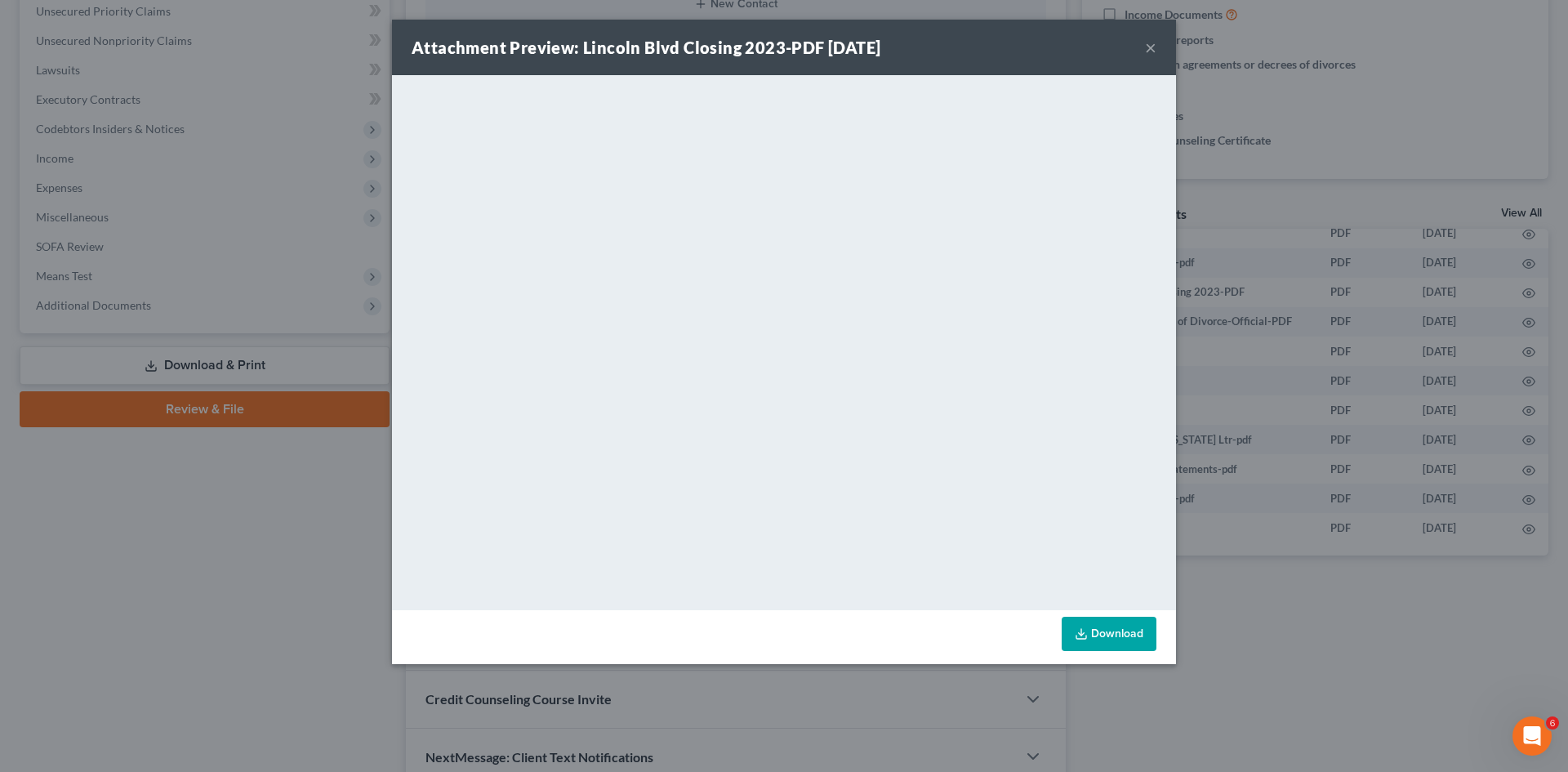 click on "Attachment Preview: Lincoln Blvd Closing 2023-PDF 05/28/2025 ×
<object ng-attr-data='https://nextchapter-prod.s3.amazonaws.com/uploads/attachment/file/11471739/dd84008f-dd7d-400f-bc71-73ee5455b1c0.PDF?X-Amz-Expires=3000&X-Amz-Date=20250710T132702Z&X-Amz-Algorithm=AWS4-HMAC-SHA256&X-Amz-Credential=AKIAJMWBS4AI7W4T6GHQ%2F20250710%2Fus-east-1%2Fs3%2Faws4_request&X-Amz-SignedHeaders=host&X-Amz-Signature=2c549b8a490613ee9e0579438da7c3f0f93ce682d7c1a13d86c88f7c31087fe0' type='application/pdf' width='100%' height='650px'></object>
<p><a href='https://nextchapter-prod.s3.amazonaws.com/uploads/attachment/file/11471739/dd84008f-dd7d-400f-bc71-73ee5455b1c0.PDF?X-Amz-Expires=3000&X-Amz-Date=20250710T132702Z&X-Amz-Algorithm=AWS4-HMAC-SHA256&X-Amz-Credential=AKIAJMWBS4AI7W4T6GHQ%2F20250710%2Fus-east-1%2Fs3%2Faws4_request&X-Amz-SignedHeaders=host&X-Amz-Signature=2c549b8a490613ee9e0579438da7c3f0f93ce682d7c1a13d86c88f7c31087fe0' target='_blank'>Click here</a> to open in a new window.</p>
Download" at bounding box center [784, 386] 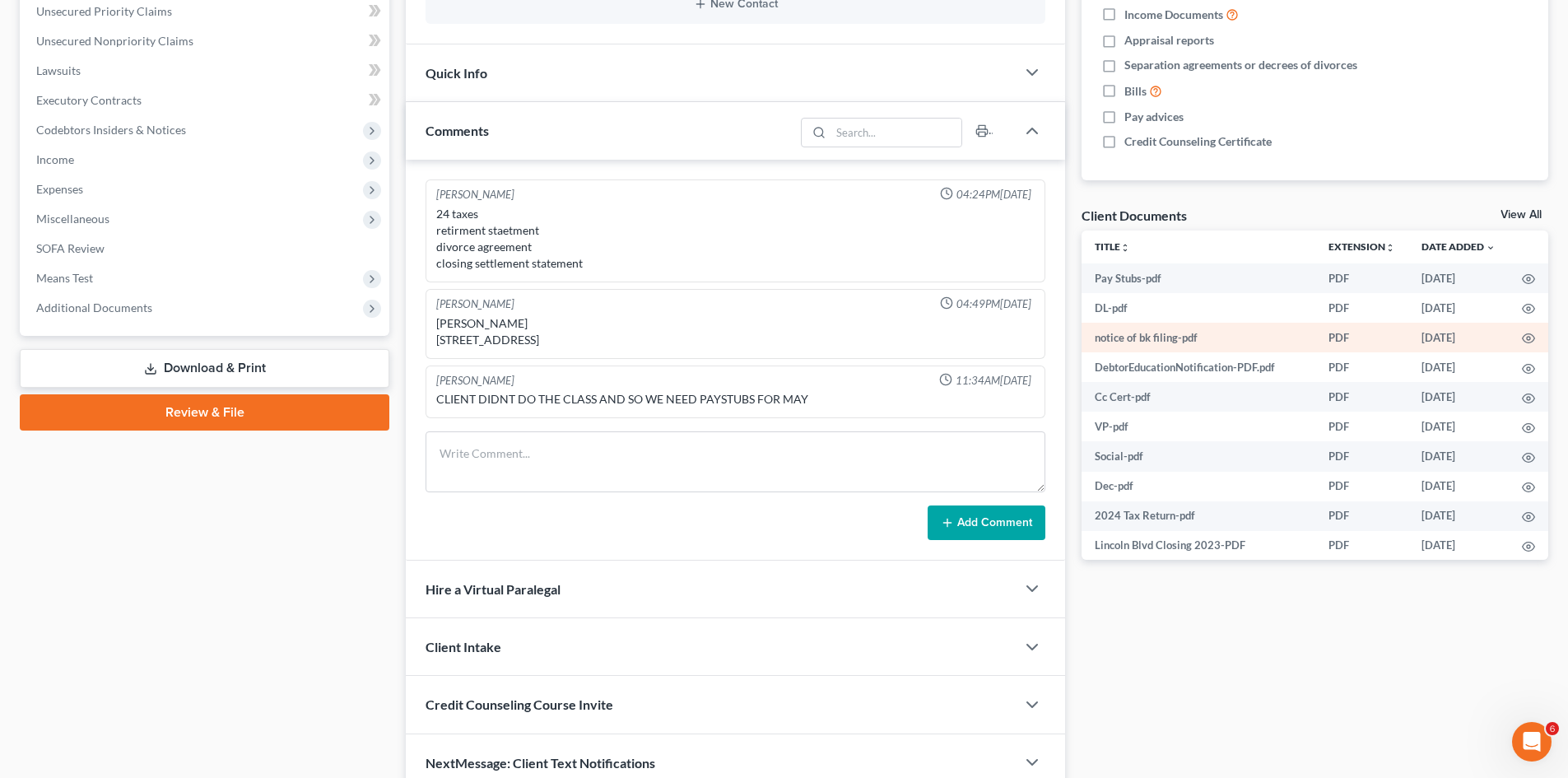 scroll, scrollTop: 267, scrollLeft: 0, axis: vertical 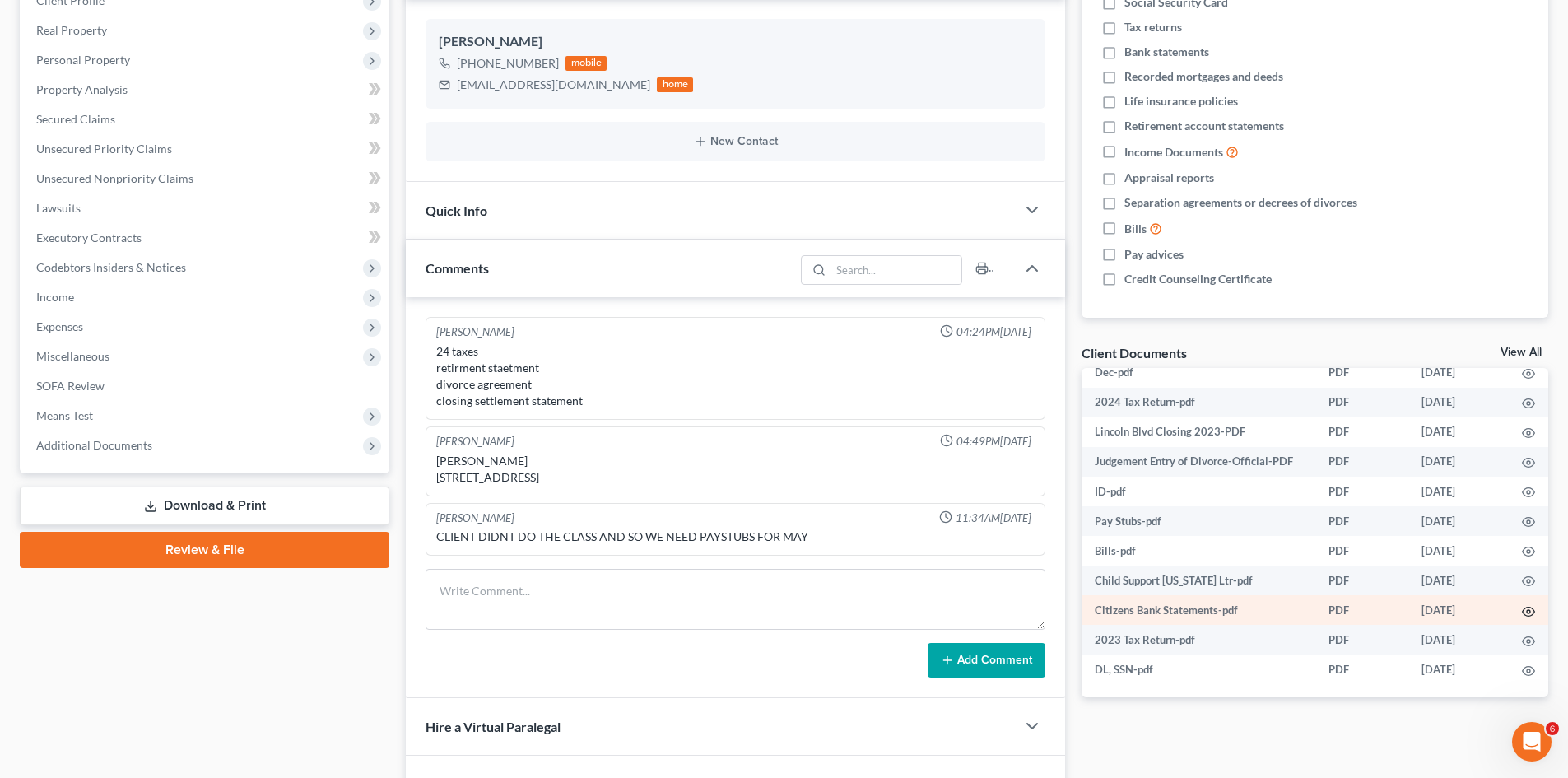 click 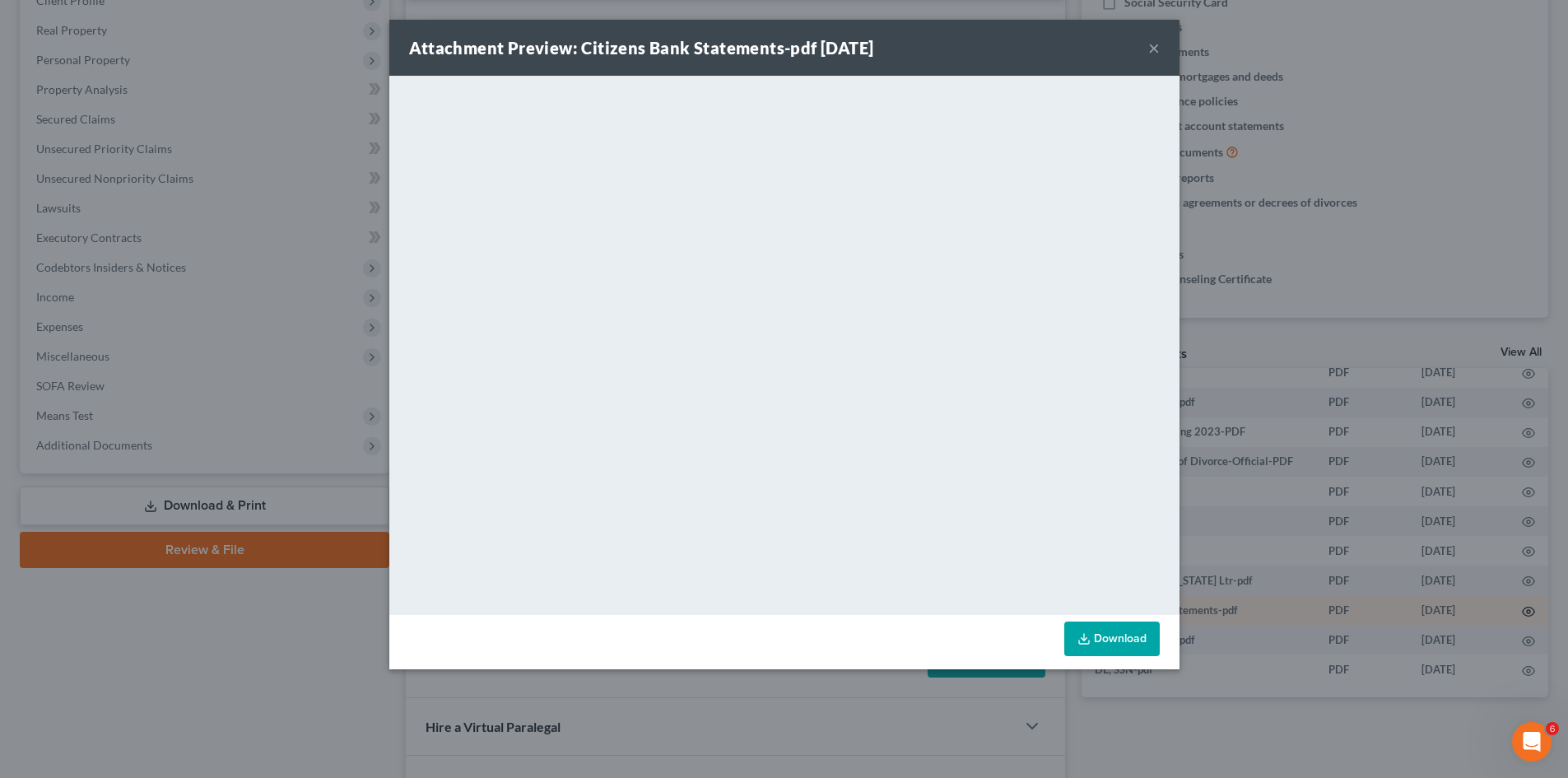 scroll, scrollTop: 251, scrollLeft: 0, axis: vertical 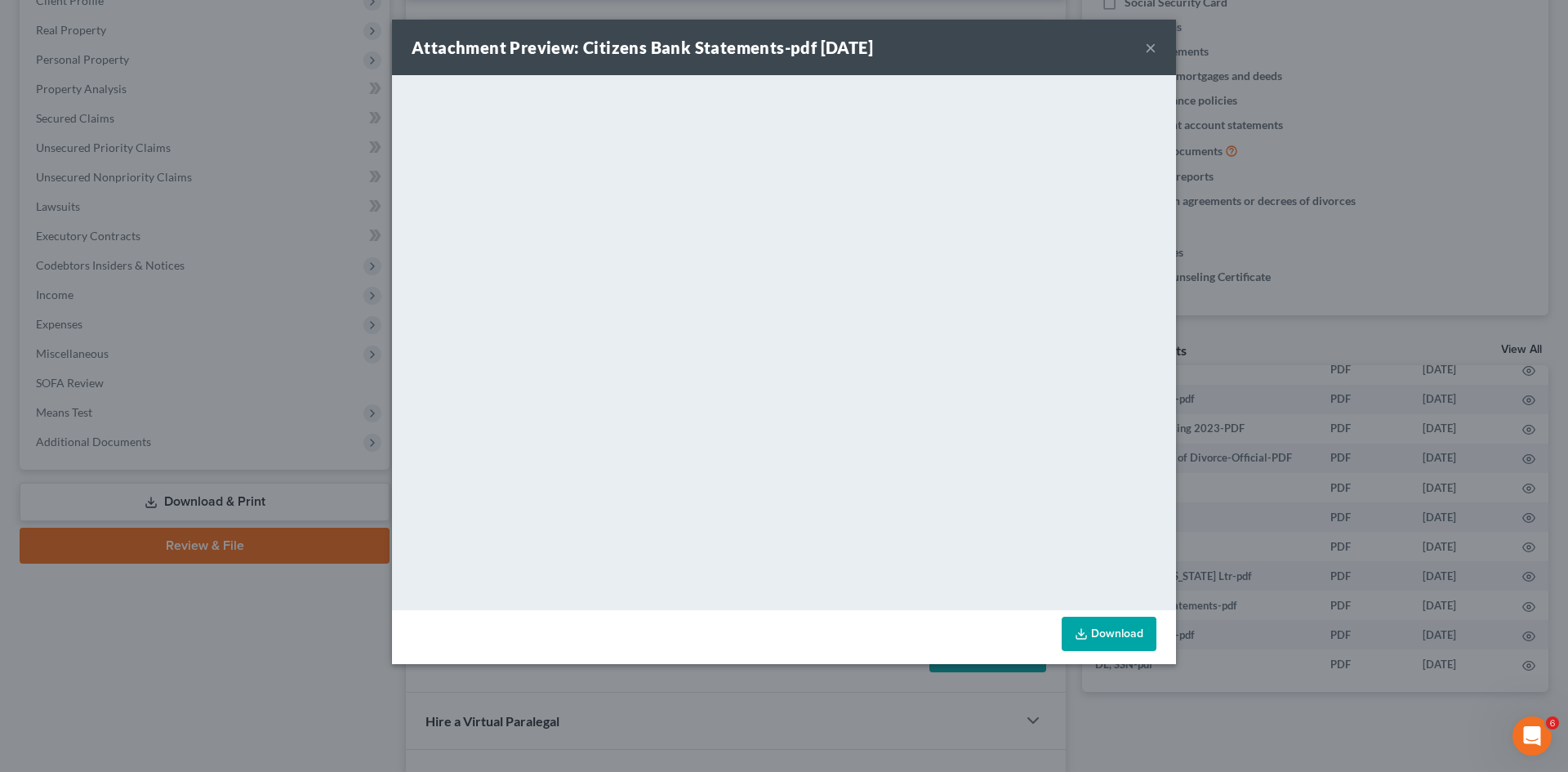 click on "Attachment Preview: Citizens Bank Statements-pdf 03/14/2025 ×
<object ng-attr-data='https://nextchapter-prod.s3.amazonaws.com/uploads/attachment/file/11047896/5831989c-f1c8-4dbe-bf09-da17c004b757.pdf?X-Amz-Expires=3000&X-Amz-Date=20250710T132702Z&X-Amz-Algorithm=AWS4-HMAC-SHA256&X-Amz-Credential=AKIAJMWBS4AI7W4T6GHQ%2F20250710%2Fus-east-1%2Fs3%2Faws4_request&X-Amz-SignedHeaders=host&X-Amz-Signature=5467db2031e22a2121759b231236f3908059b65d66f2cf626338e1a88ada06ee' type='application/pdf' width='100%' height='650px'></object>
<p><a href='https://nextchapter-prod.s3.amazonaws.com/uploads/attachment/file/11047896/5831989c-f1c8-4dbe-bf09-da17c004b757.pdf?X-Amz-Expires=3000&X-Amz-Date=20250710T132702Z&X-Amz-Algorithm=AWS4-HMAC-SHA256&X-Amz-Credential=AKIAJMWBS4AI7W4T6GHQ%2F20250710%2Fus-east-1%2Fs3%2Faws4_request&X-Amz-SignedHeaders=host&X-Amz-Signature=5467db2031e22a2121759b231236f3908059b65d66f2cf626338e1a88ada06ee' target='_blank'>Click here</a> to open in a new window.</p>
Download" at bounding box center [784, 386] 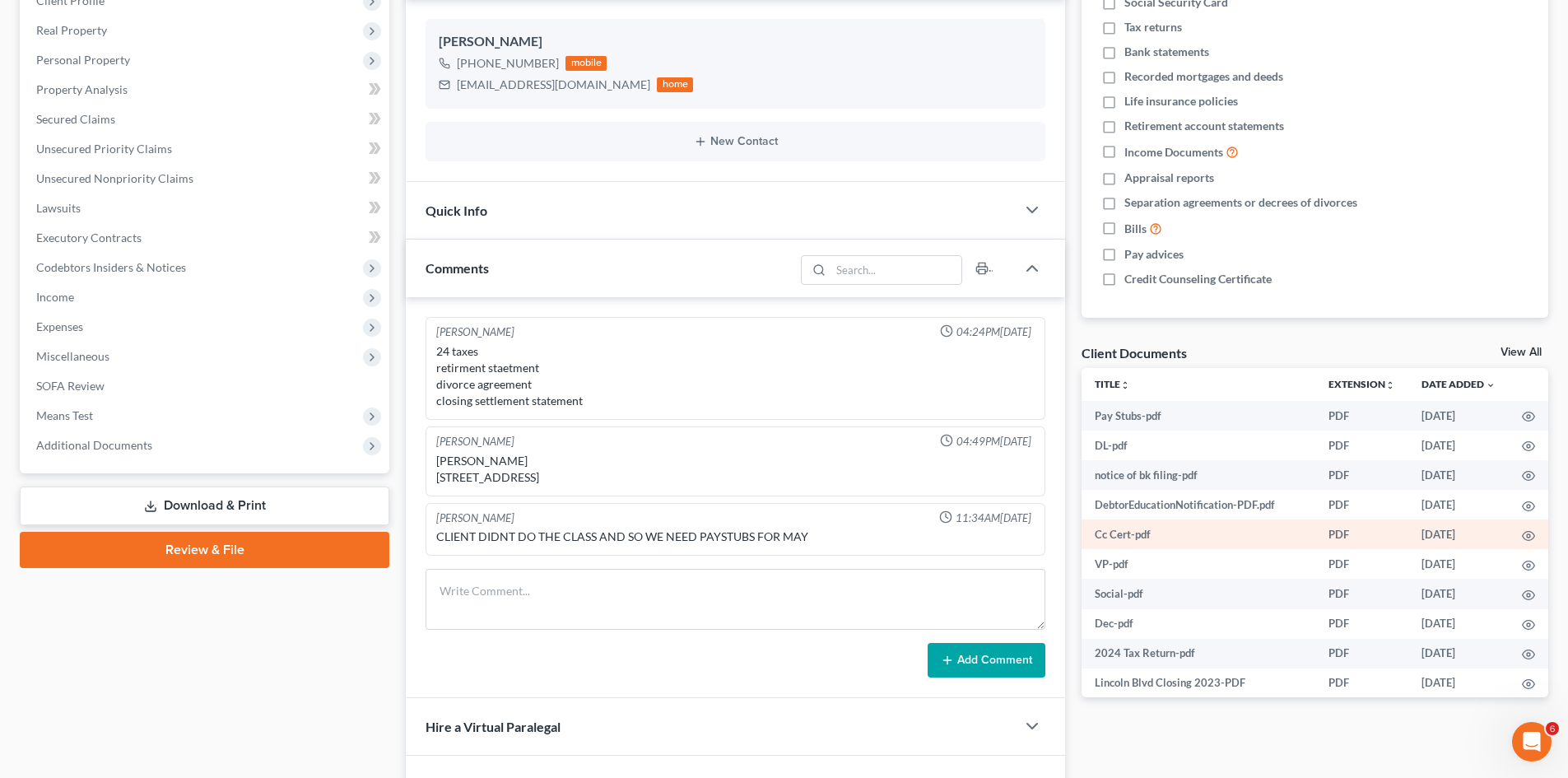 scroll, scrollTop: 267, scrollLeft: 0, axis: vertical 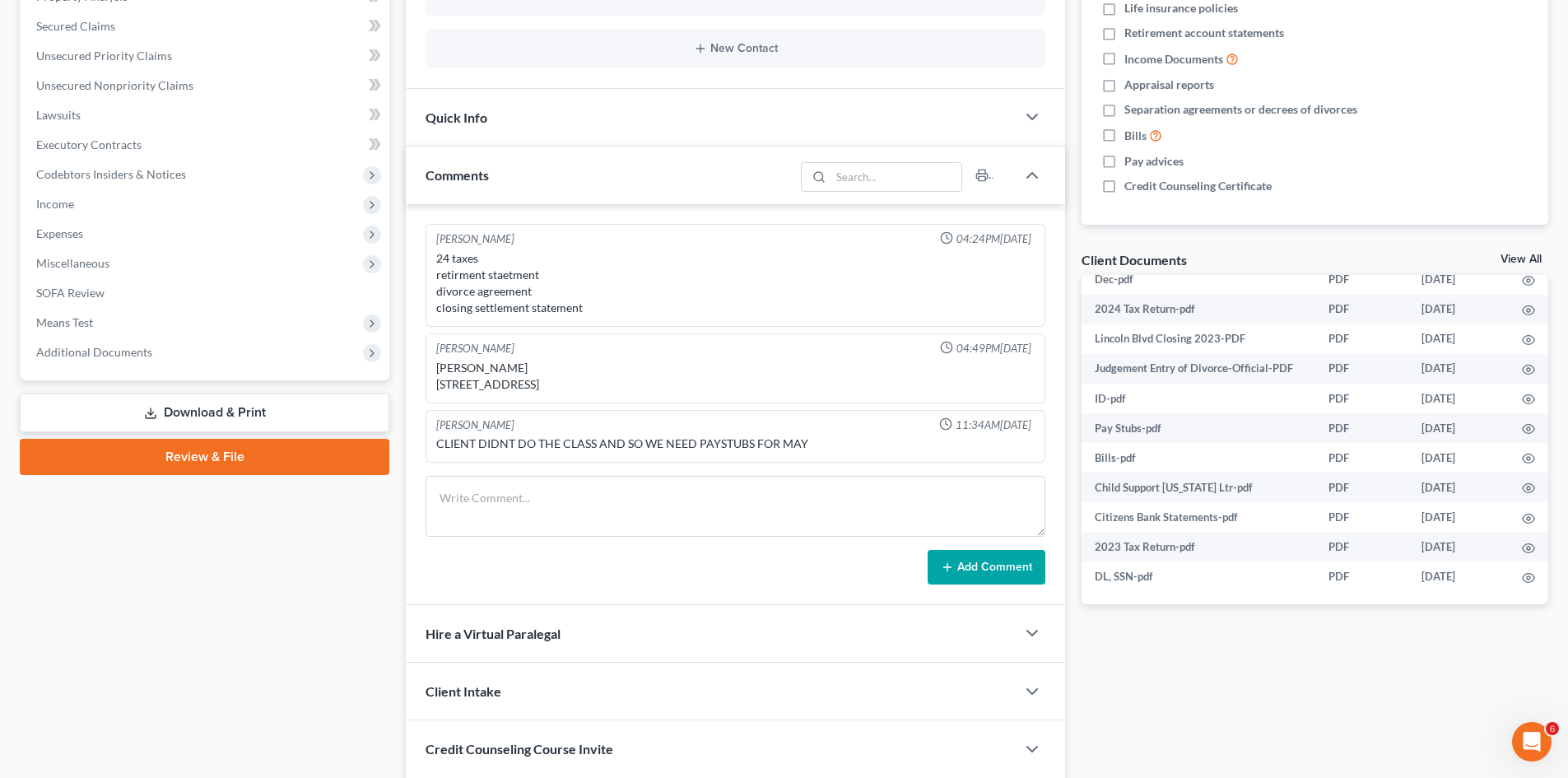 click on "View All" at bounding box center [1521, 259] 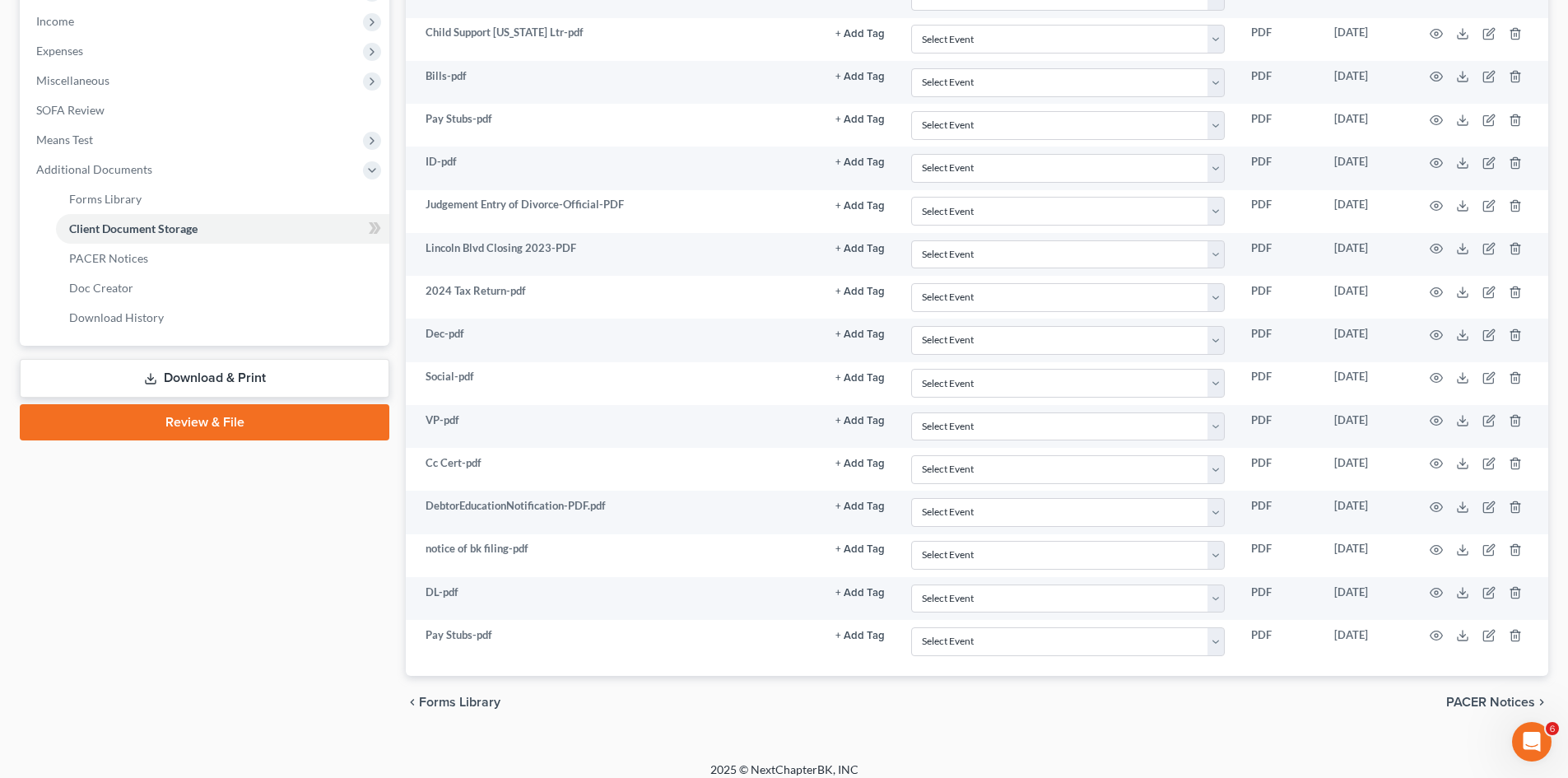 scroll, scrollTop: 563, scrollLeft: 0, axis: vertical 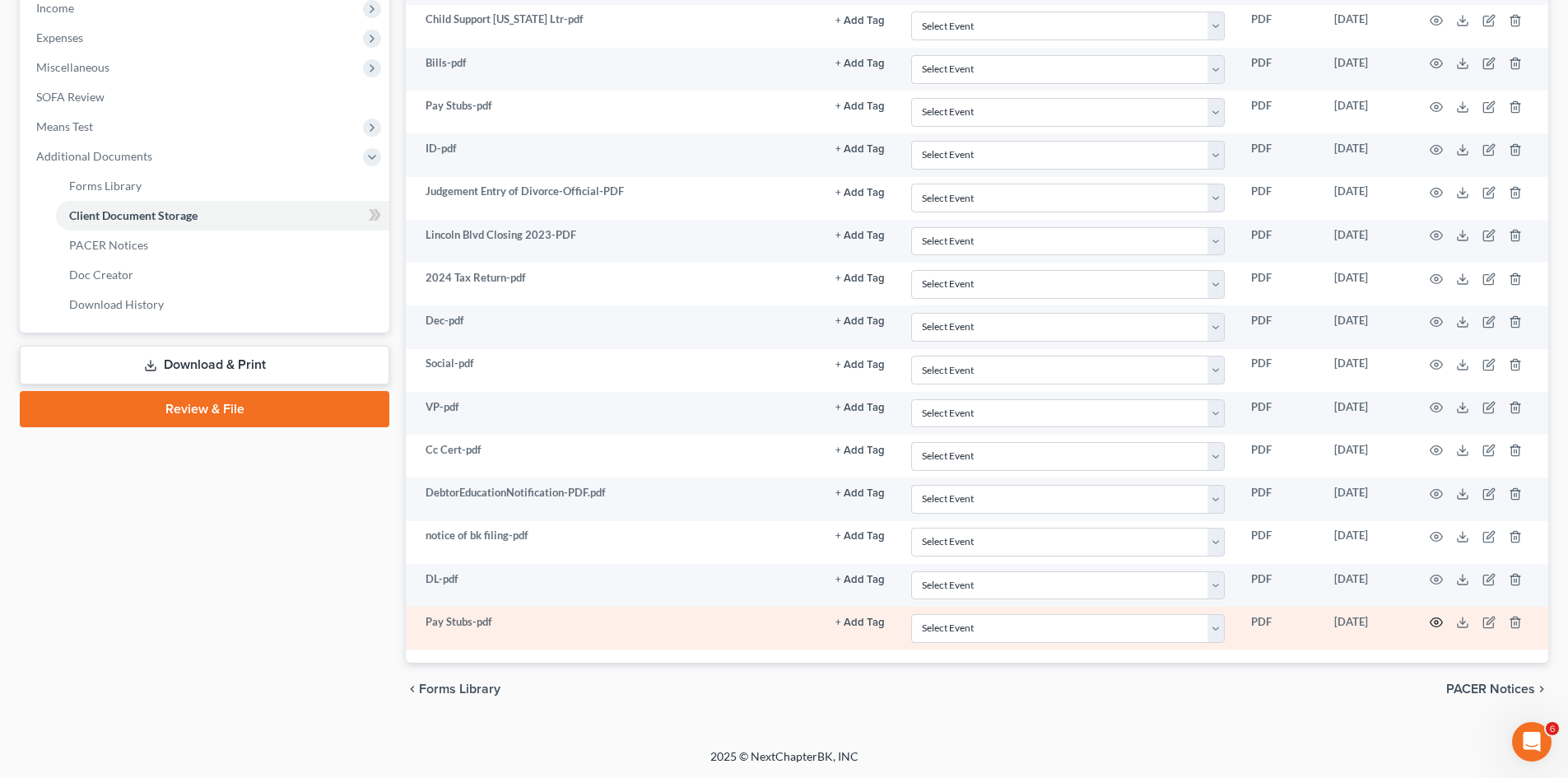 click 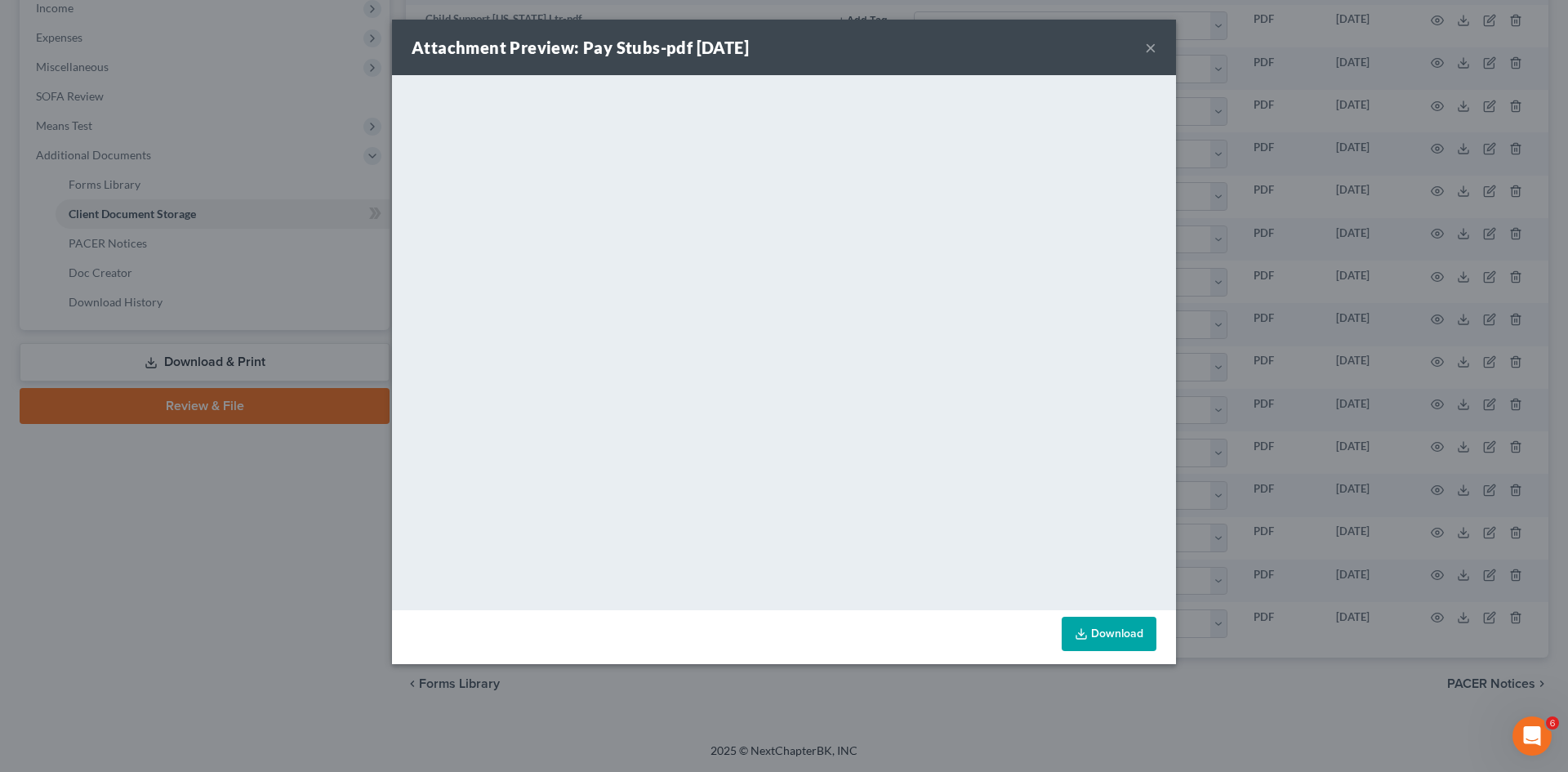 click on "Attachment Preview: Pay Stubs-pdf 07/03/2025 ×
<object ng-attr-data='https://nextchapter-prod.s3.amazonaws.com/uploads/attachment/file/11805268/dc4200b4-ebc5-43f7-9be5-efbfc29fdfdb.pdf?X-Amz-Expires=3000&X-Amz-Date=20250710T132904Z&X-Amz-Algorithm=AWS4-HMAC-SHA256&X-Amz-Credential=AKIAJMWBS4AI7W4T6GHQ%2F20250710%2Fus-east-1%2Fs3%2Faws4_request&X-Amz-SignedHeaders=host&X-Amz-Signature=4efb9c5ab98adaaa7f0ed01af69127da037a9585c0f77f8f0bcebf8266f3599e' type='application/pdf' width='100%' height='650px'></object>
<p><a href='https://nextchapter-prod.s3.amazonaws.com/uploads/attachment/file/11805268/dc4200b4-ebc5-43f7-9be5-efbfc29fdfdb.pdf?X-Amz-Expires=3000&X-Amz-Date=20250710T132904Z&X-Amz-Algorithm=AWS4-HMAC-SHA256&X-Amz-Credential=AKIAJMWBS4AI7W4T6GHQ%2F20250710%2Fus-east-1%2Fs3%2Faws4_request&X-Amz-SignedHeaders=host&X-Amz-Signature=4efb9c5ab98adaaa7f0ed01af69127da037a9585c0f77f8f0bcebf8266f3599e' target='_blank'>Click here</a> to open in a new window.</p>
Download" at bounding box center [784, 386] 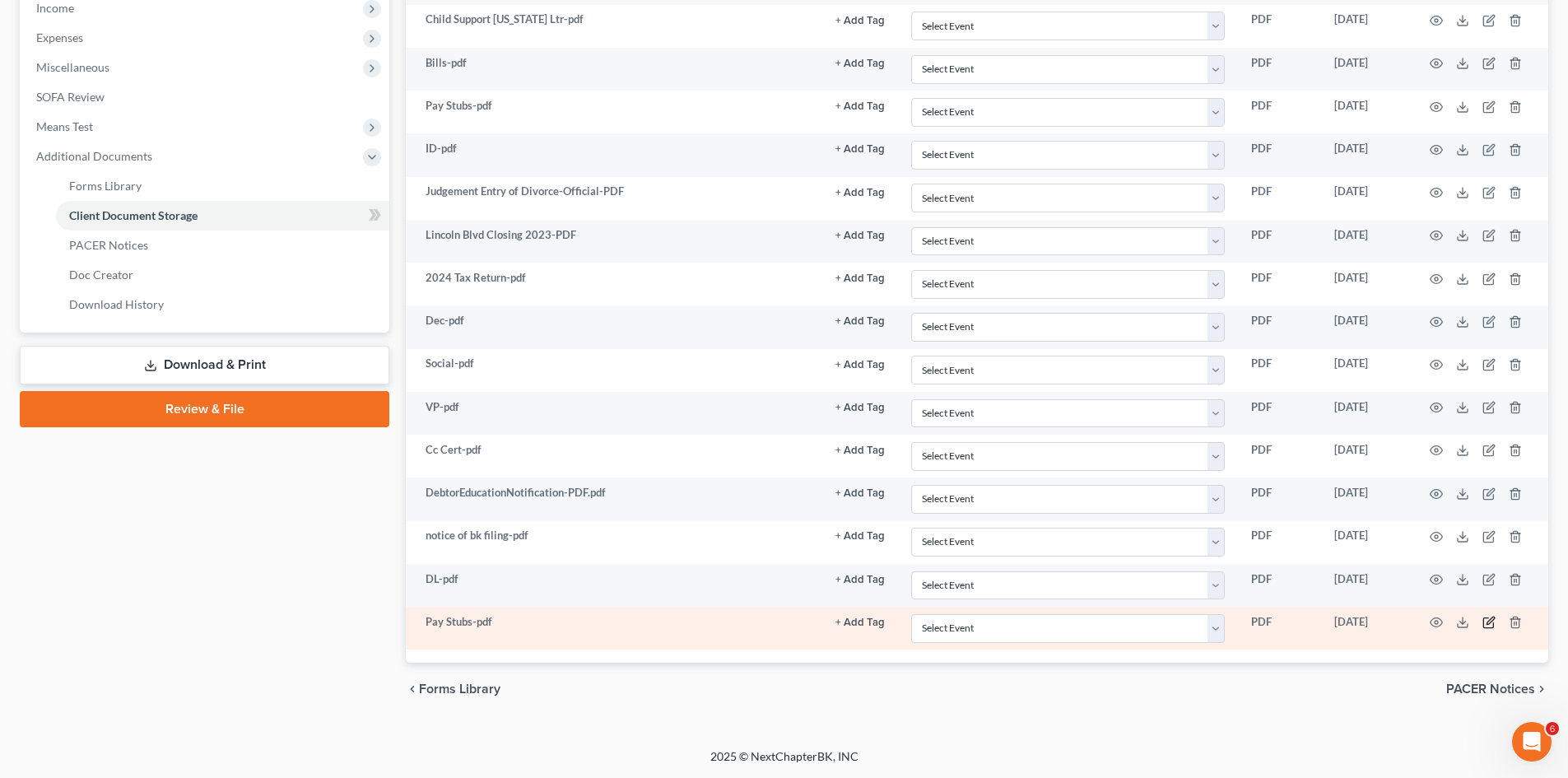 click 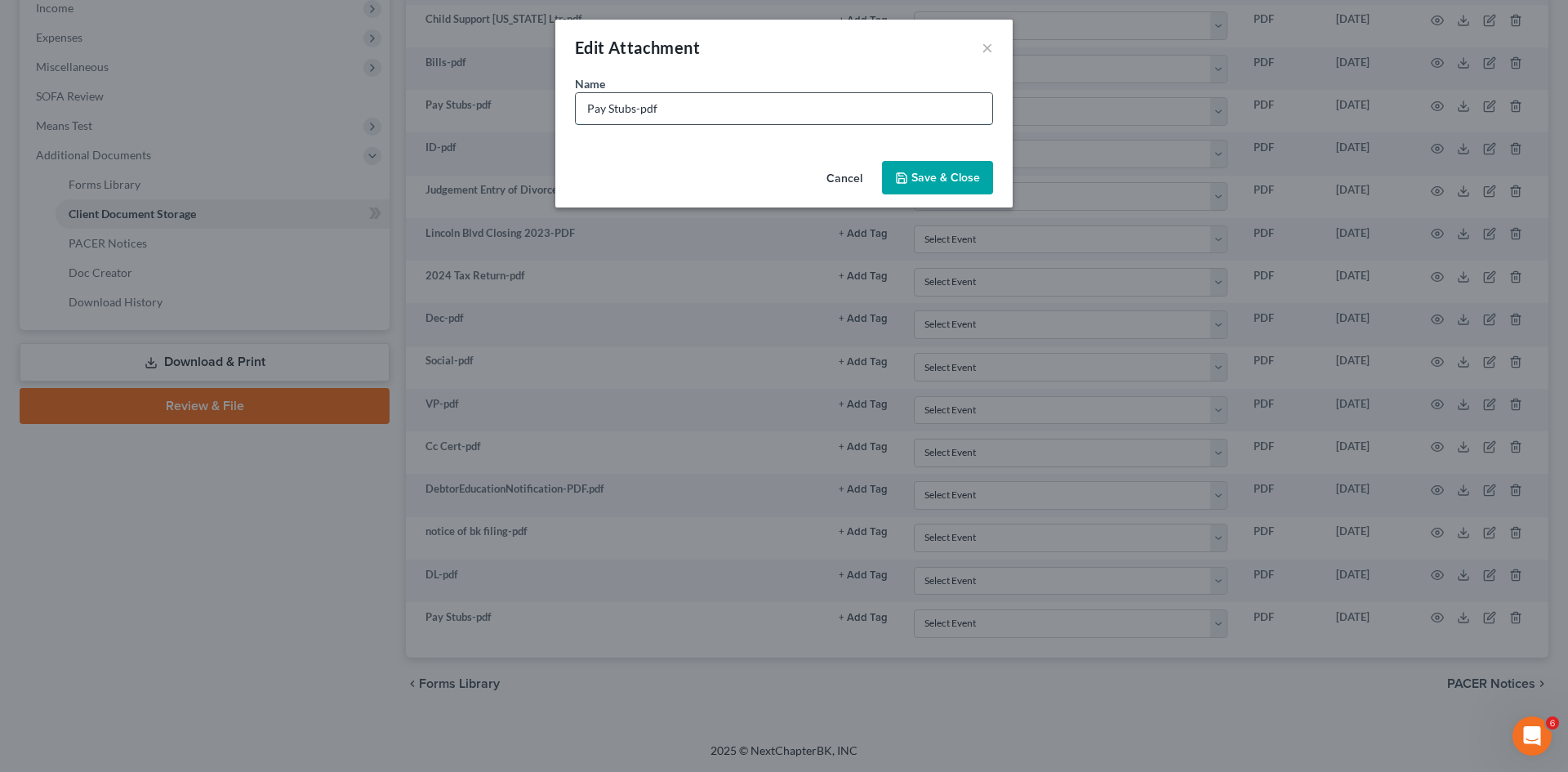 click on "Pay Stubs-pdf" at bounding box center [784, 109] 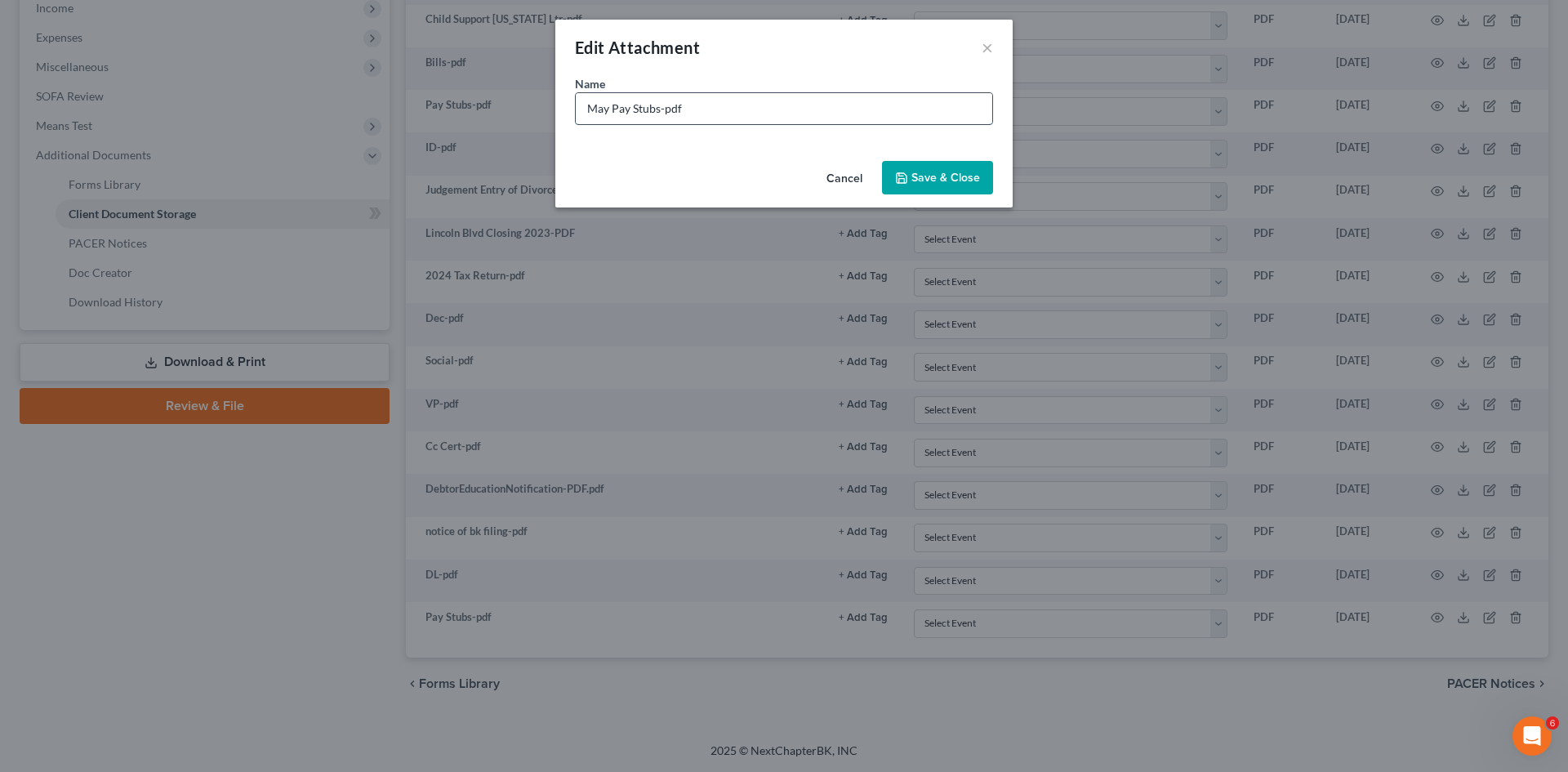 type on "May Pay Stubs-pdf" 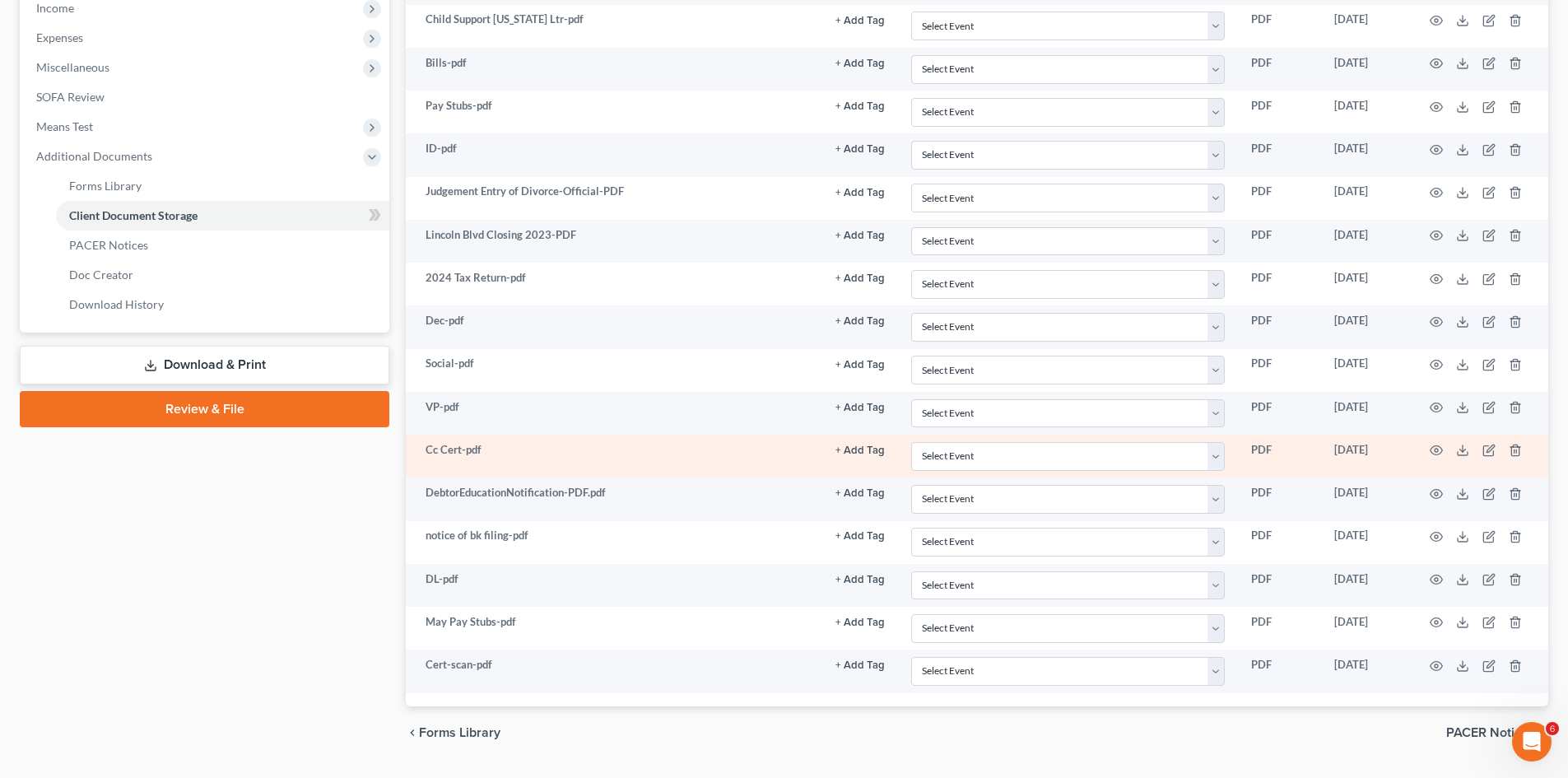 scroll, scrollTop: 566, scrollLeft: 0, axis: vertical 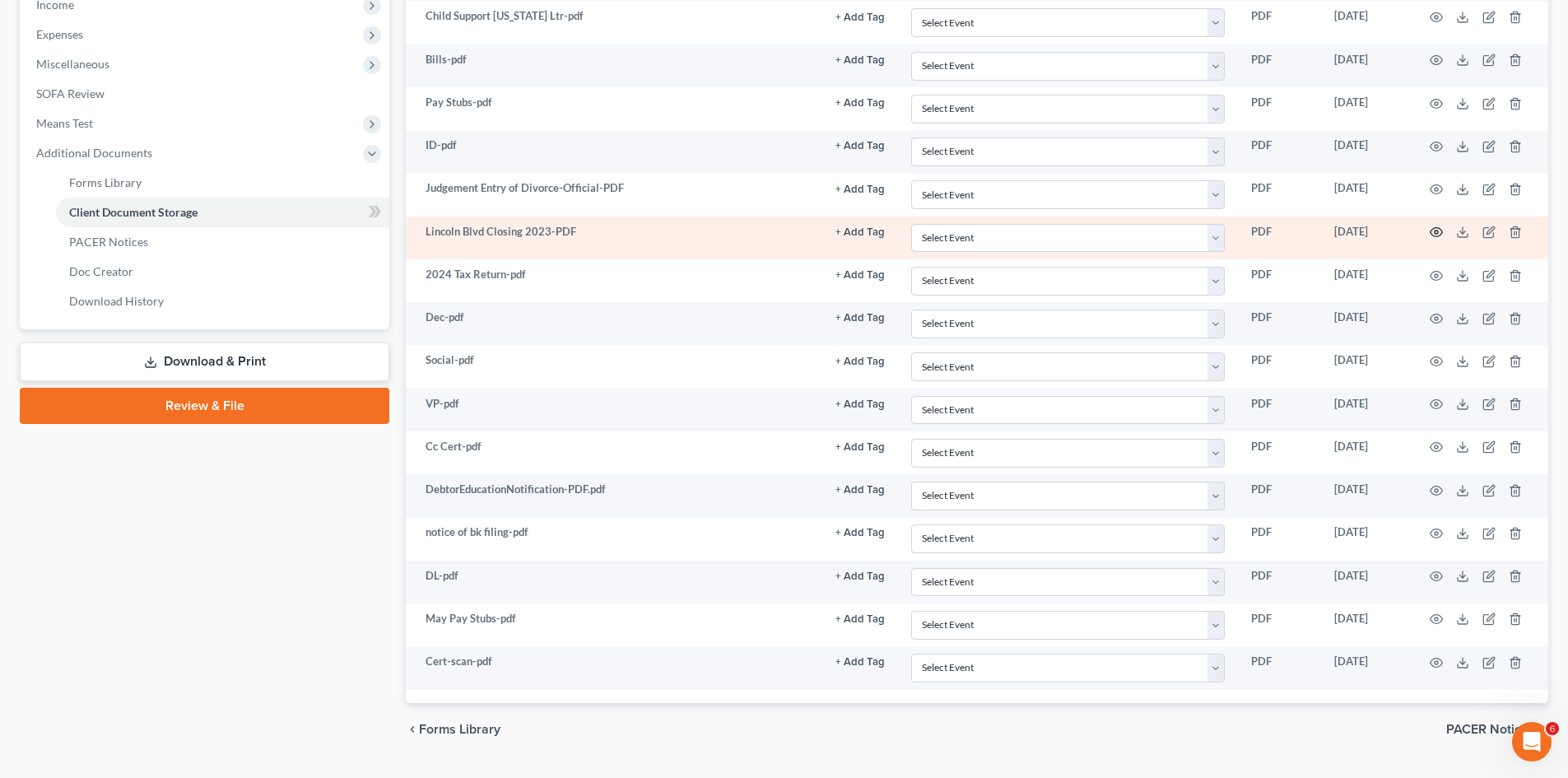 click 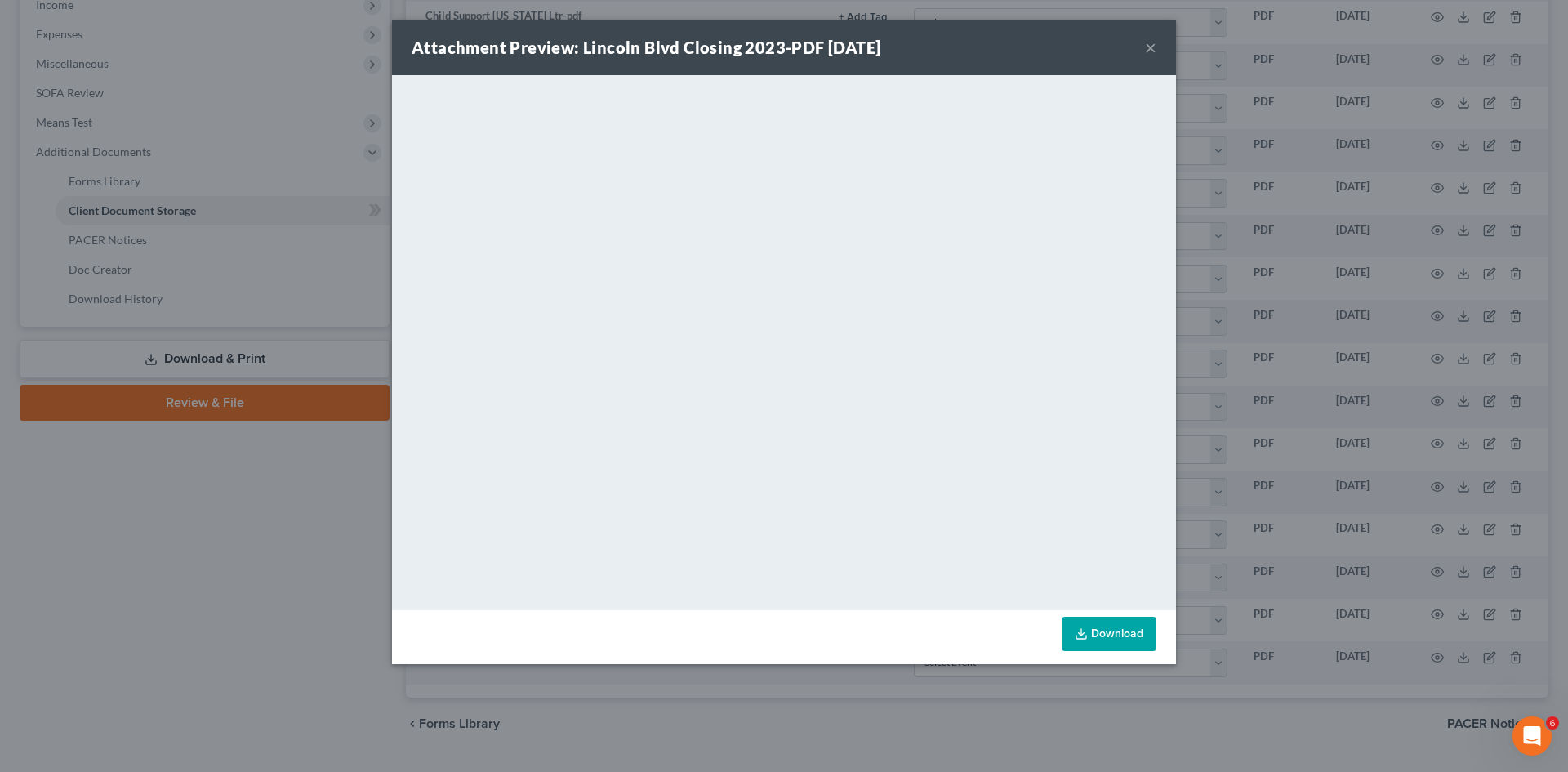 click on "Attachment Preview: Lincoln Blvd Closing 2023-PDF 05/28/2025 ×
<object ng-attr-data='https://nextchapter-prod.s3.amazonaws.com/uploads/attachment/file/11471739/dd84008f-dd7d-400f-bc71-73ee5455b1c0.PDF?X-Amz-Expires=3000&X-Amz-Date=20250710T132922Z&X-Amz-Algorithm=AWS4-HMAC-SHA256&X-Amz-Credential=AKIAJMWBS4AI7W4T6GHQ%2F20250710%2Fus-east-1%2Fs3%2Faws4_request&X-Amz-SignedHeaders=host&X-Amz-Signature=517dcdeaabb5a05241b563bfaac749178292d9ae49db995ff324be63a0072231' type='application/pdf' width='100%' height='650px'></object>
<p><a href='https://nextchapter-prod.s3.amazonaws.com/uploads/attachment/file/11471739/dd84008f-dd7d-400f-bc71-73ee5455b1c0.PDF?X-Amz-Expires=3000&X-Amz-Date=20250710T132922Z&X-Amz-Algorithm=AWS4-HMAC-SHA256&X-Amz-Credential=AKIAJMWBS4AI7W4T6GHQ%2F20250710%2Fus-east-1%2Fs3%2Faws4_request&X-Amz-SignedHeaders=host&X-Amz-Signature=517dcdeaabb5a05241b563bfaac749178292d9ae49db995ff324be63a0072231' target='_blank'>Click here</a> to open in a new window.</p>
Download" at bounding box center (784, 386) 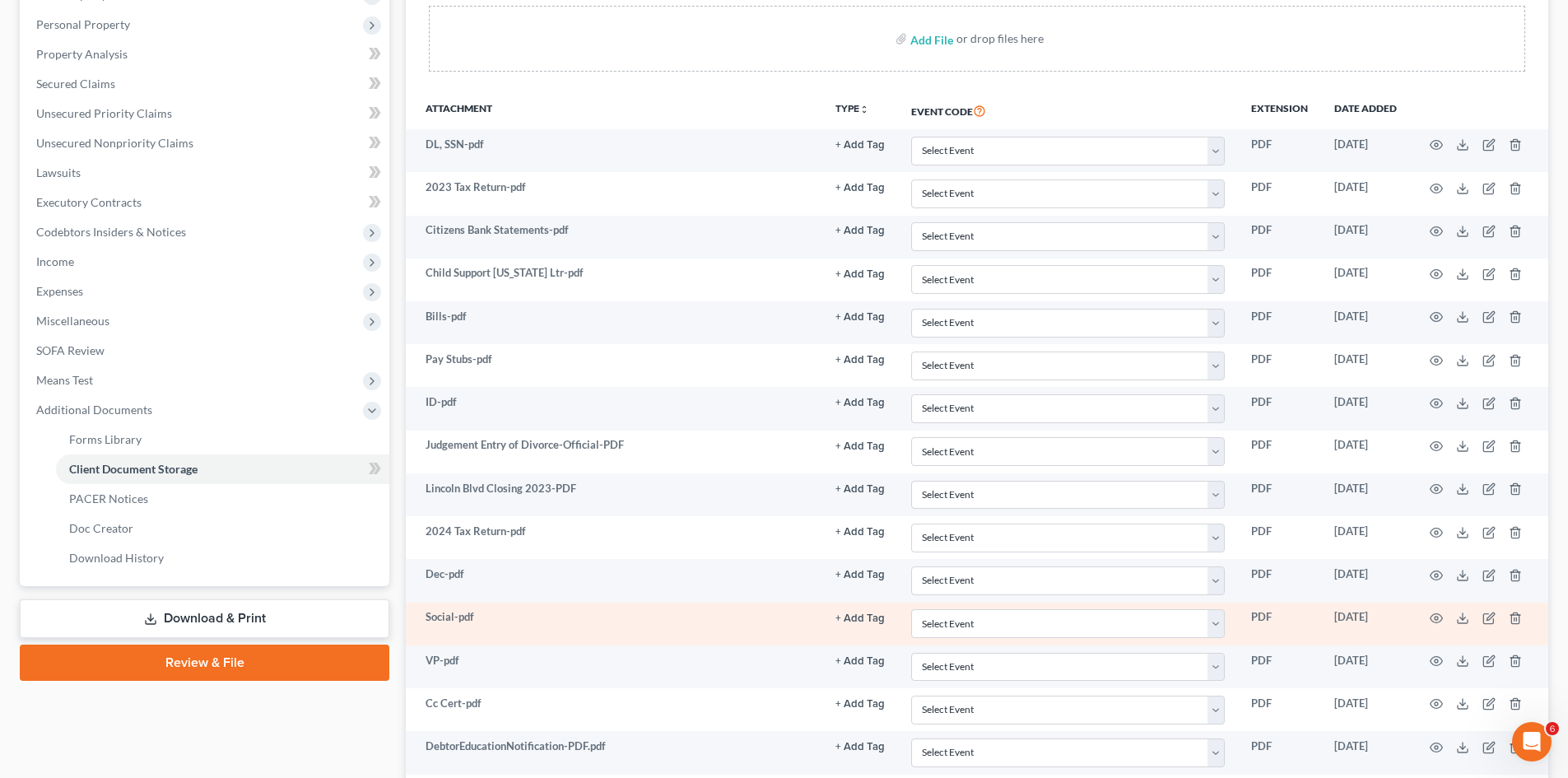 scroll, scrollTop: 155, scrollLeft: 0, axis: vertical 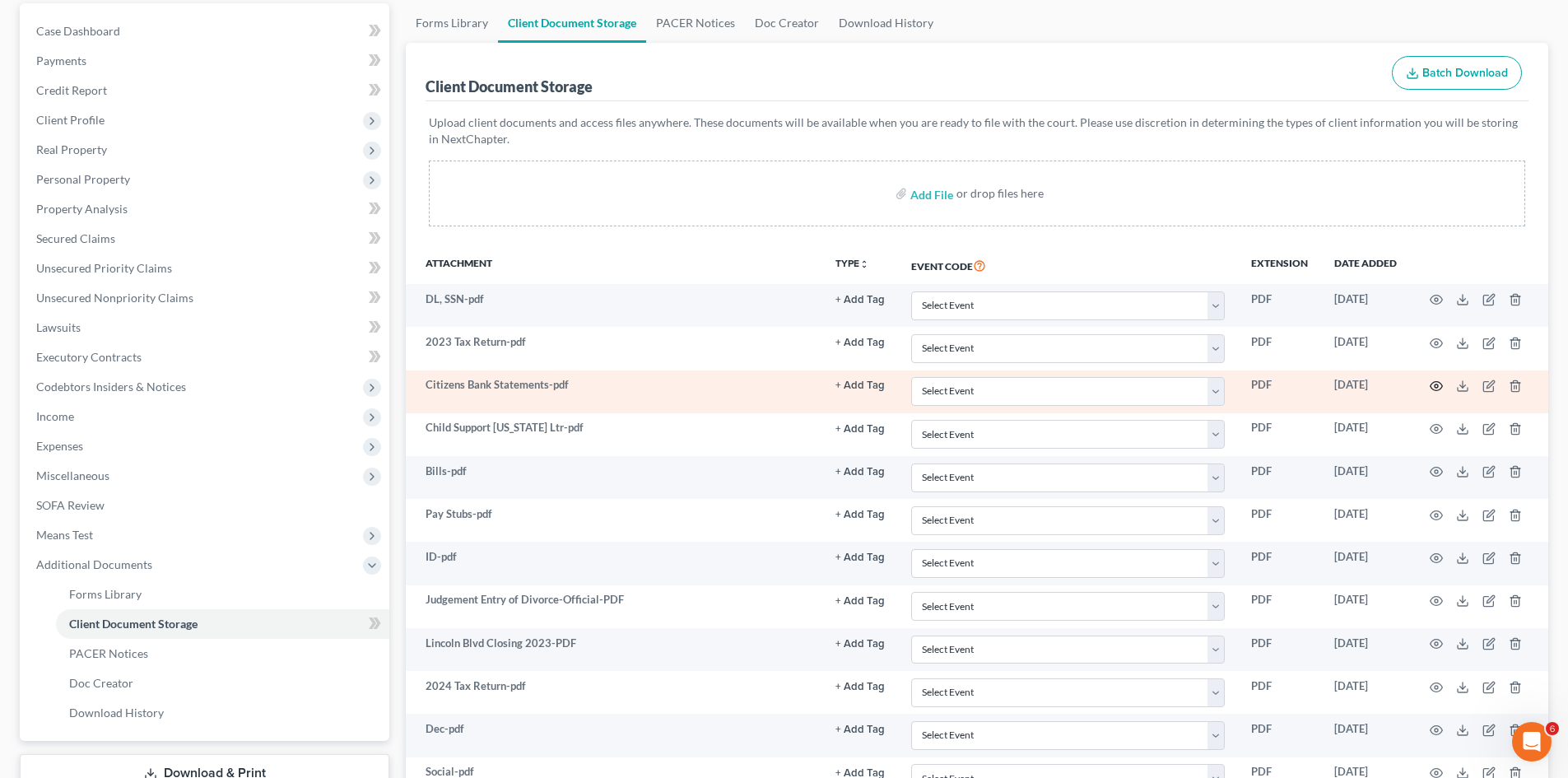 click 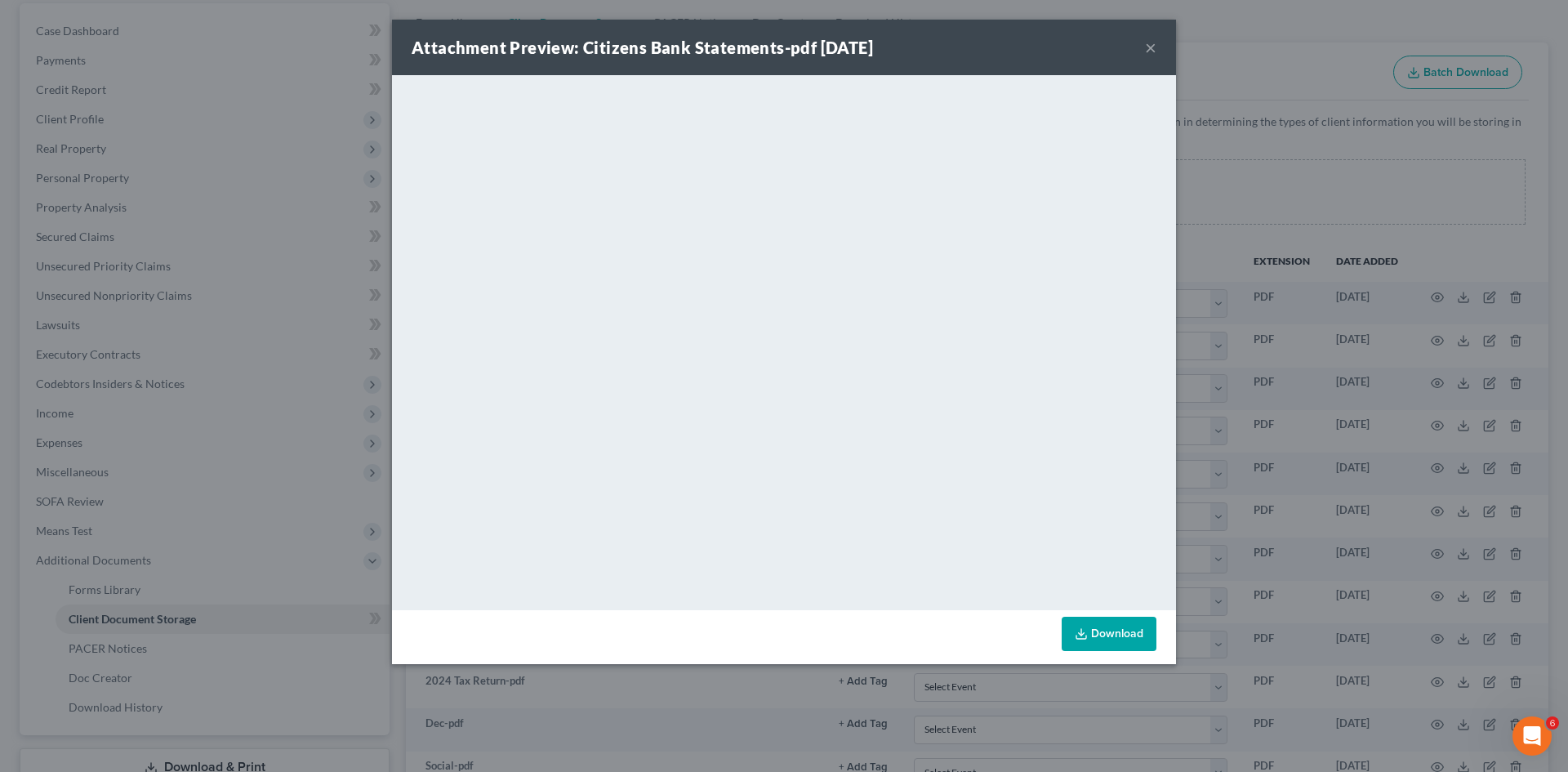 click on "Attachment Preview: Citizens Bank Statements-pdf 03/14/2025 ×
<object ng-attr-data='https://nextchapter-prod.s3.amazonaws.com/uploads/attachment/file/11047896/5831989c-f1c8-4dbe-bf09-da17c004b757.pdf?X-Amz-Expires=3000&X-Amz-Date=20250710T132922Z&X-Amz-Algorithm=AWS4-HMAC-SHA256&X-Amz-Credential=AKIAJMWBS4AI7W4T6GHQ%2F20250710%2Fus-east-1%2Fs3%2Faws4_request&X-Amz-SignedHeaders=host&X-Amz-Signature=eaa938cbe789678d1d917d56fd94b6ee13cca1a26c48f2f49017f583046676b0' type='application/pdf' width='100%' height='650px'></object>
<p><a href='https://nextchapter-prod.s3.amazonaws.com/uploads/attachment/file/11047896/5831989c-f1c8-4dbe-bf09-da17c004b757.pdf?X-Amz-Expires=3000&X-Amz-Date=20250710T132922Z&X-Amz-Algorithm=AWS4-HMAC-SHA256&X-Amz-Credential=AKIAJMWBS4AI7W4T6GHQ%2F20250710%2Fus-east-1%2Fs3%2Faws4_request&X-Amz-SignedHeaders=host&X-Amz-Signature=eaa938cbe789678d1d917d56fd94b6ee13cca1a26c48f2f49017f583046676b0' target='_blank'>Click here</a> to open in a new window.</p>
Download" at bounding box center (784, 386) 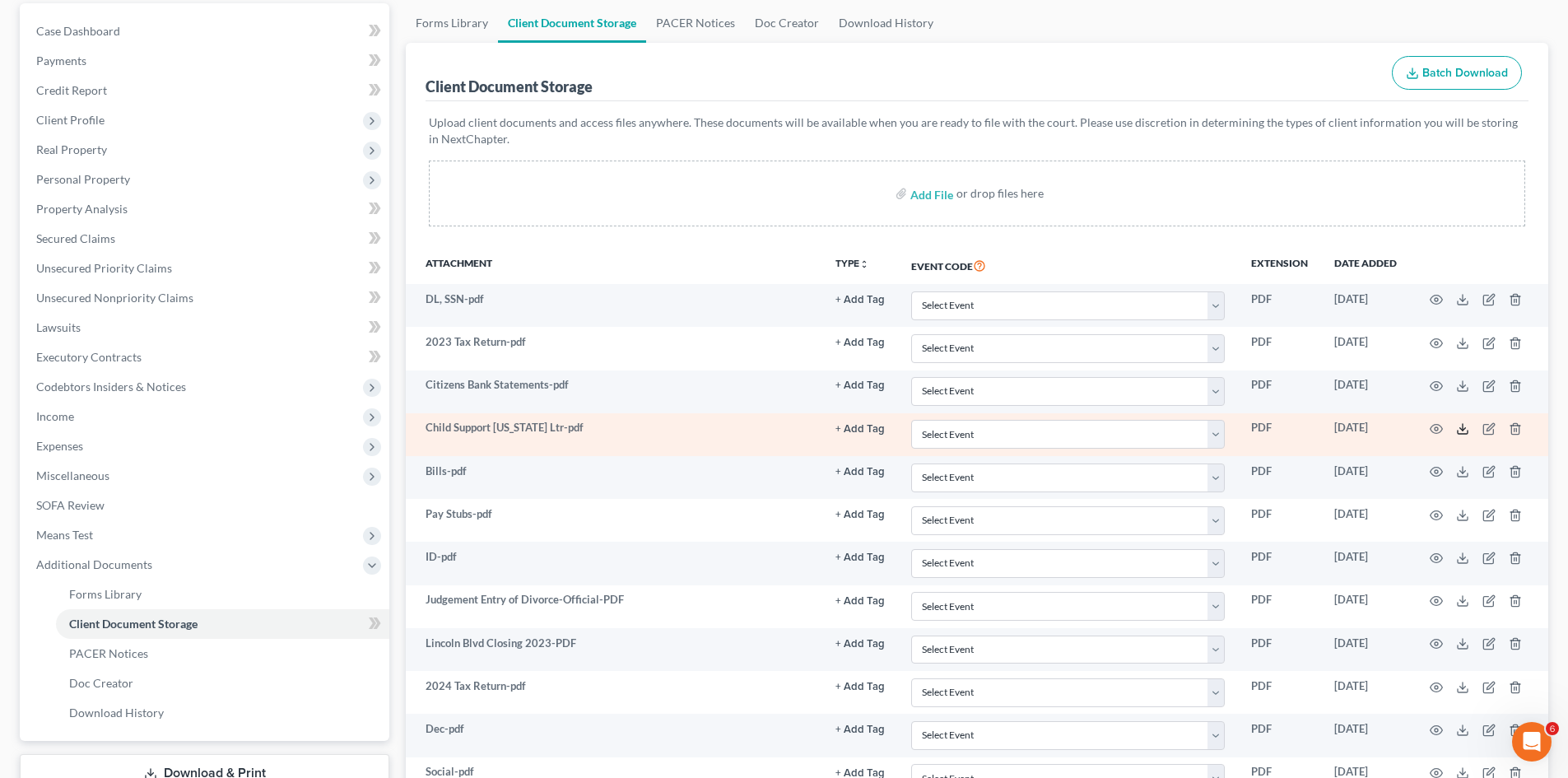 click 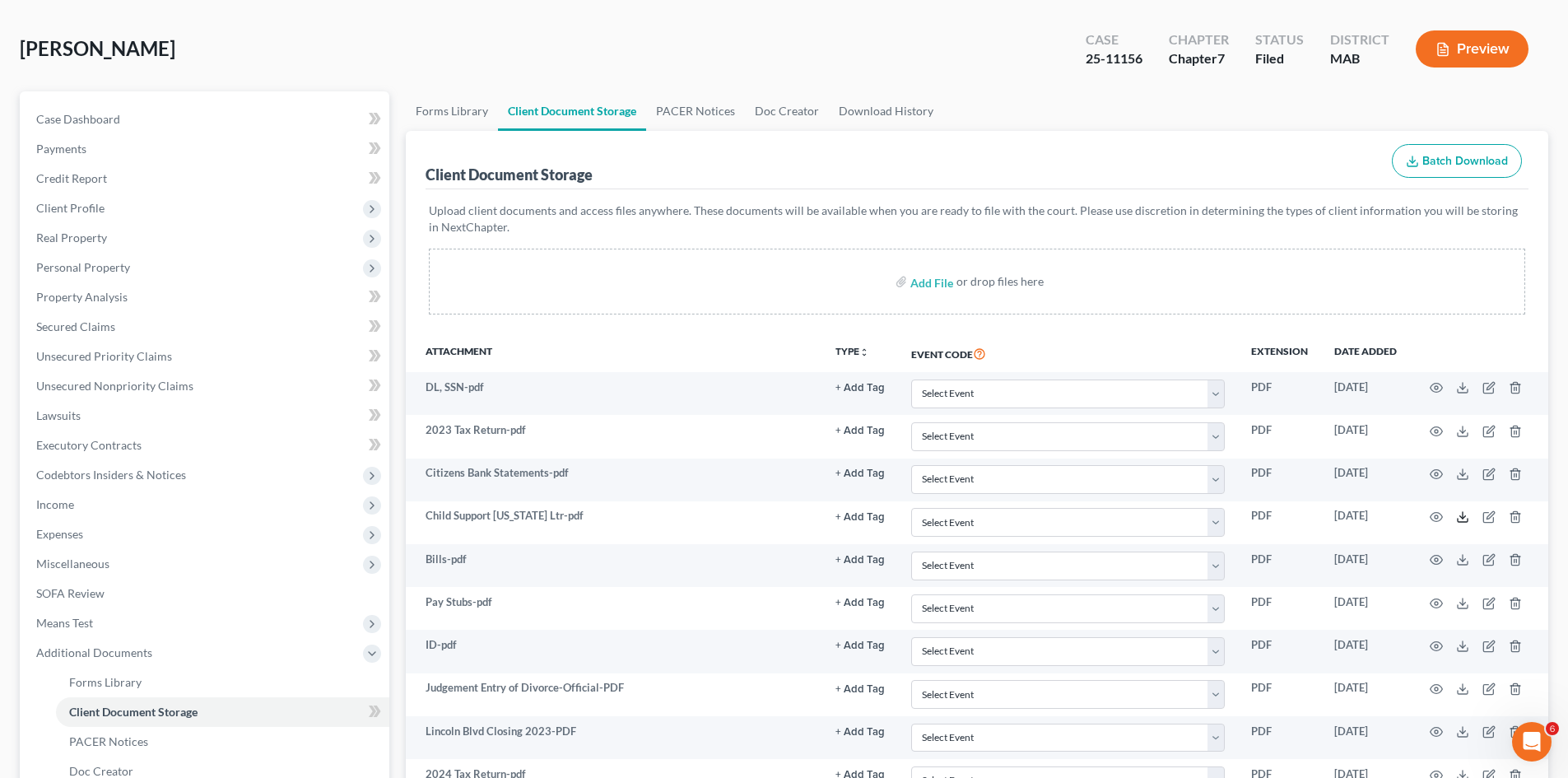 scroll, scrollTop: 0, scrollLeft: 0, axis: both 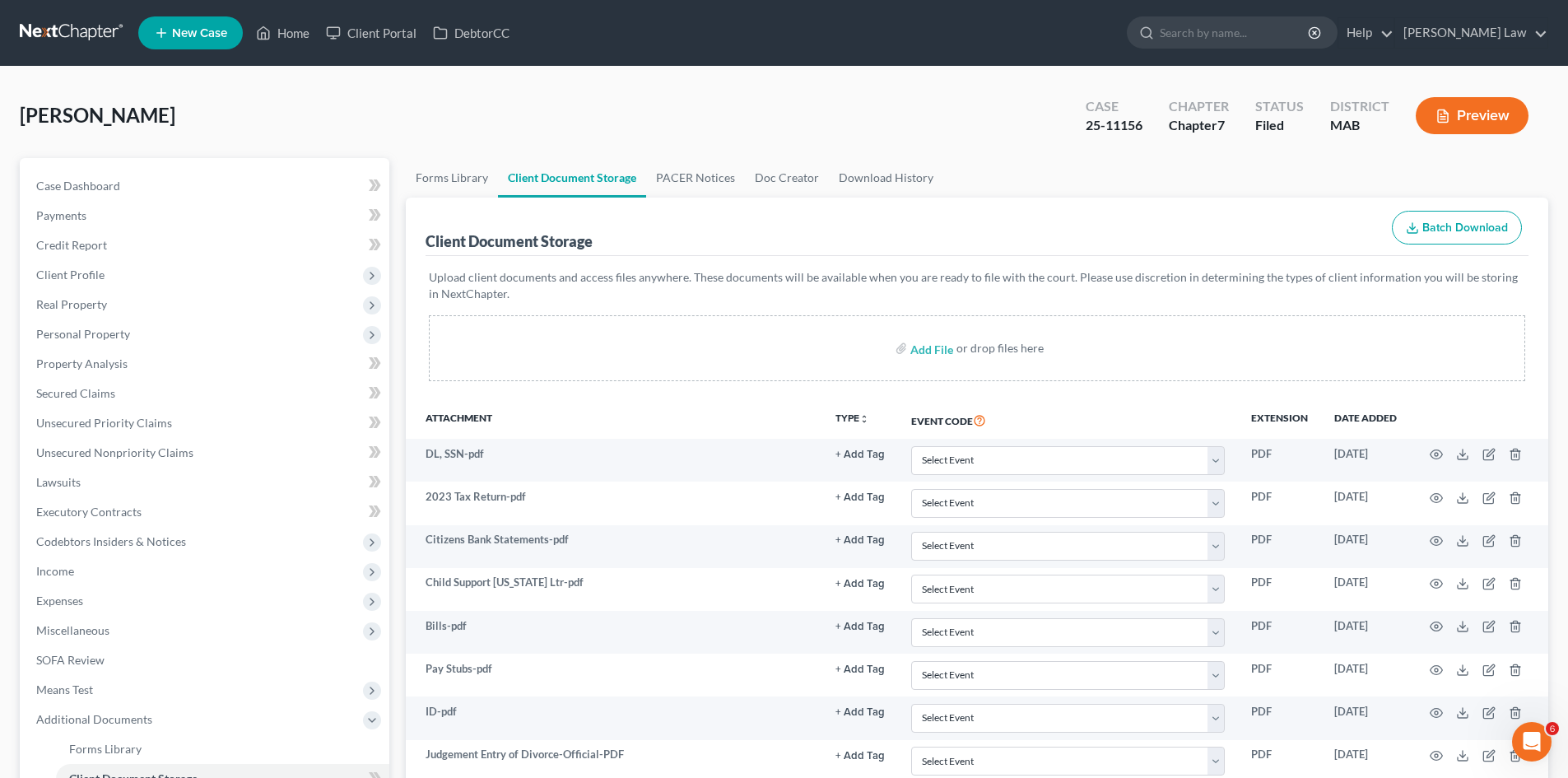 click at bounding box center (72, 33) 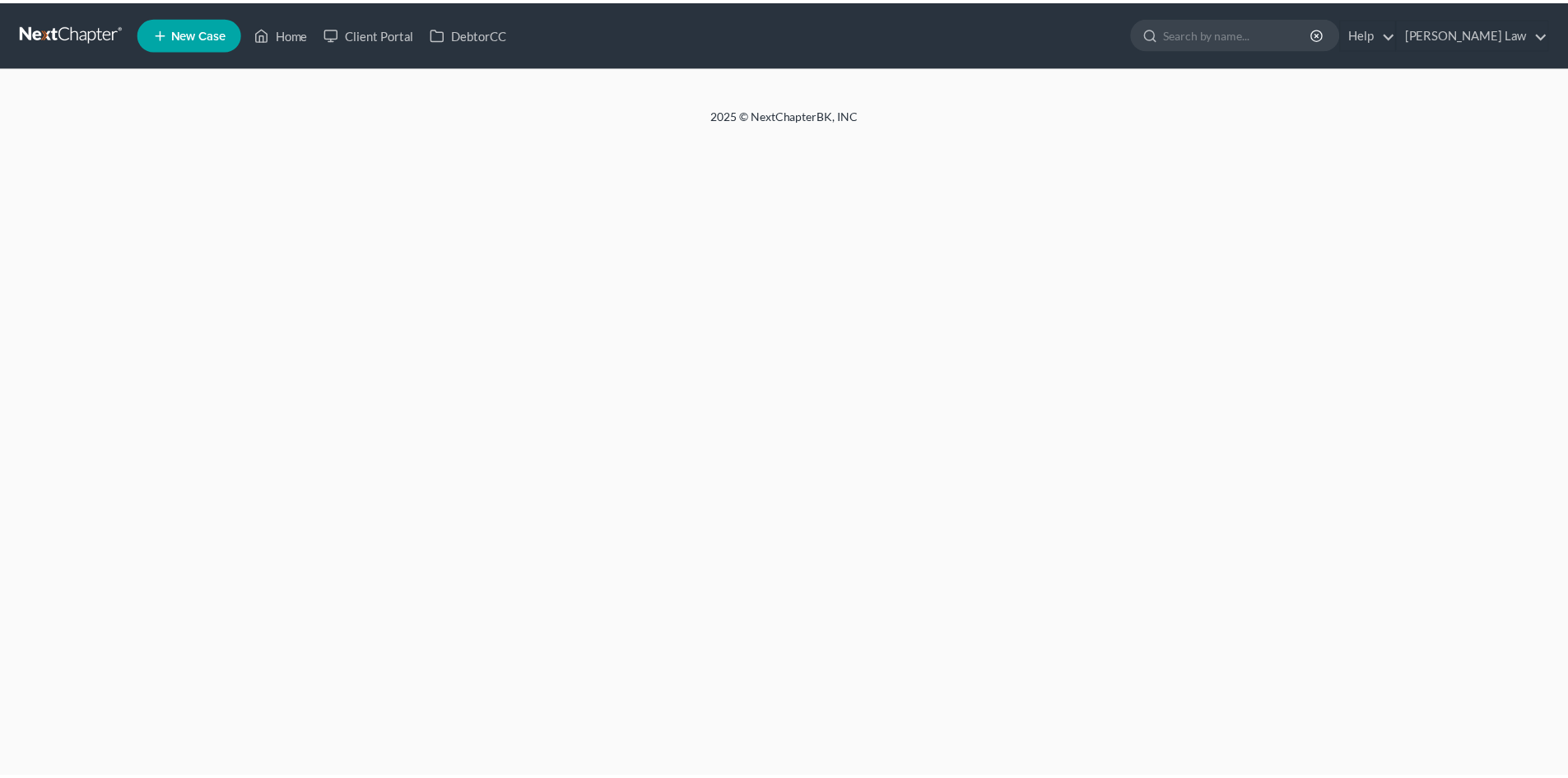scroll, scrollTop: 0, scrollLeft: 0, axis: both 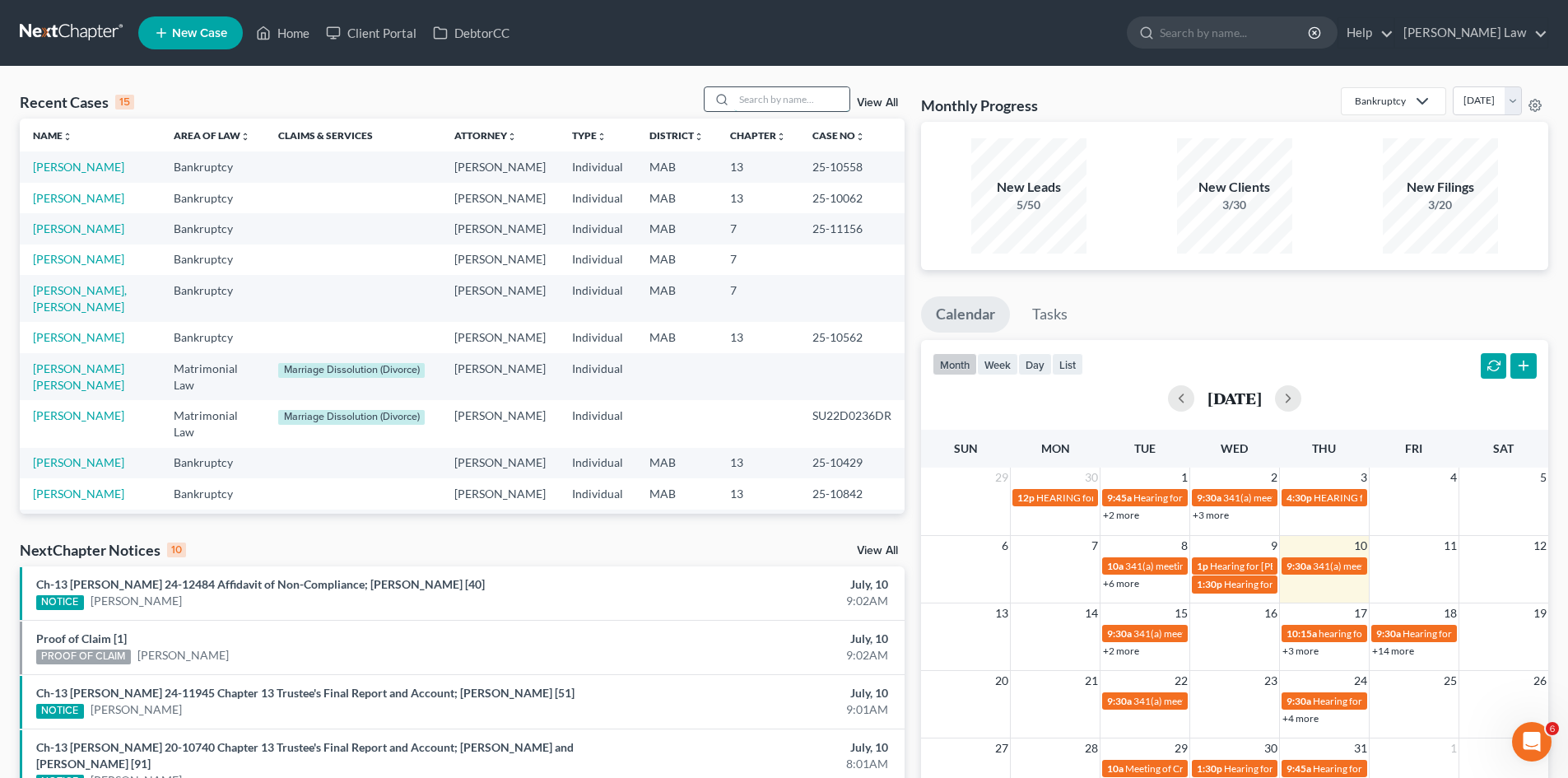 click at bounding box center (792, 99) 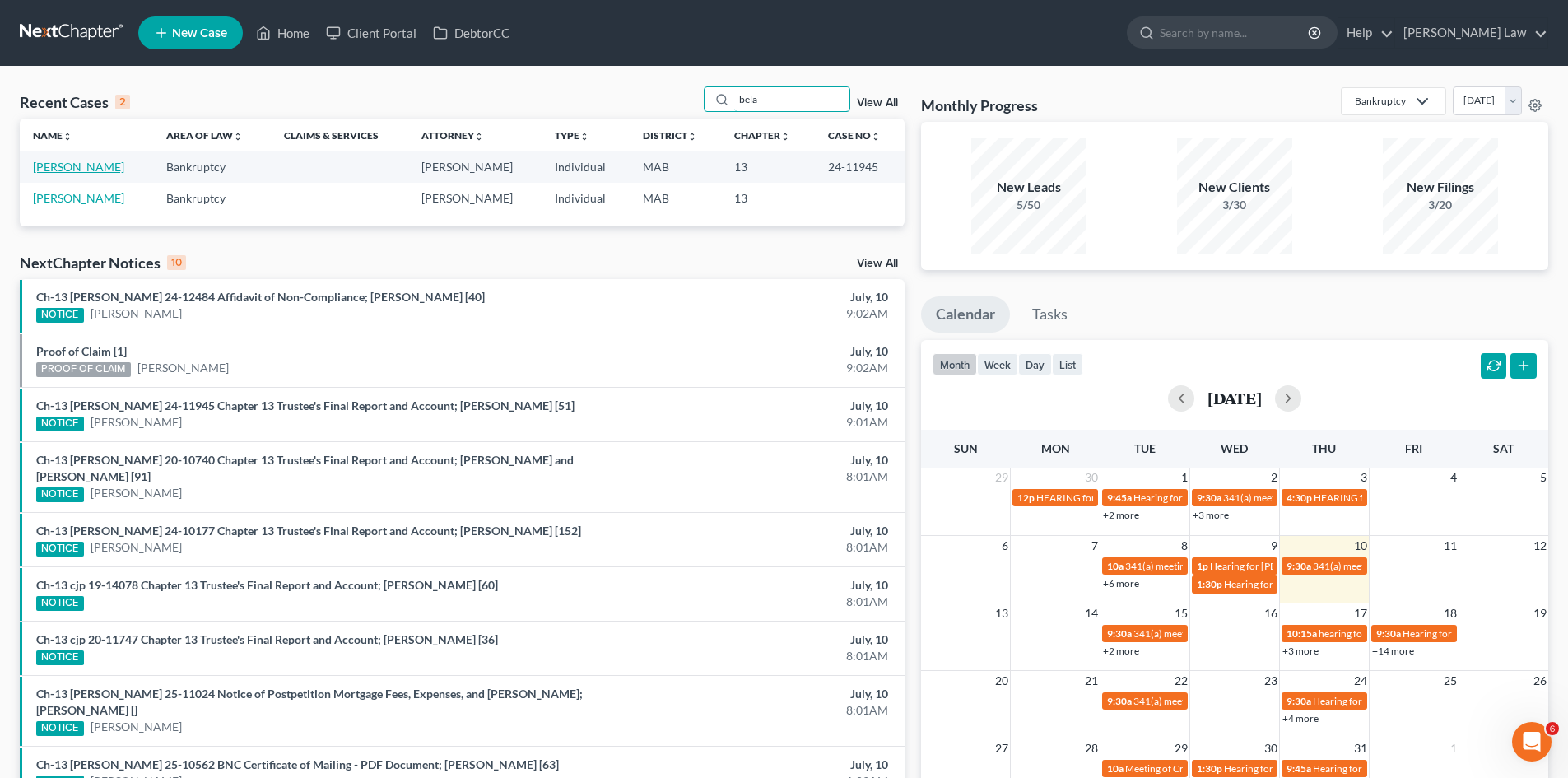 type on "bela" 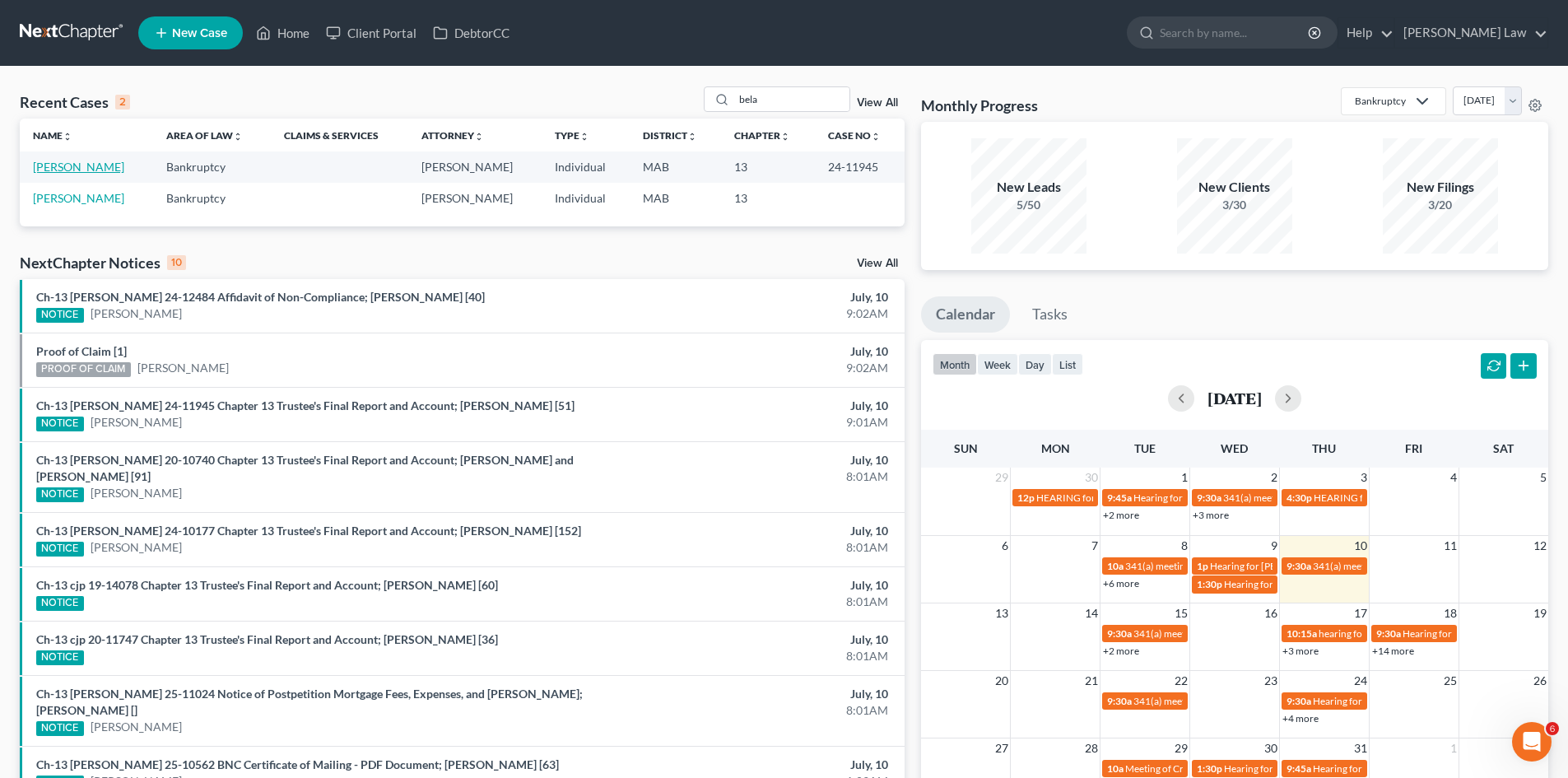 click on "[PERSON_NAME]" at bounding box center [78, 166] 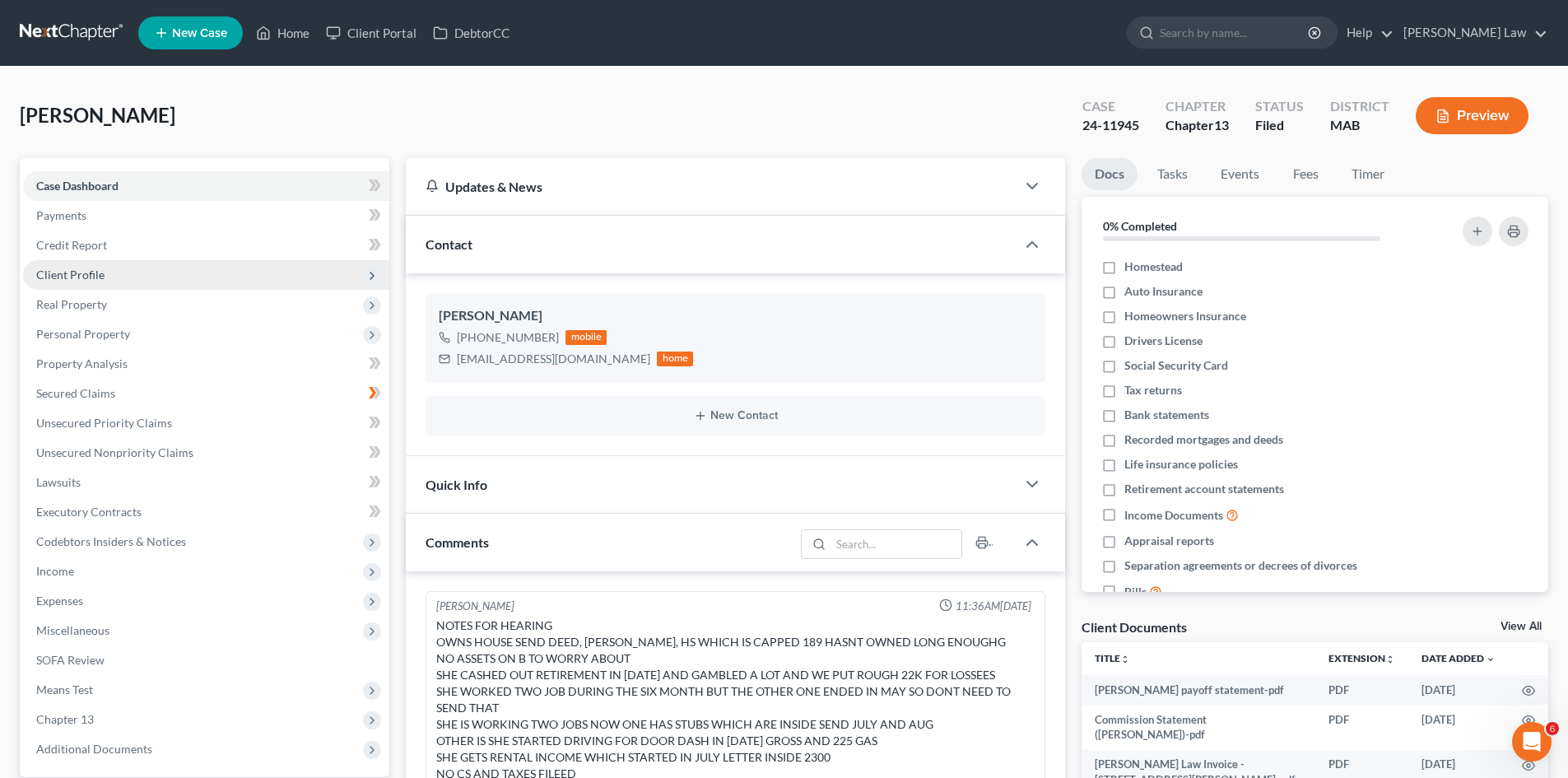 click on "Client Profile" at bounding box center [206, 275] 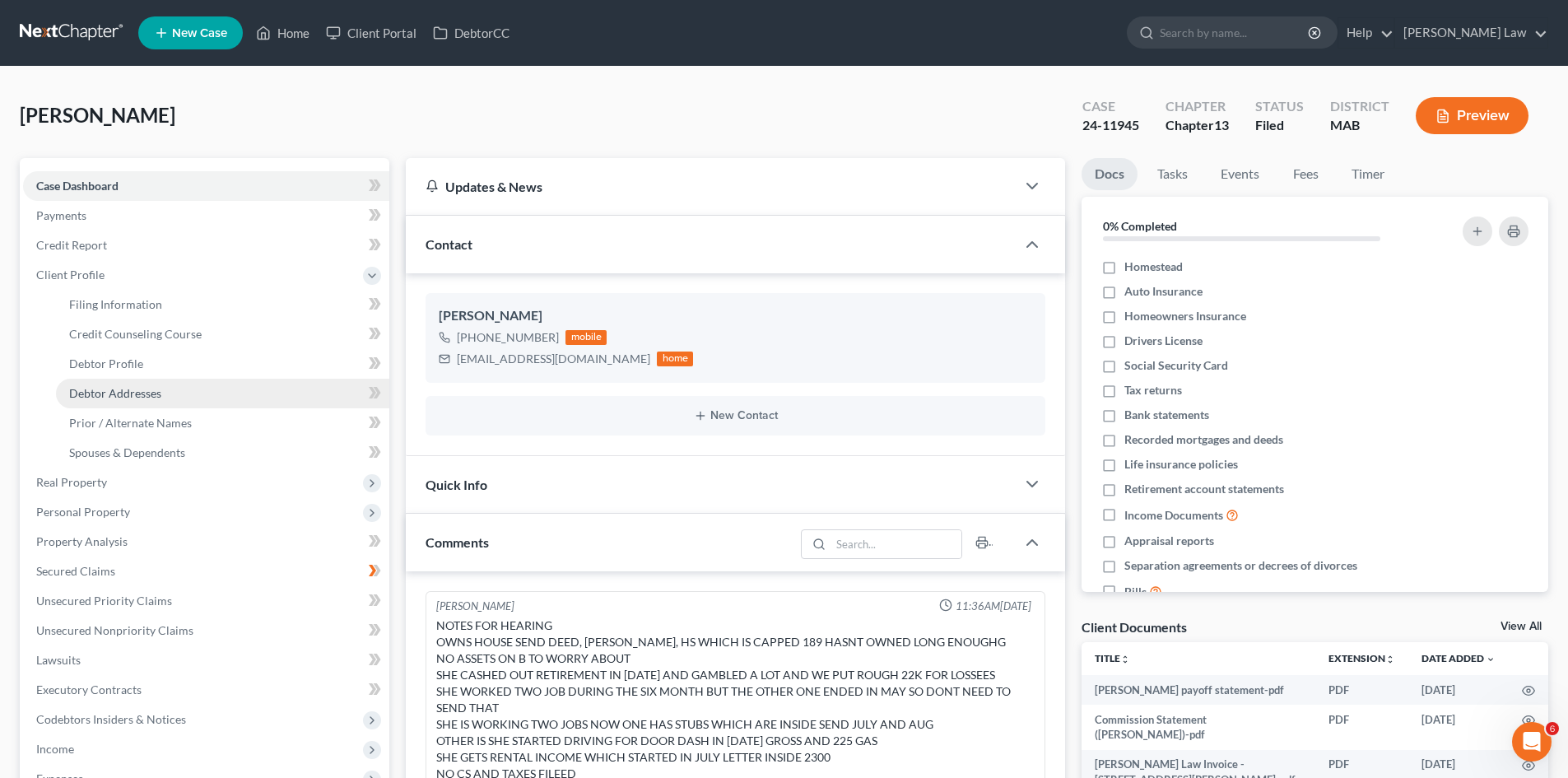 scroll, scrollTop: 615, scrollLeft: 0, axis: vertical 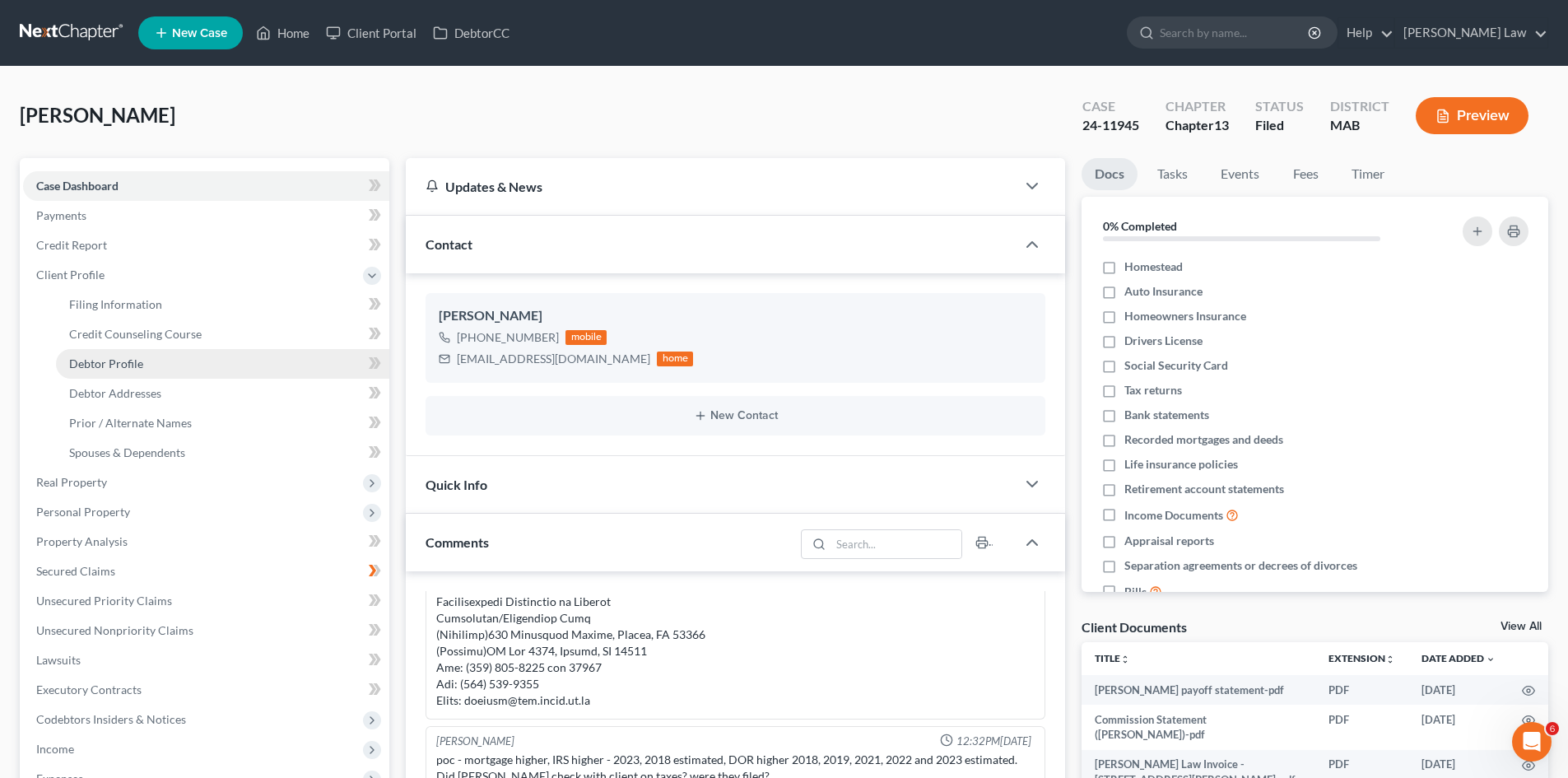 click on "Debtor Profile" at bounding box center [106, 363] 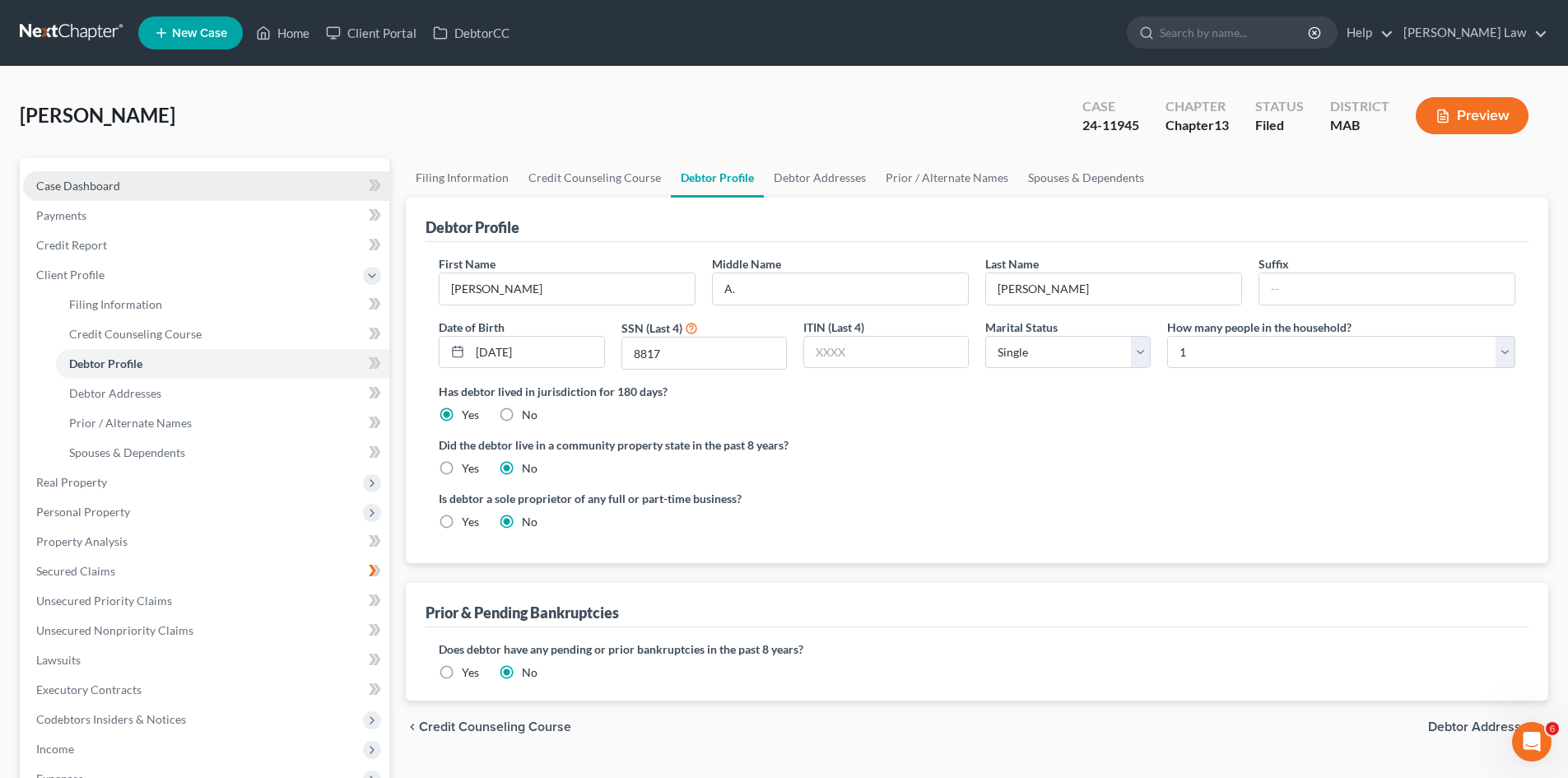 click on "Case Dashboard" at bounding box center [206, 186] 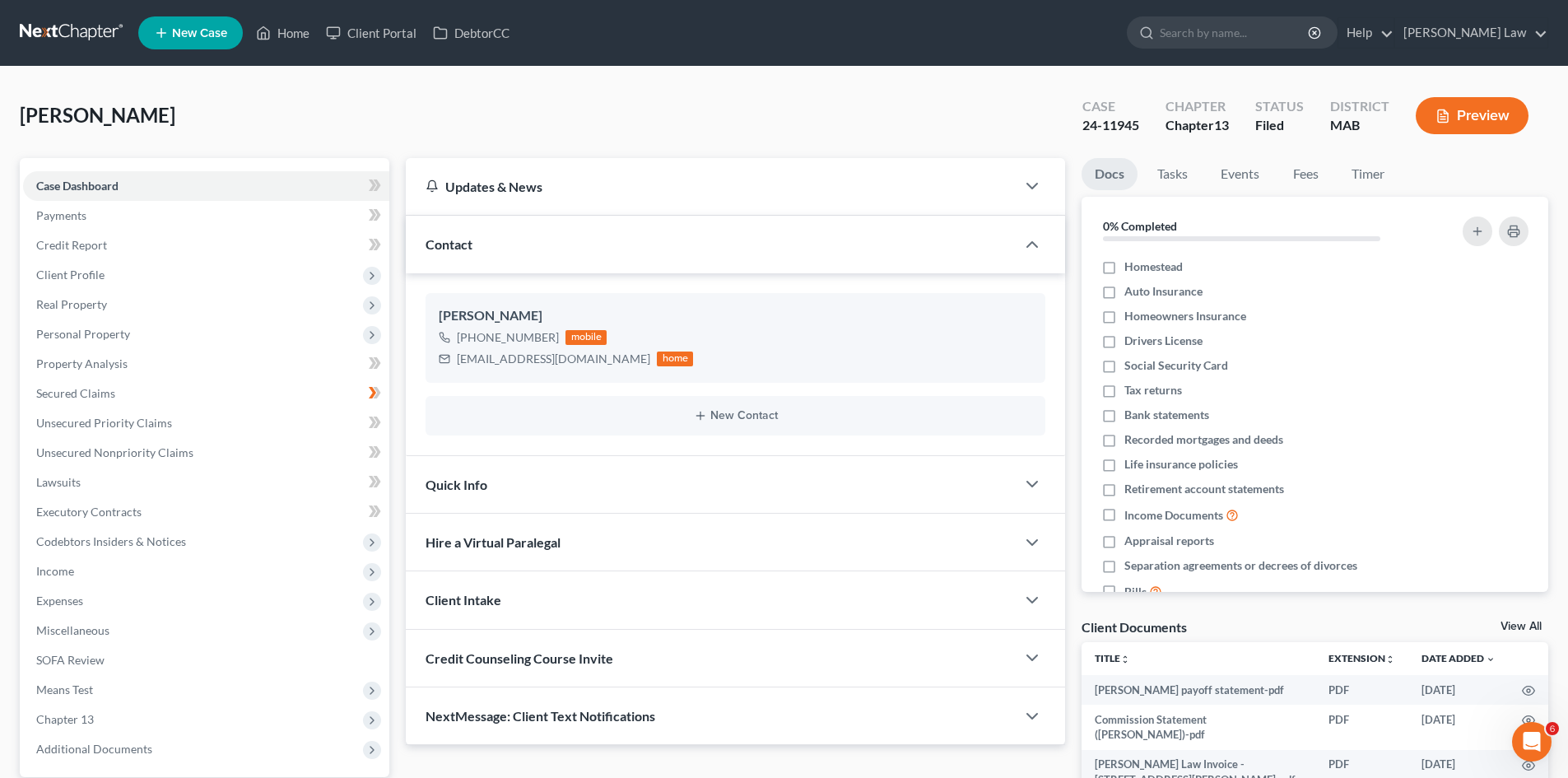 click on "Client Documents View All" at bounding box center (1314, 630) 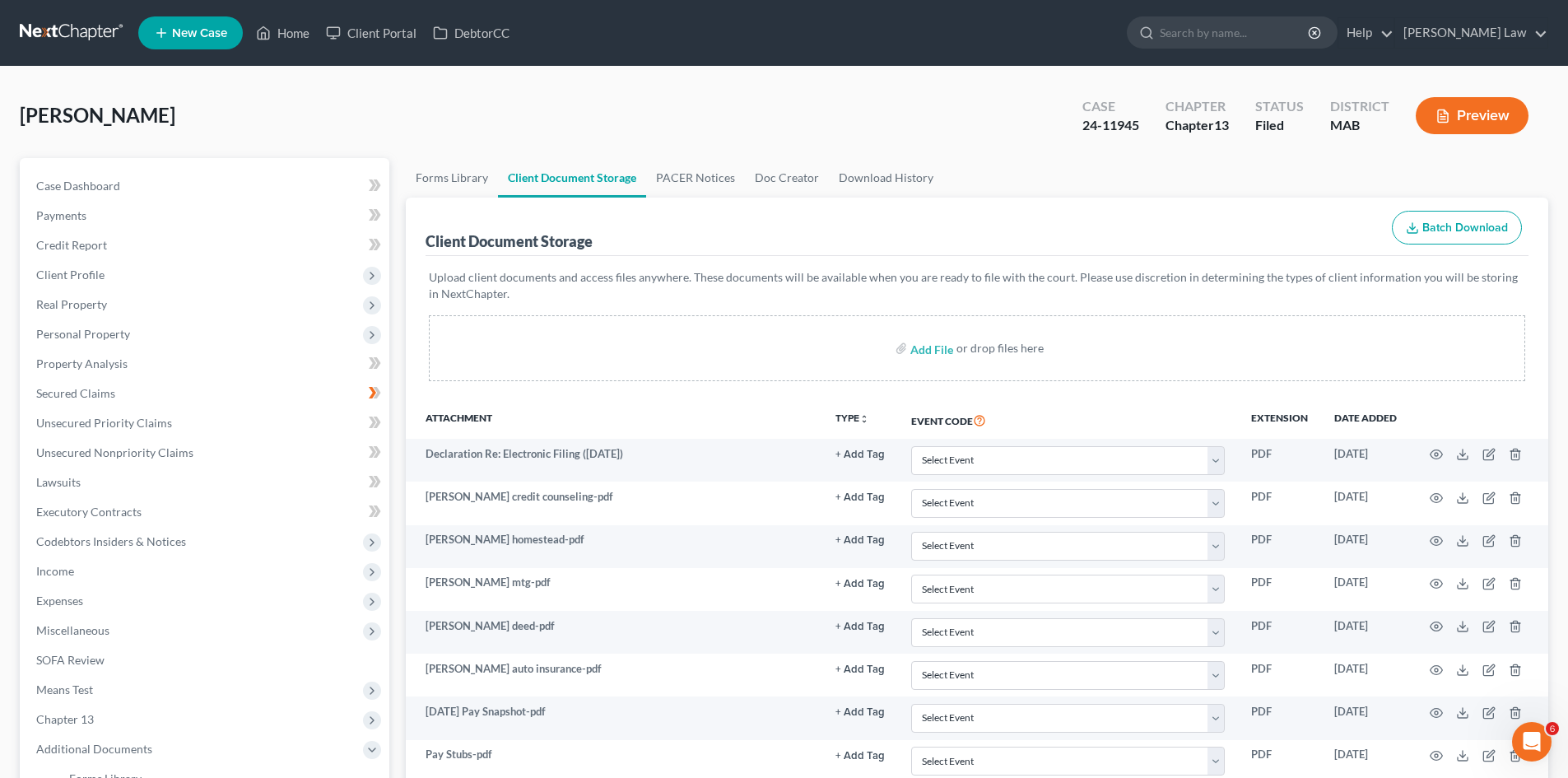 click at bounding box center [72, 33] 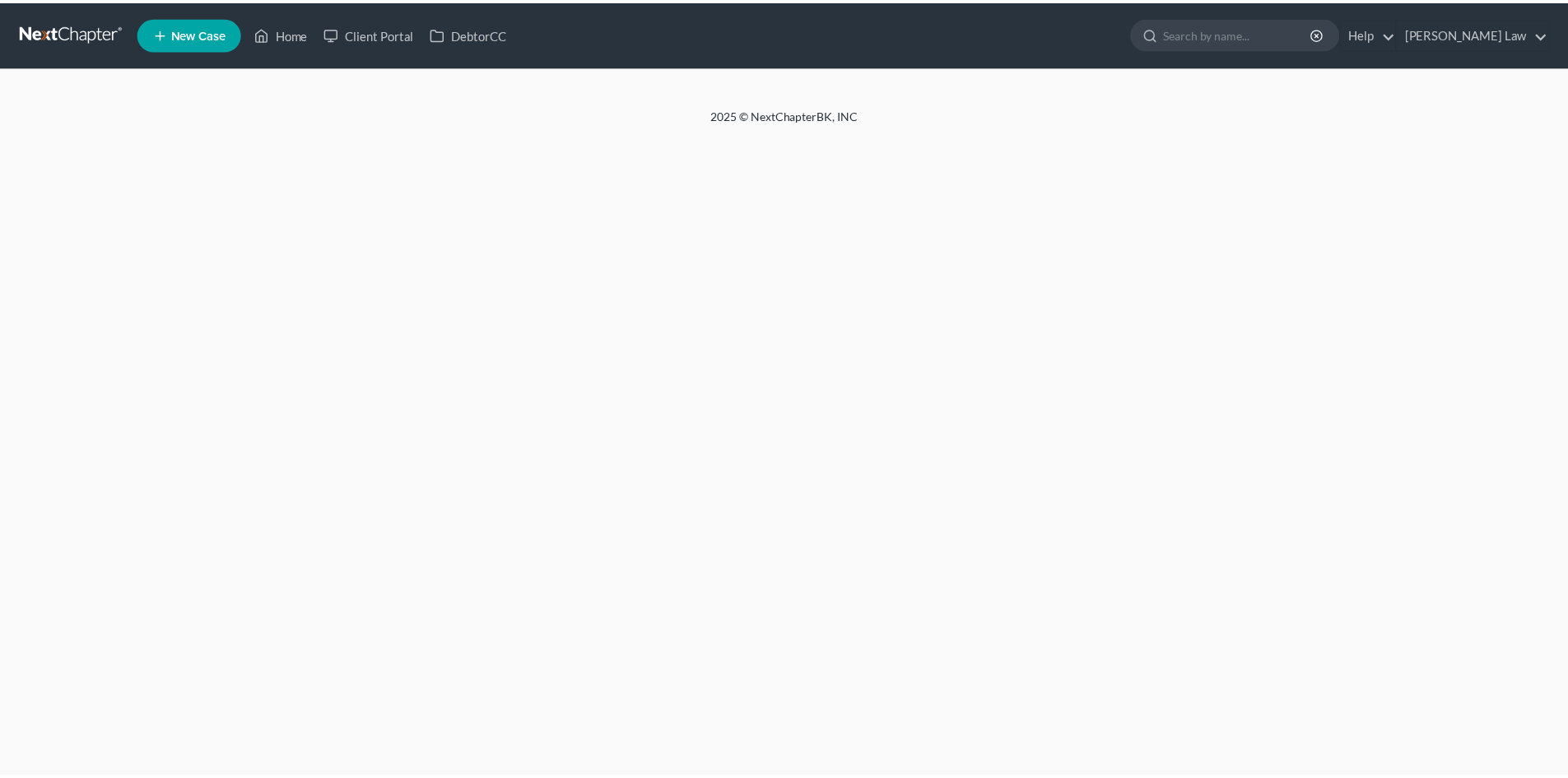 scroll, scrollTop: 0, scrollLeft: 0, axis: both 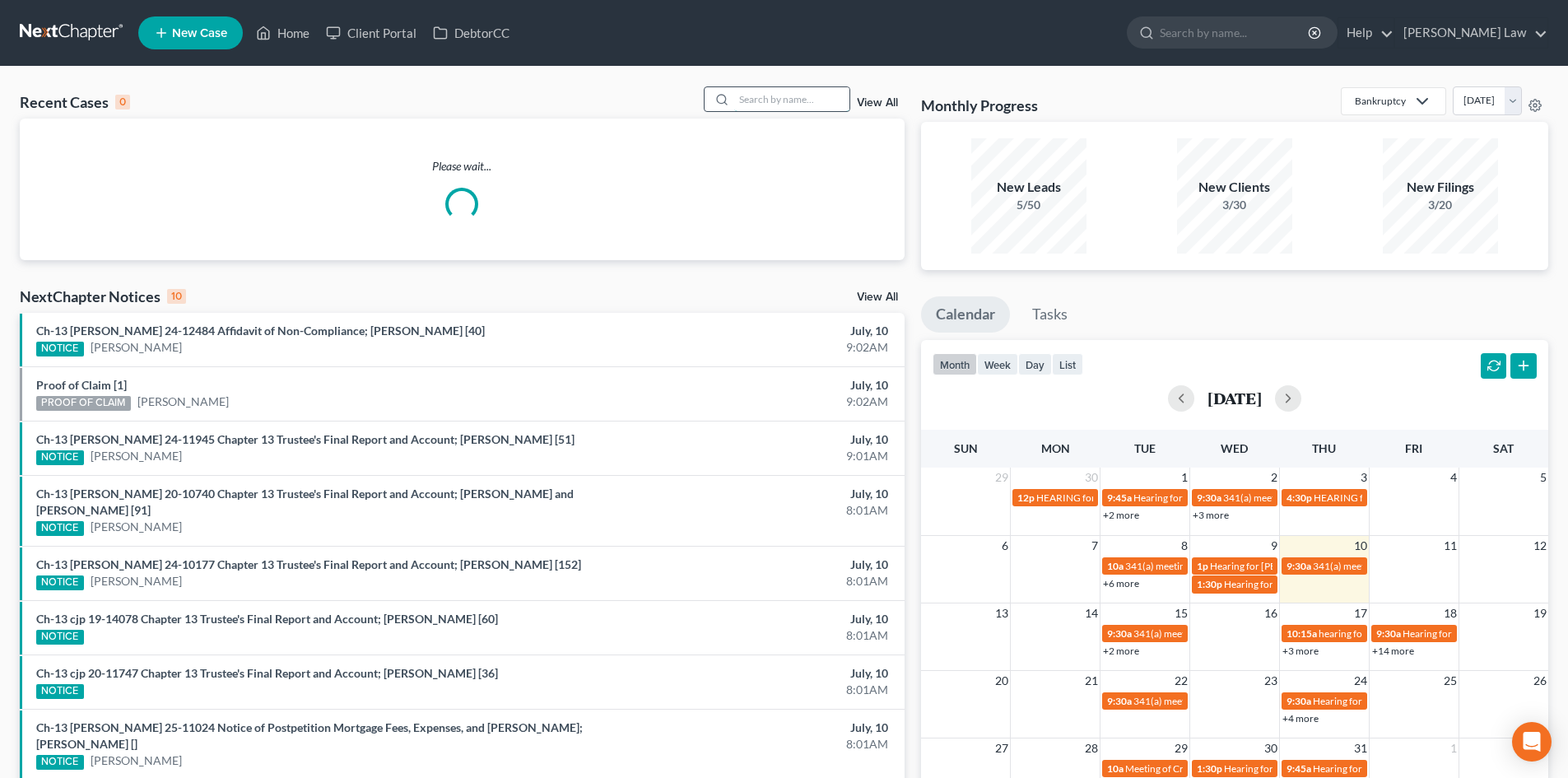 click at bounding box center [792, 99] 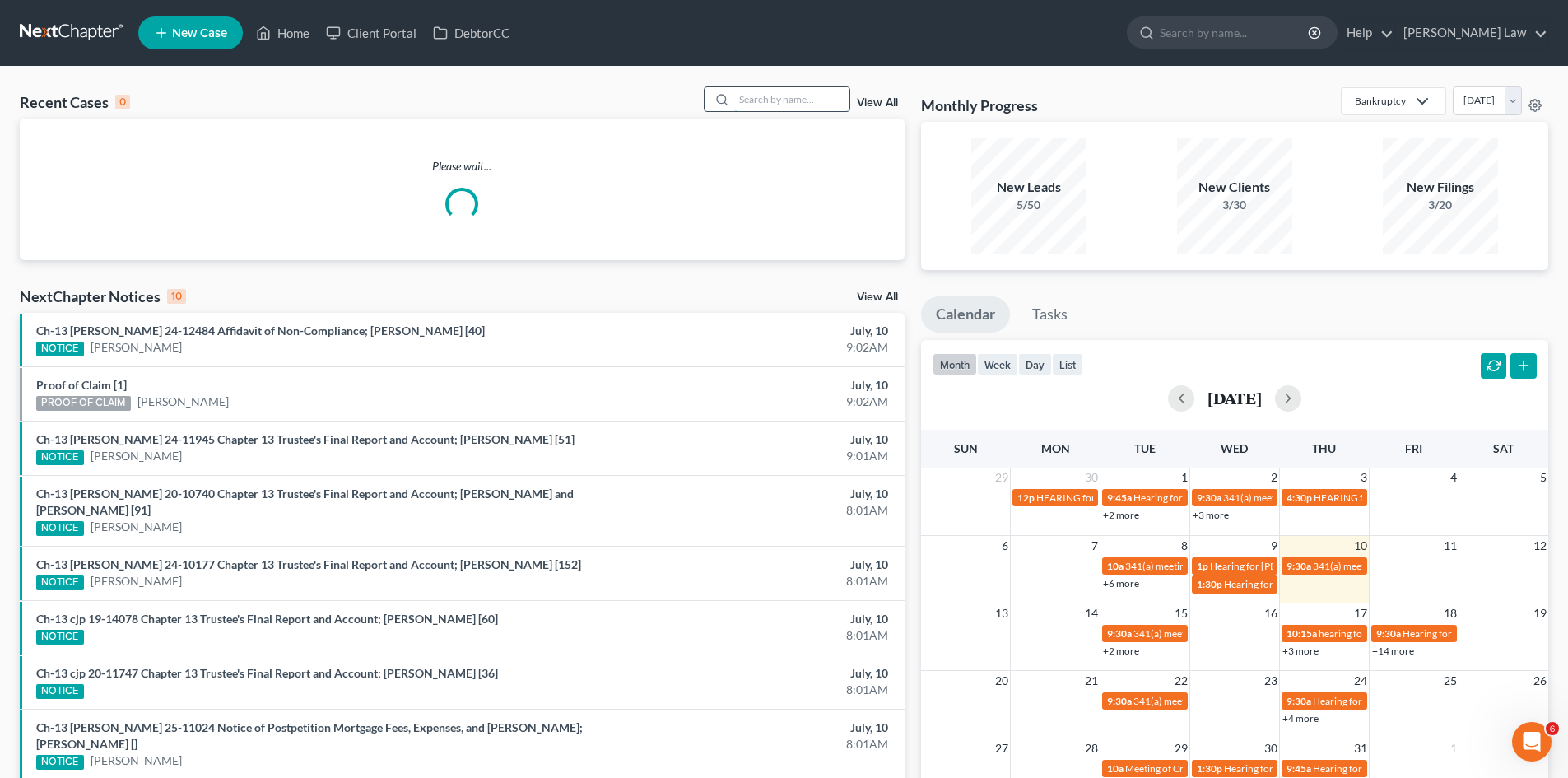 scroll, scrollTop: 0, scrollLeft: 0, axis: both 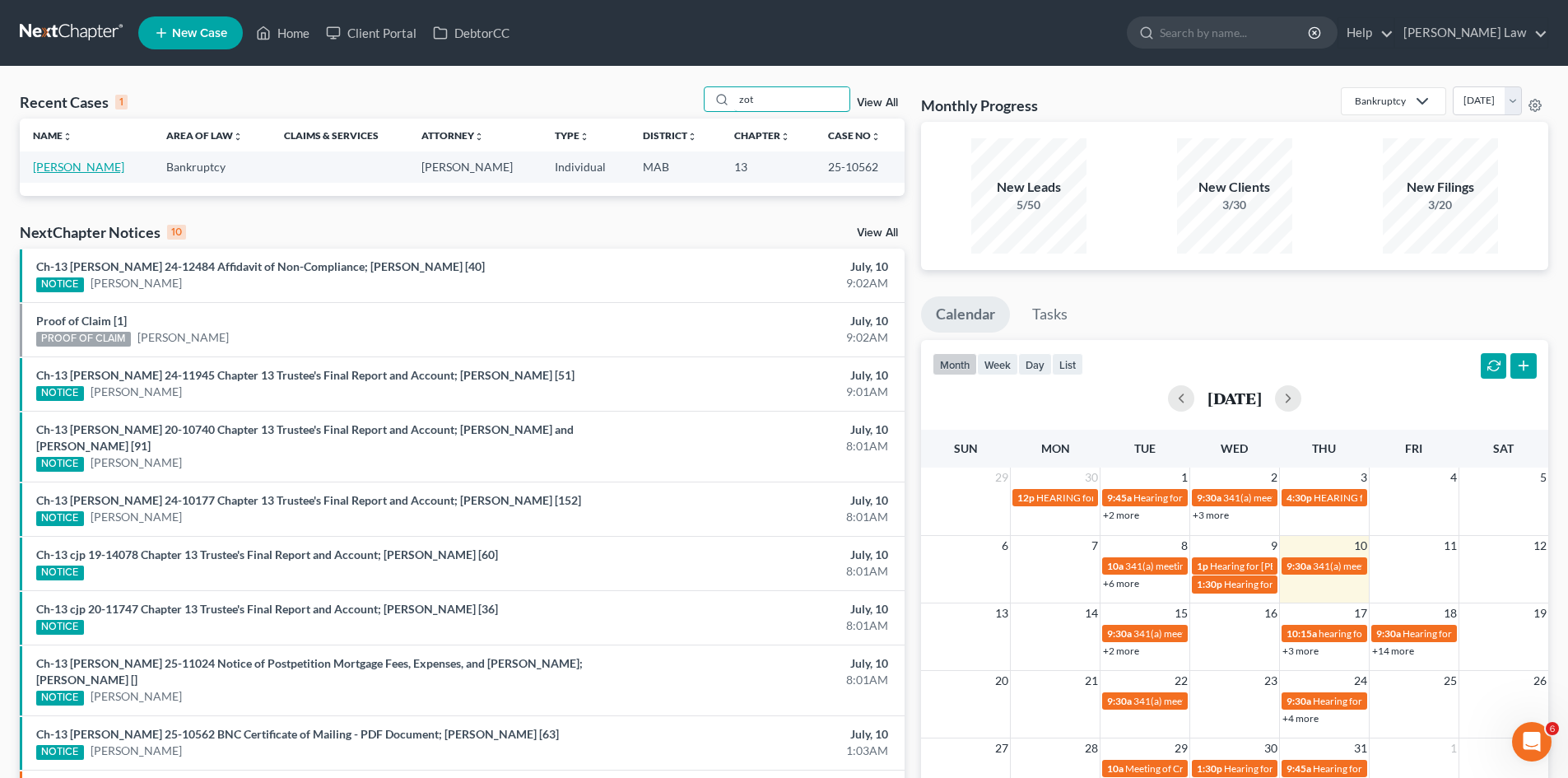type on "zot" 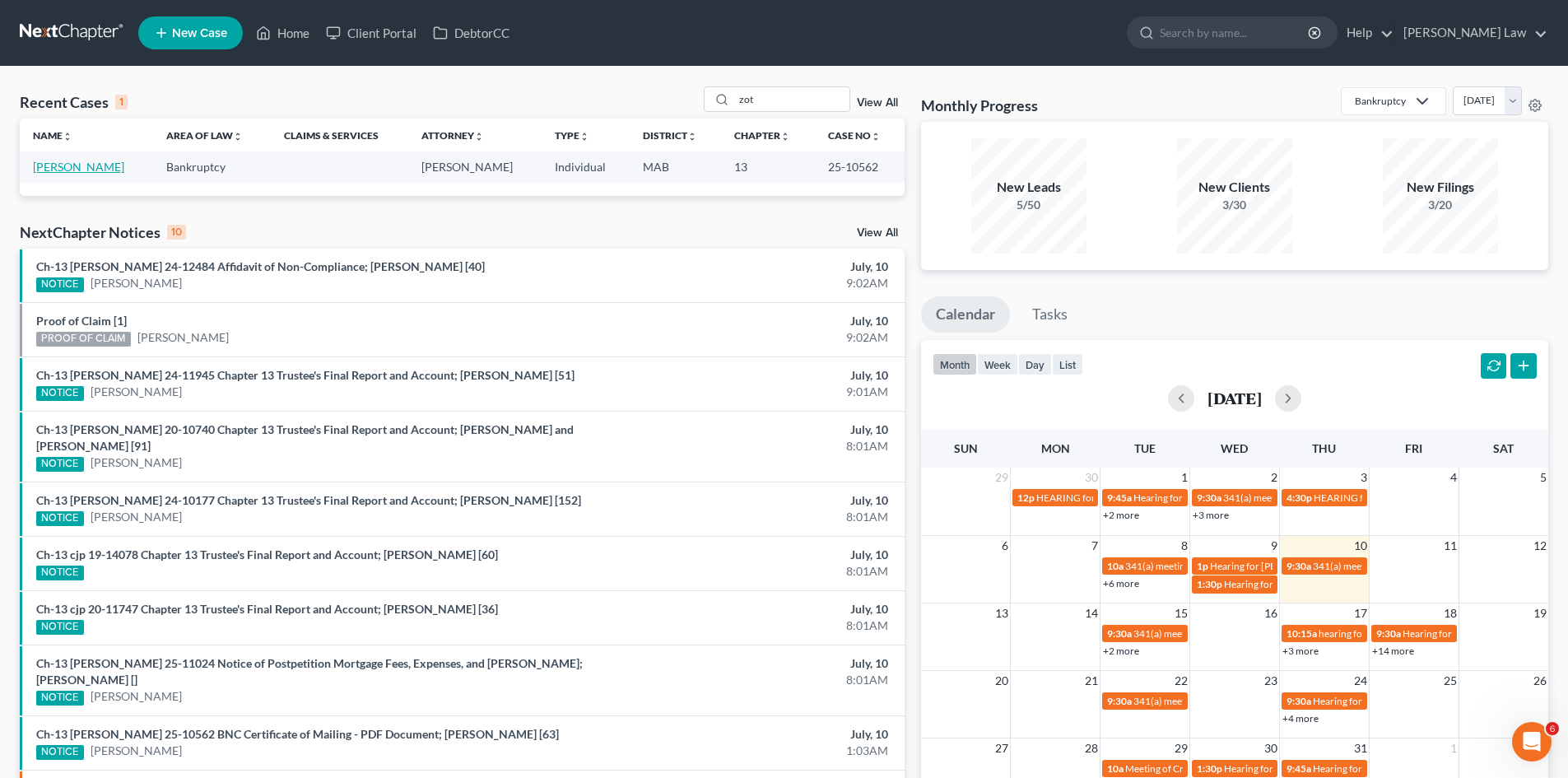 click on "[PERSON_NAME]" at bounding box center (78, 166) 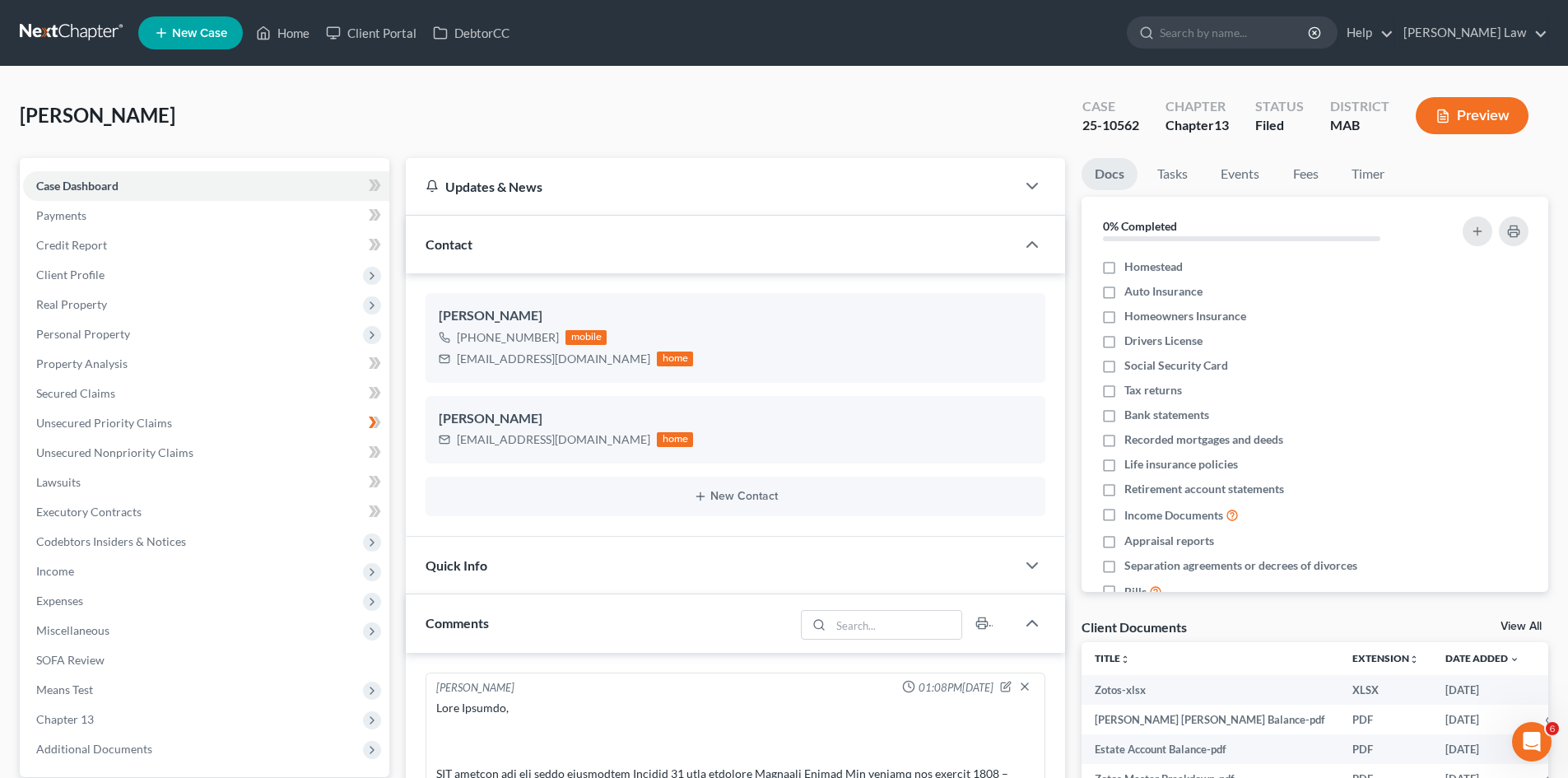 click on "Docs
Tasks
Events
Fees
Timer
0% Completed
Nothing here yet! Homestead   Auto Insurance   Homeowners Insurance   Drivers License   Social Security Card   Tax returns   Bank statements   Recorded mortgages and deeds   Life insurance policies   Retirement account statements   Income Documents   Appraisal reports   Separation agreements or decrees of divorces   Bills   Pay advices   Credit Counseling Certificate
Hide Completed Tasks
Calendar Proof of Claim Deadlines Email pay stubs to trustee Calendar 341 Hearing and send notice to debtor(s) Send notice of Bankruptcy to parties File post petition counseling course (Form 23) Send Notice of Discharge to debtor(s) Close file Initial consultation Follow up appointment File petition Signing appointment did we get paystubs [DATE]
Hide Past Events
Nothing here yet! 341(a) meeting for [PERSON_NAME] [DATE] 10:00 AM hearing for [PERSON_NAME] [DATE] 9:45 AM
All" at bounding box center [1314, 734] 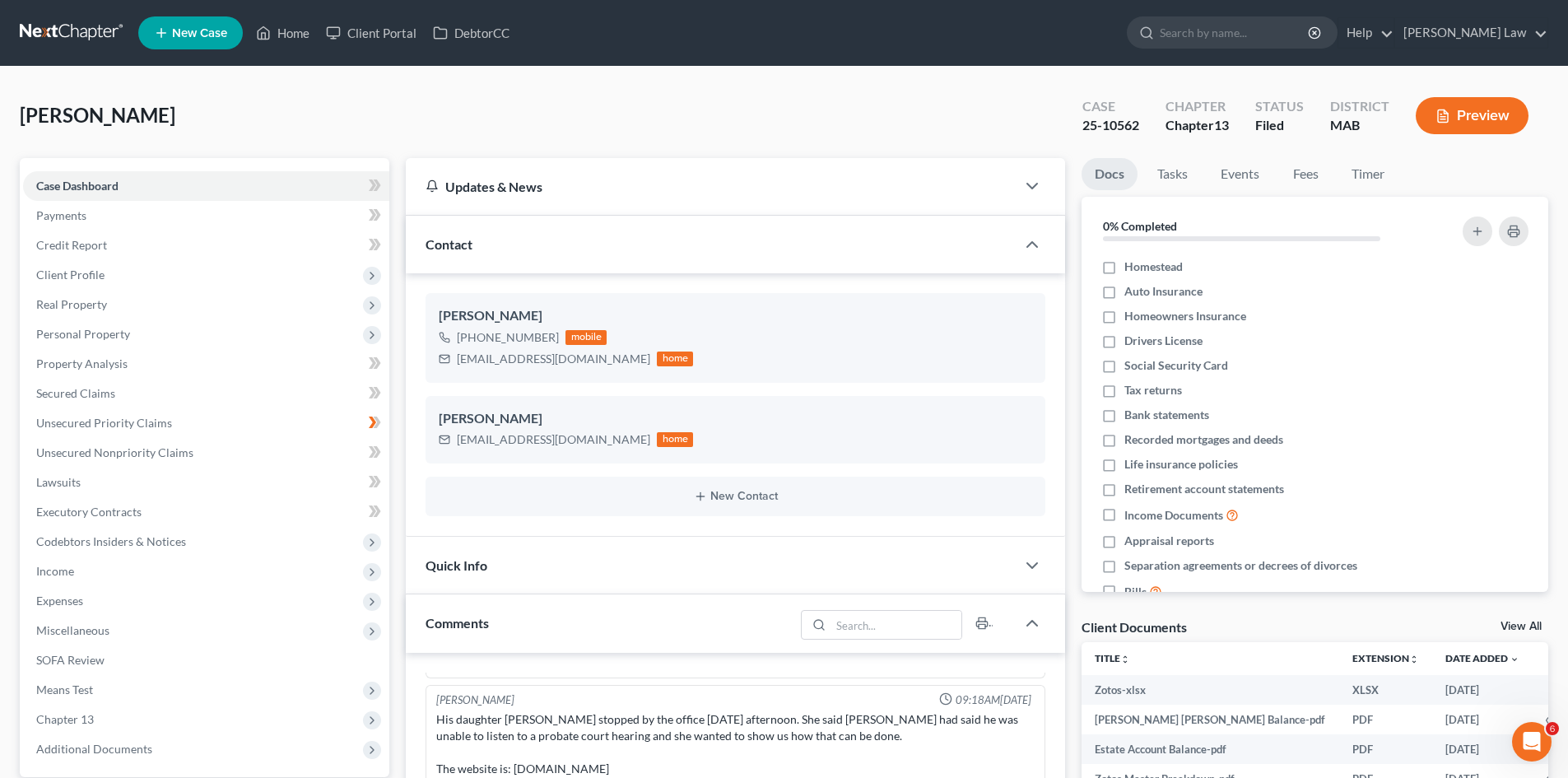 click on "View All" at bounding box center (1521, 627) 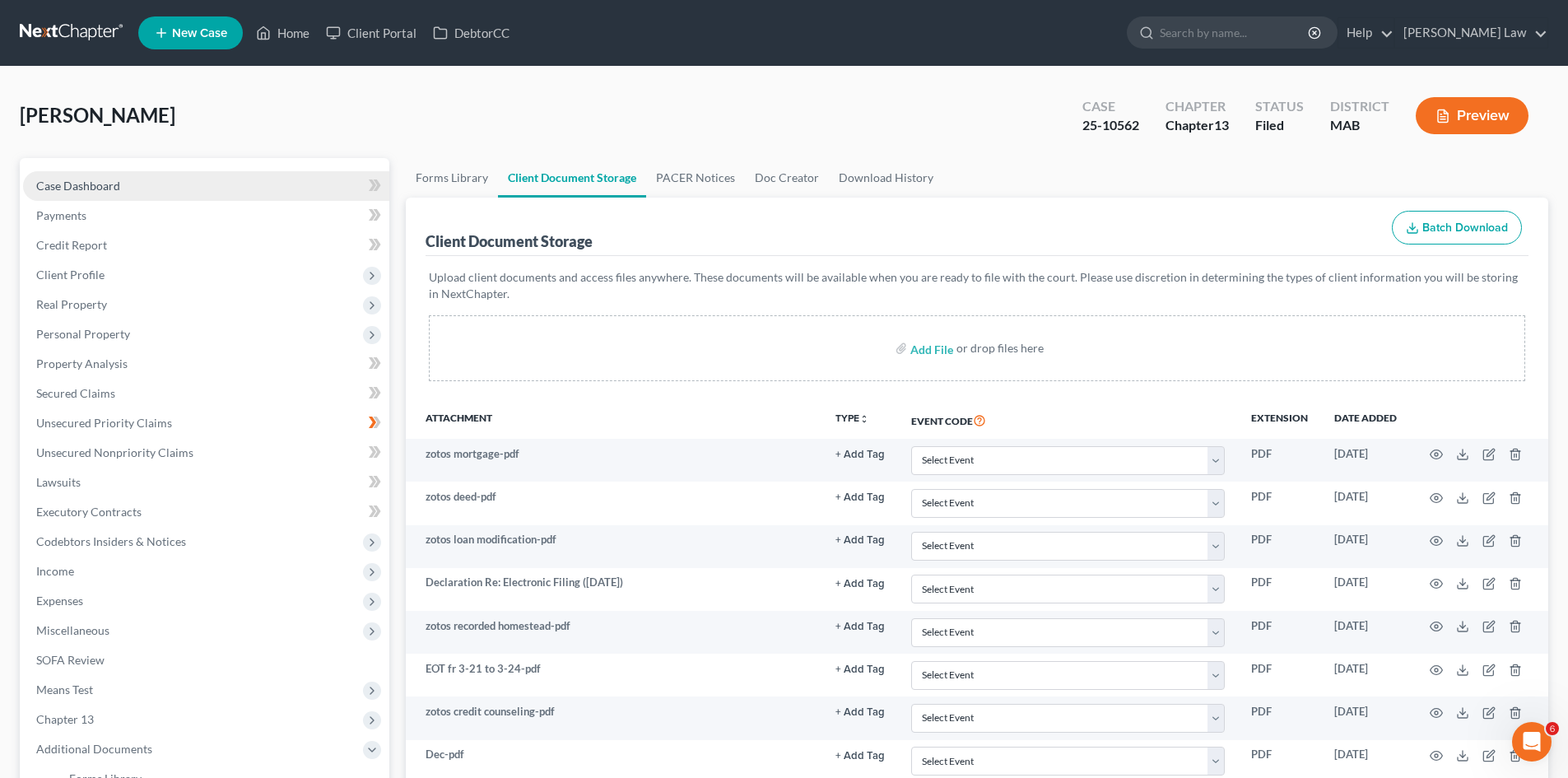 click on "Case Dashboard" at bounding box center [206, 186] 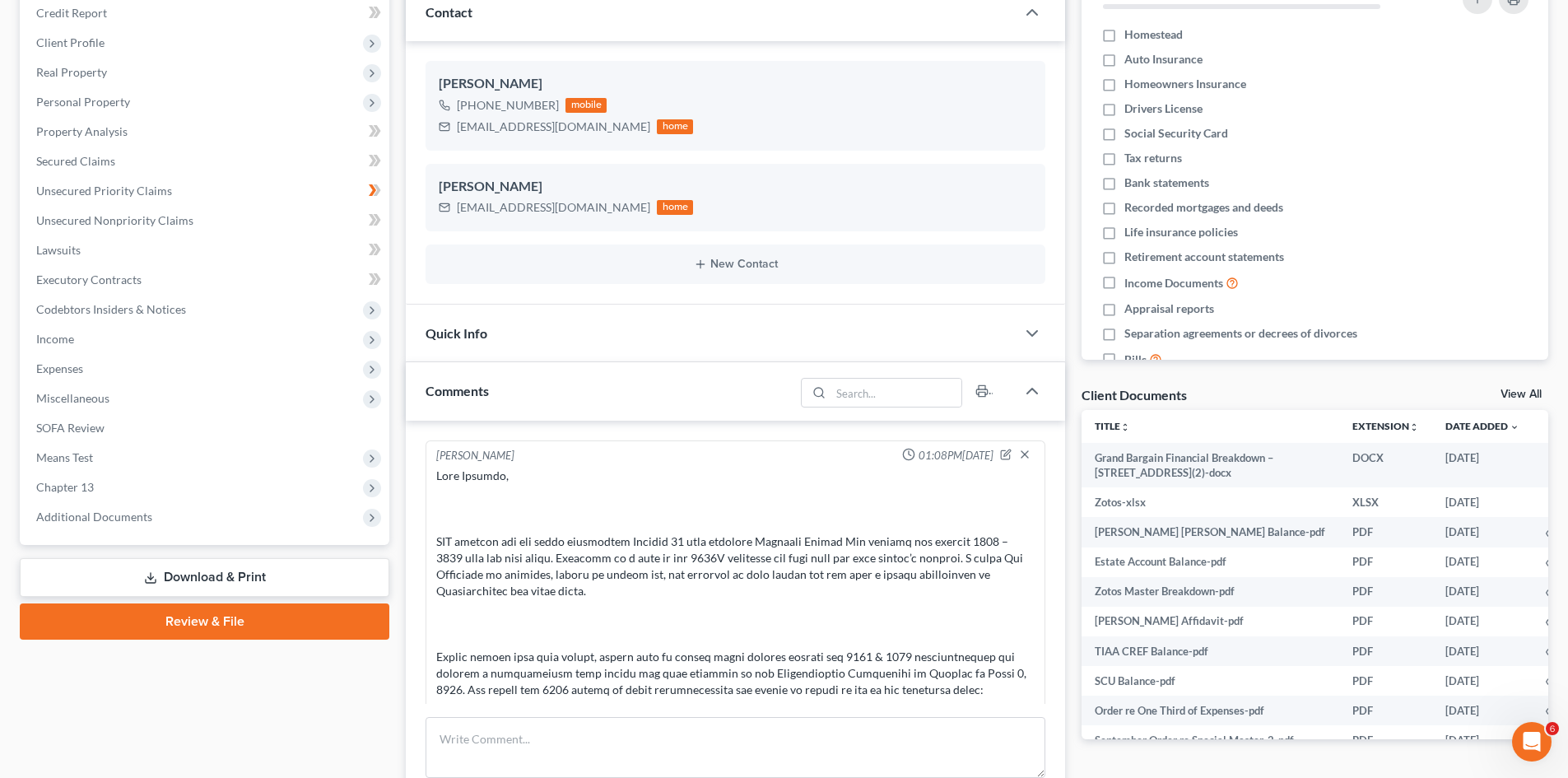 scroll, scrollTop: 274, scrollLeft: 0, axis: vertical 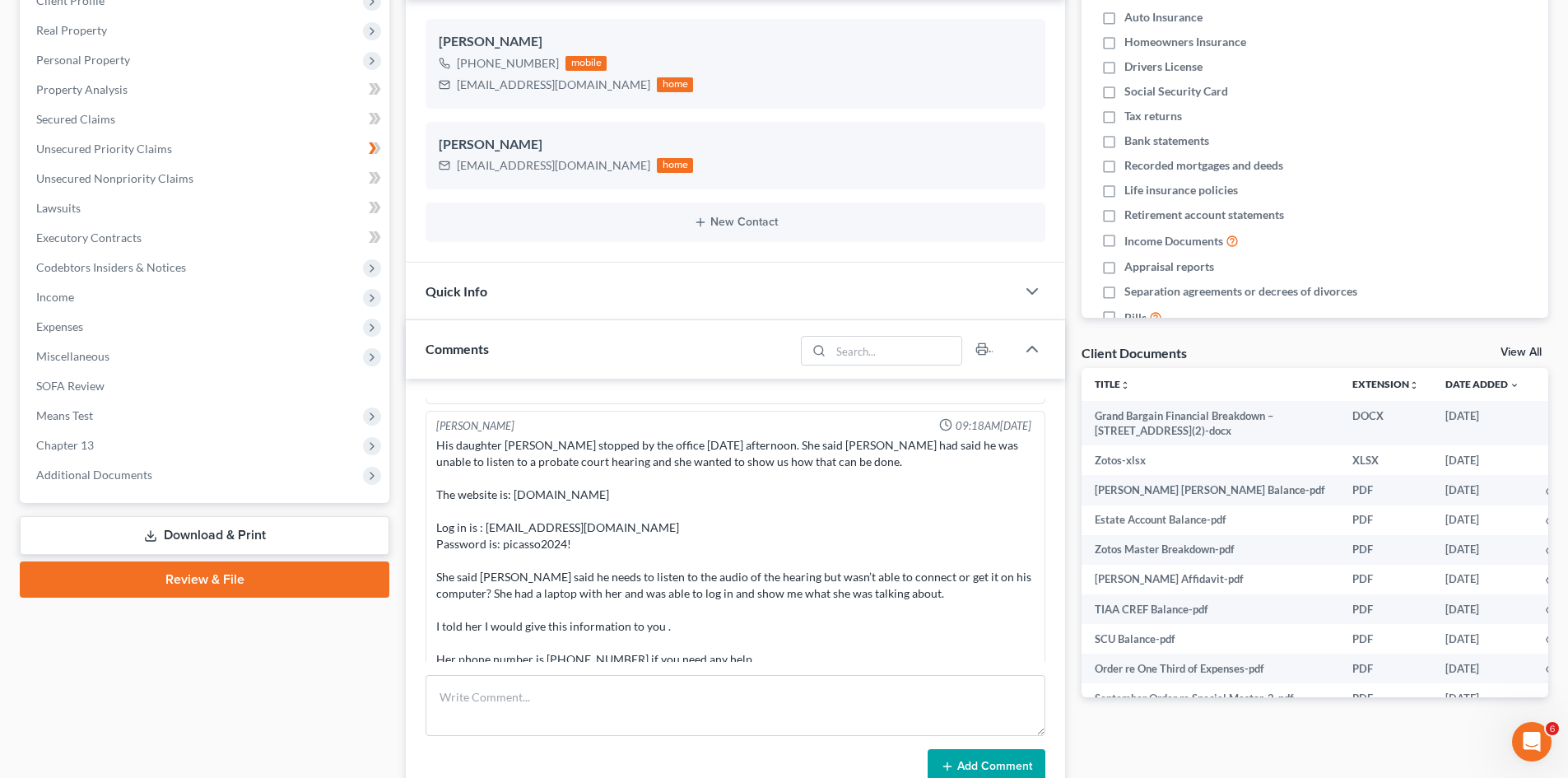 click on "Michael Manning 01:08PM, 03/28/2025 Thomas Benner 04:50PM, 04/23/2025 NOTES FOR HEARING
OWNS HOUSE IN A TRUST NEED TO SEND DEED AND HS NEED TO SEE IF WE HAVE THE TRUST ALSO
NO ASSETS TO WORRY ABOUT ON B THERE ARE THINGS THAT ARE OWED BUT NOTHING TO SEND
NO TAXES JUST BANK STATEMENT SHOWING SS
TAX AFF FOR 22-24
PAYMENT IS 50 FOR 36 MONTHS Thomas Benner 11:21AM, 04/29/2025 HAD 341 MEETING WE NEEDED TO SEND OUT THE TAX AFFIDAVIT STEVE GAVE TO TRICIA TO SEND OUT
NEED TO FILE A MOTION TO SELL. AND GET SPECIAL MASTER EMPLOYED Tricia Donegan 01:17PM, 04/29/2025 I emailed the signed tax affidavit to Shawney bush at DOR: bushsh@dor.state.ma.us Tricia Donegan 09:18AM, 05/01/2025
Add Comment" at bounding box center (735, 591) 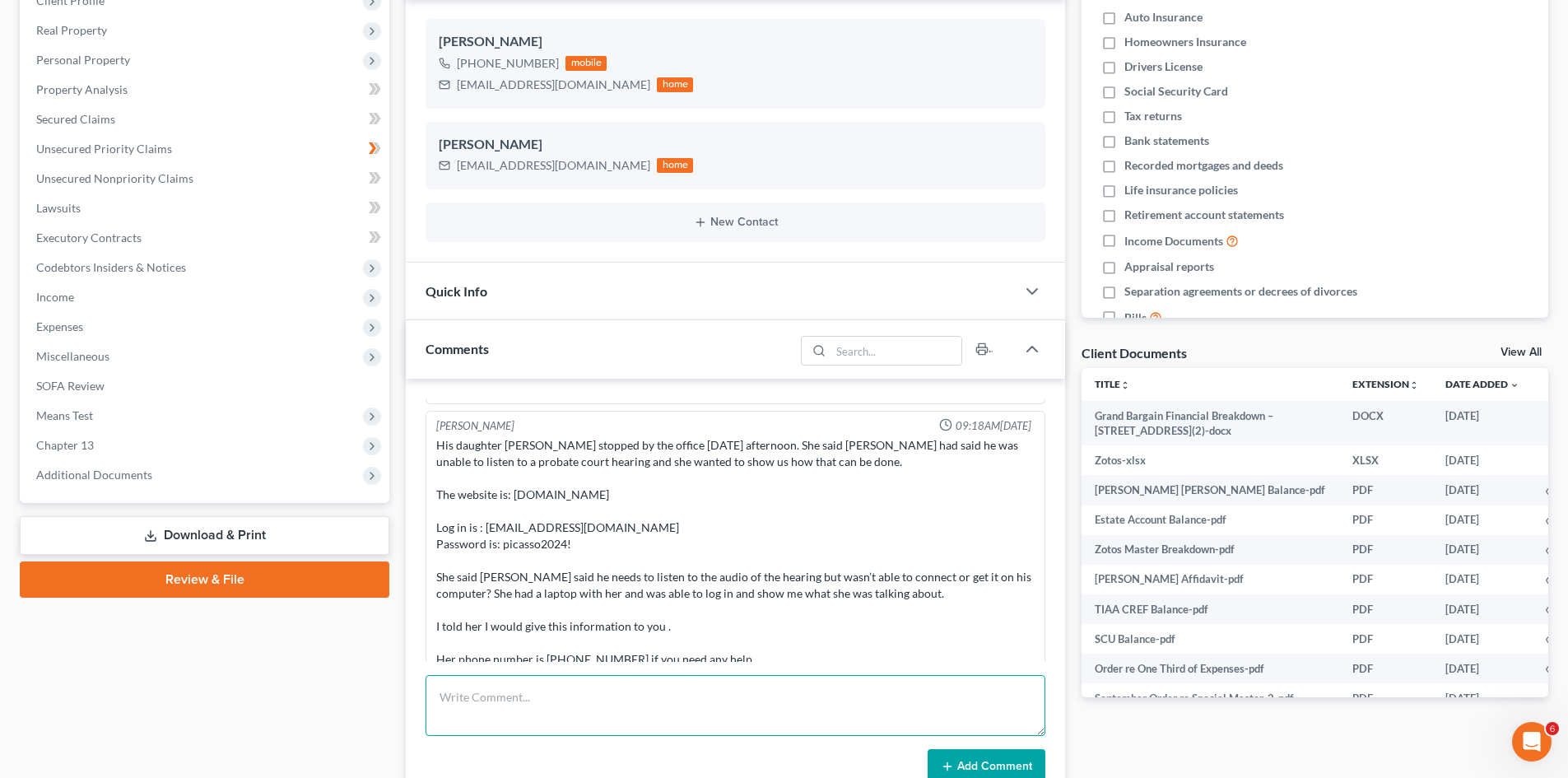 click at bounding box center [735, 706] 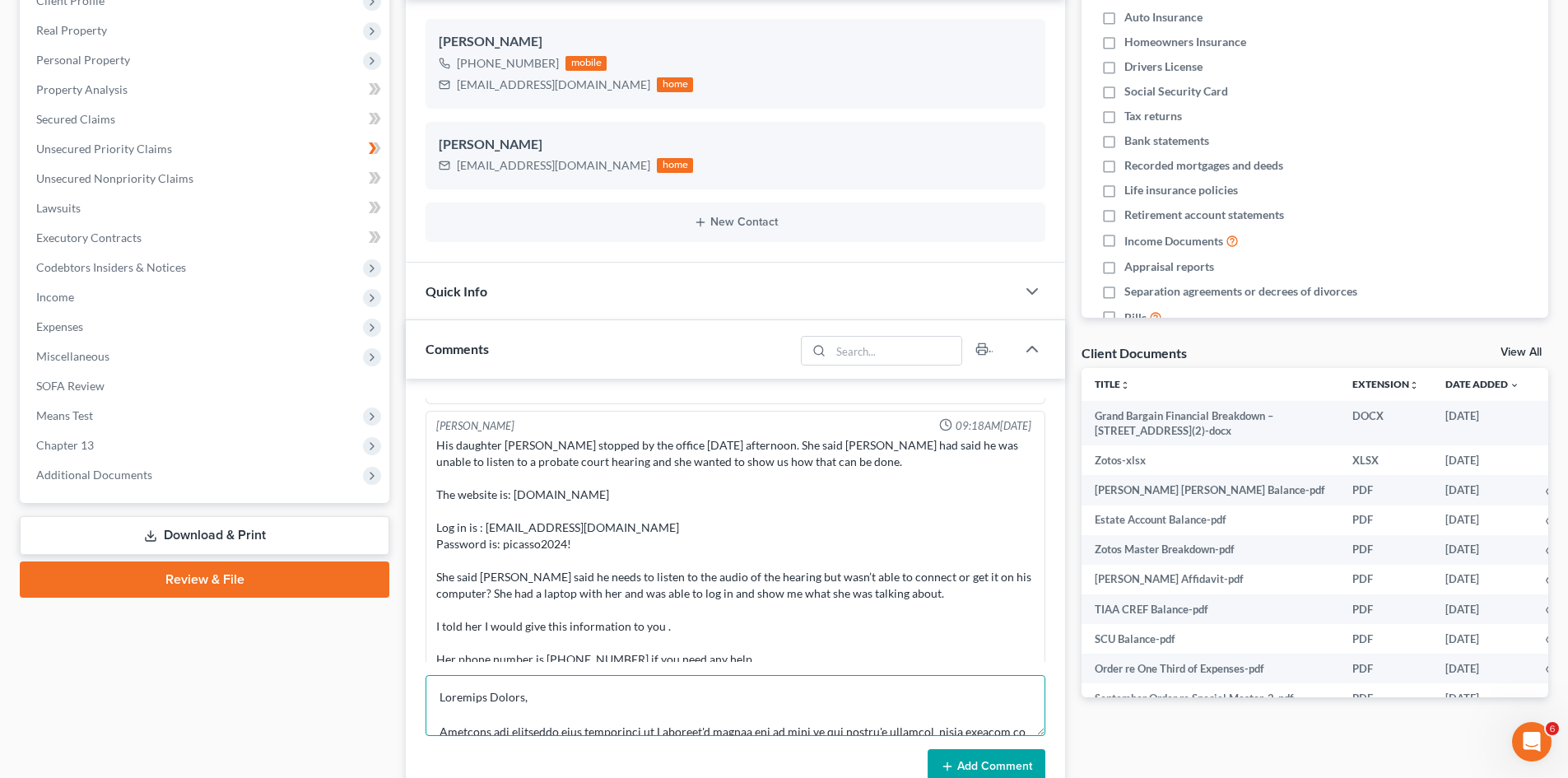 scroll, scrollTop: 833, scrollLeft: 0, axis: vertical 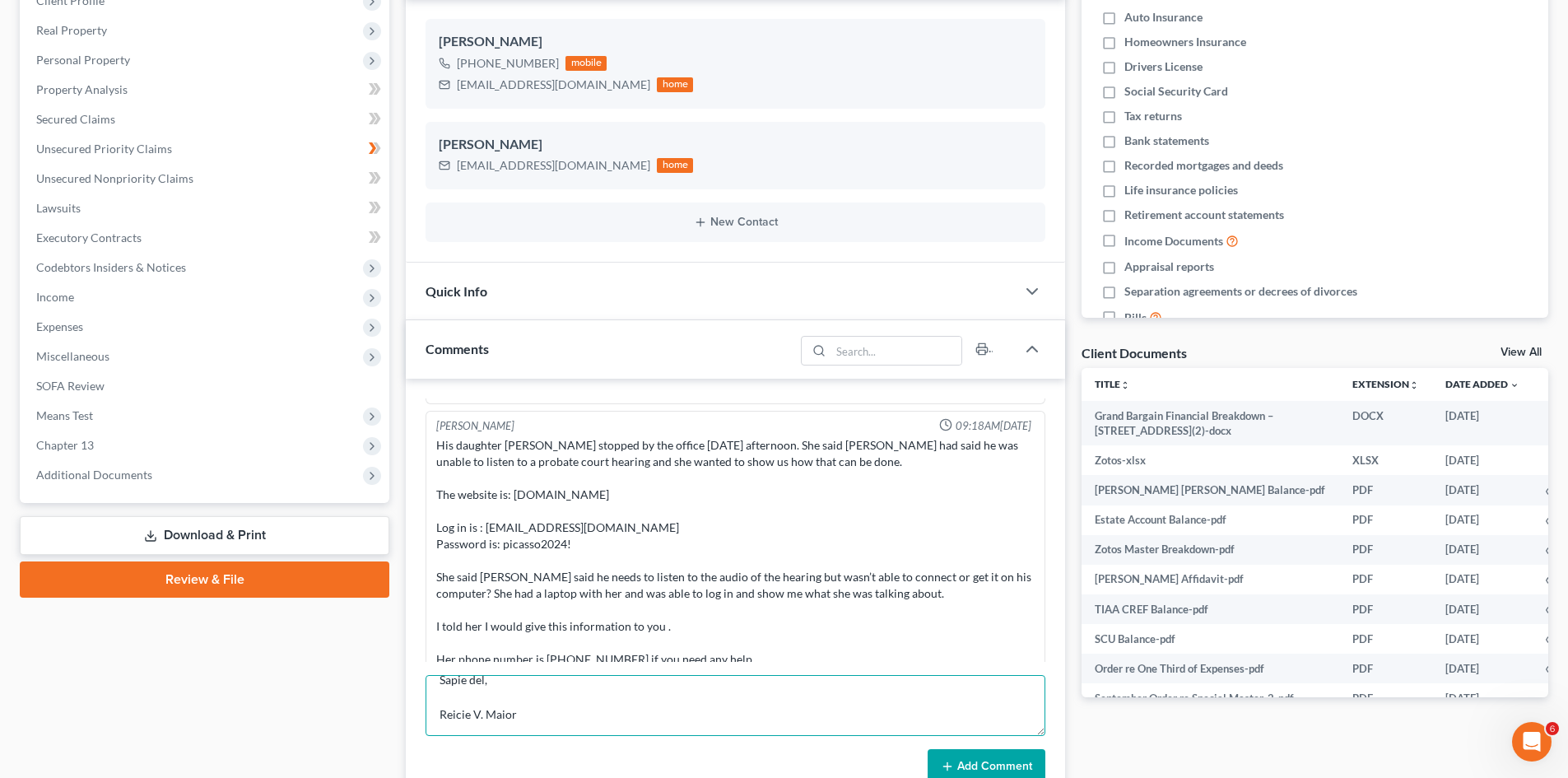 type on "Attorney Benner,
Attached are important docs pertaining to Harriett's estate and to back up our family's proposed  grand bargain to ensure a better outcome for both of our elderly parents financially and housing wise.
(1) Affidavit from probate (only) attorney for Harriett's estate that Nagle has had in his possession since April 1, 2024, stating value was $155,777.56, NOT $167K. He harassed the probate attorney and the conservator attorney, as well as Daniel and I, subpoenaed everyone and cost her estate thousands of dollars while she was alive and after her death, as well as Nancy stealing $10,000.00 from her bank account directly and more. Nagle, Danehey, Sullivan, and the Judge have seen/ignored this evidence, and more. Evidence discovered and documented by the guardian ad litem.
(2) Nancy's true value of her Roth IRA. They refused to show Tom any documentation from Dec. 5-15, 2023. Nagle just put in (another) false number. As of December 31, 2023, the value was $12,610.32.
(3) Southbridge Credit ..." 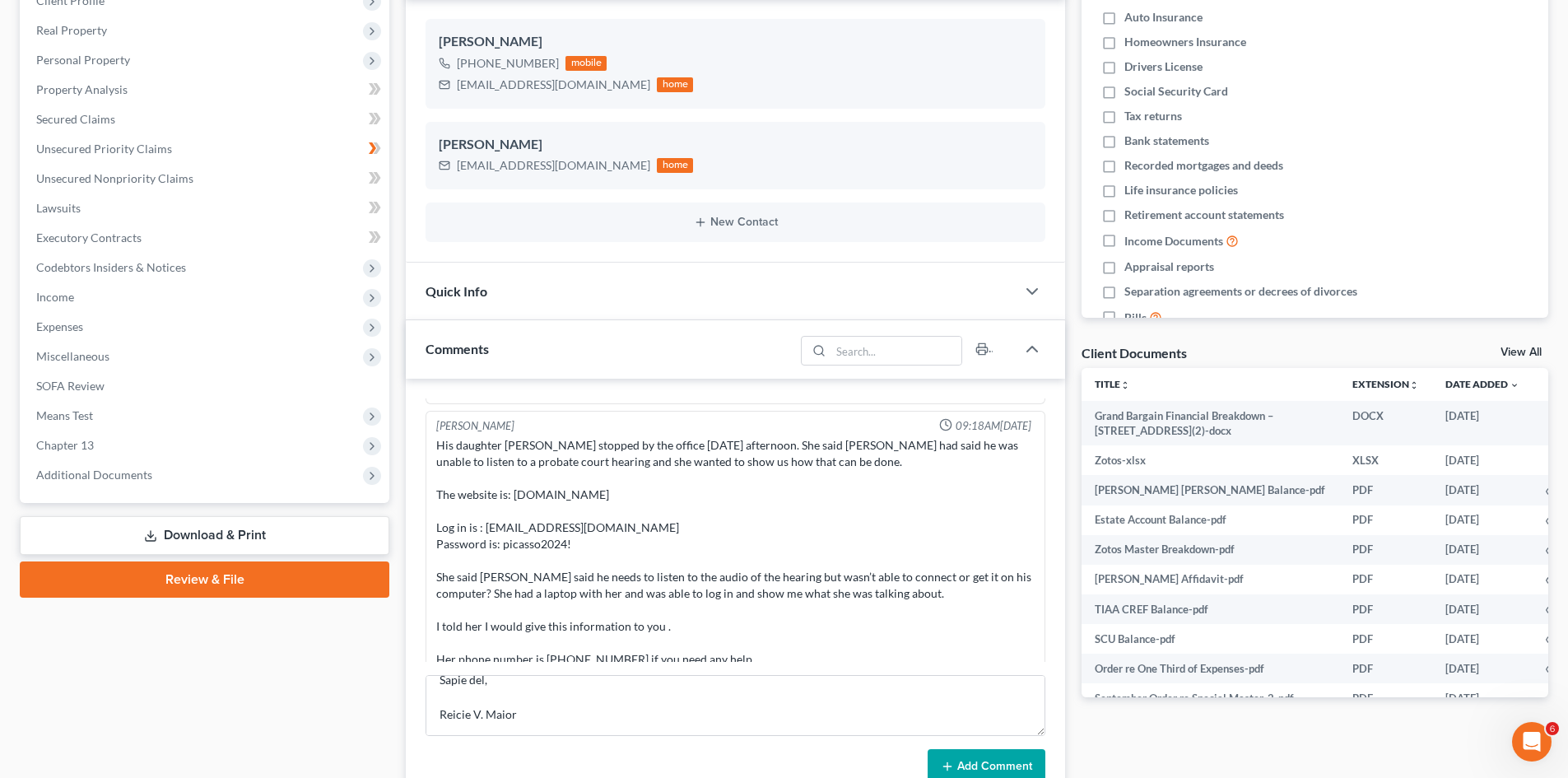 click on "Add Comment" at bounding box center (986, 766) 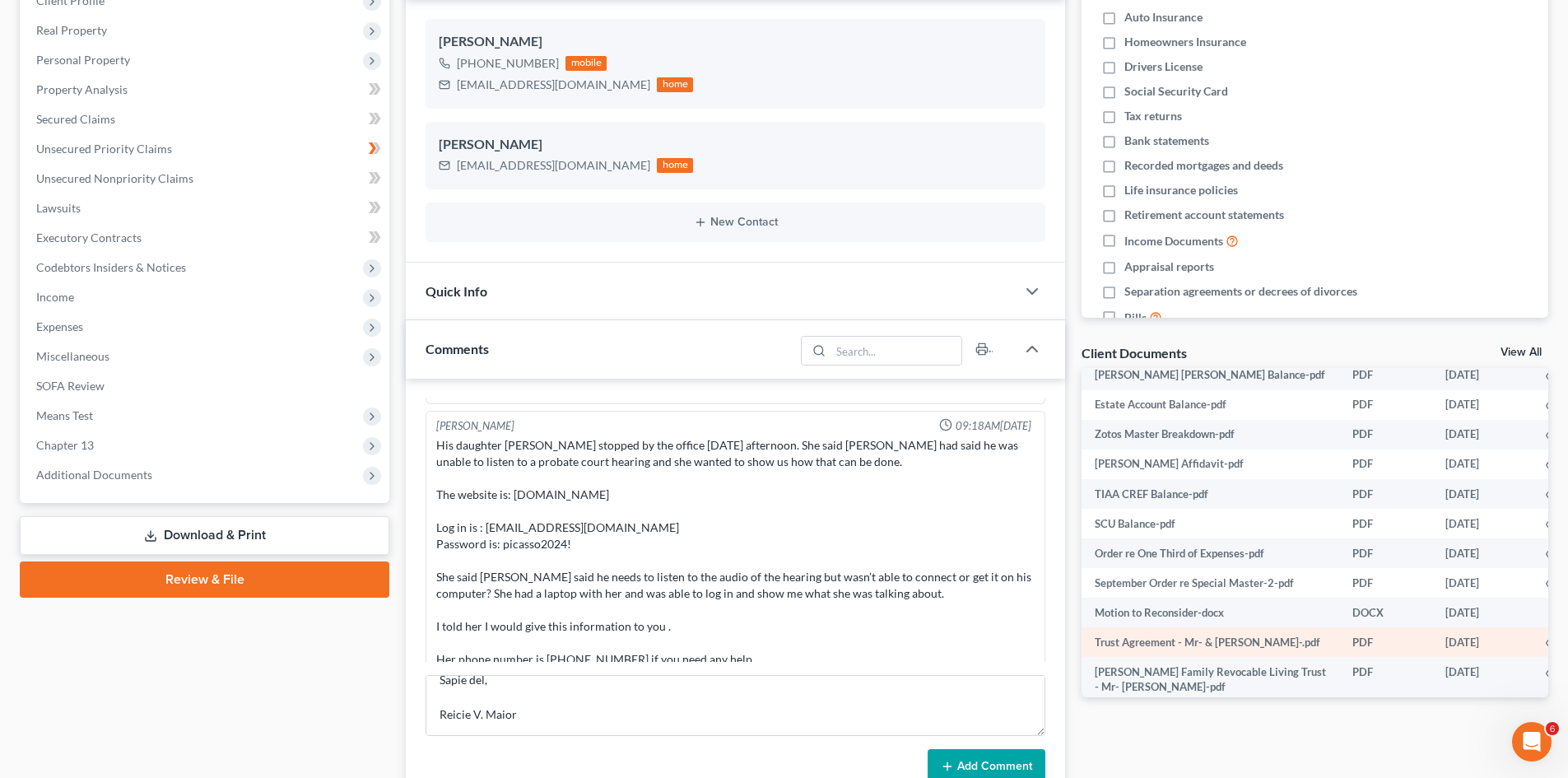 scroll, scrollTop: 274, scrollLeft: 0, axis: vertical 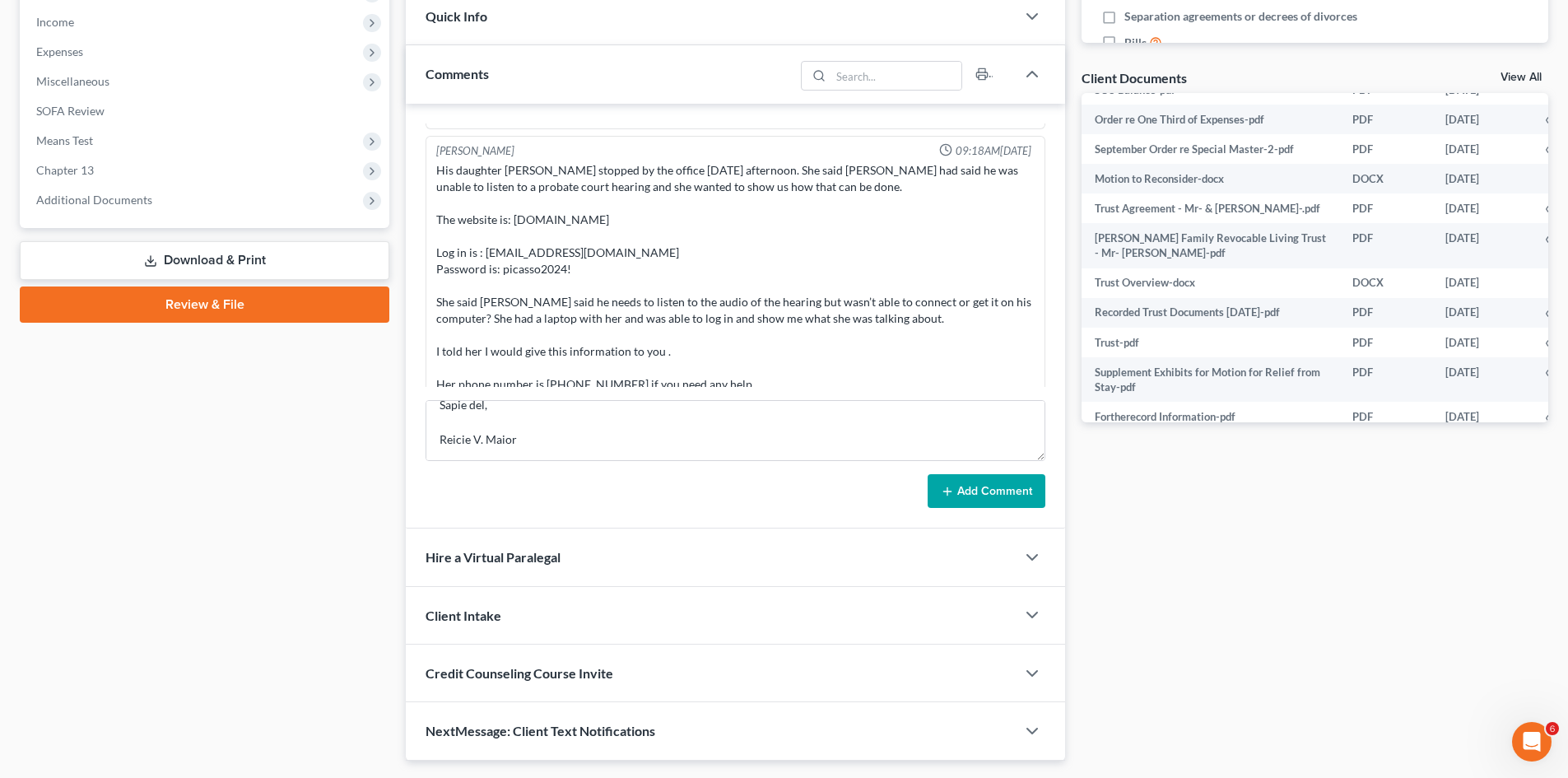 click on "Add Comment" at bounding box center (986, 491) 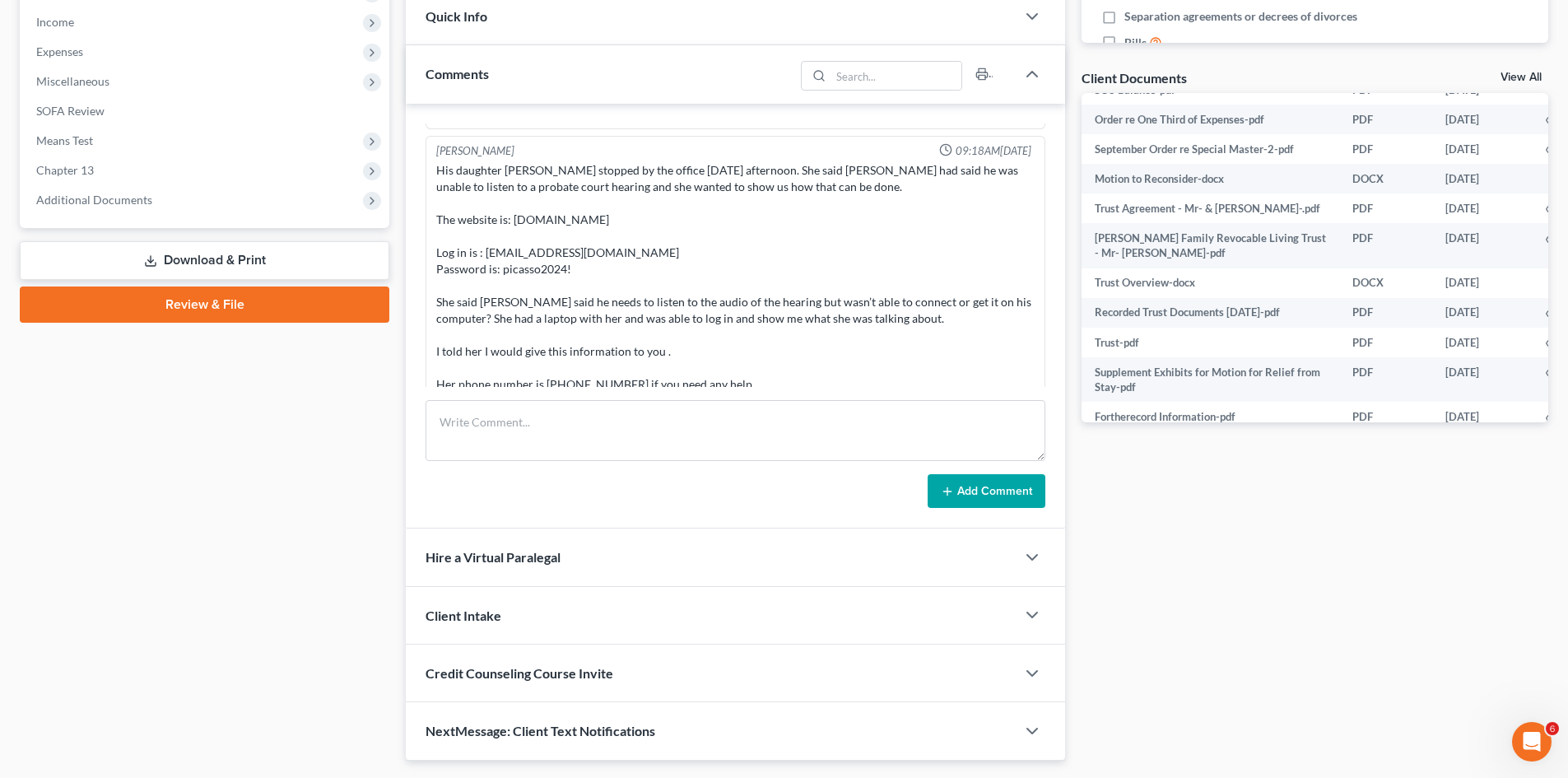 scroll, scrollTop: 0, scrollLeft: 0, axis: both 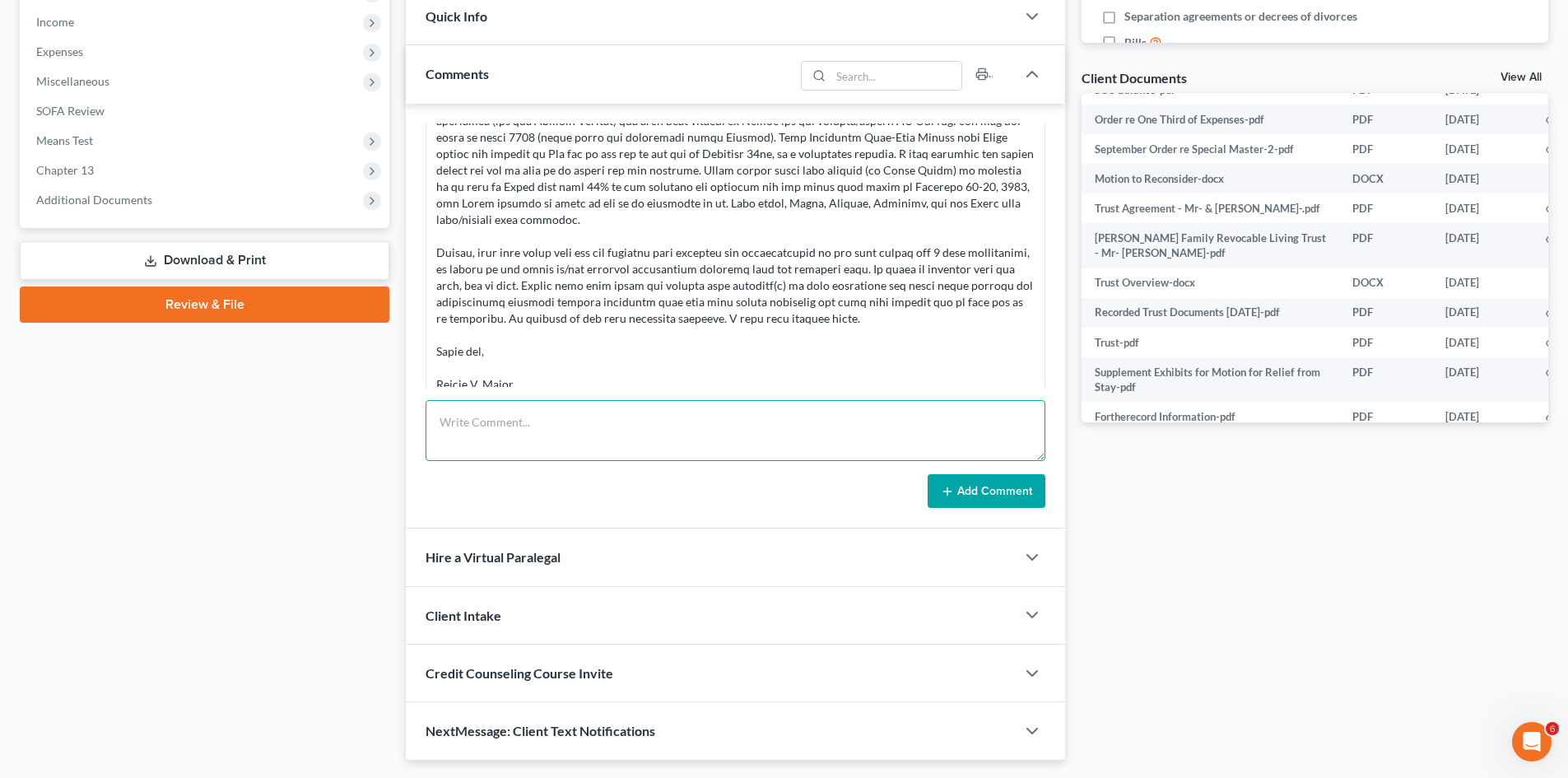 drag, startPoint x: 756, startPoint y: 441, endPoint x: 767, endPoint y: 440, distance: 11.045361 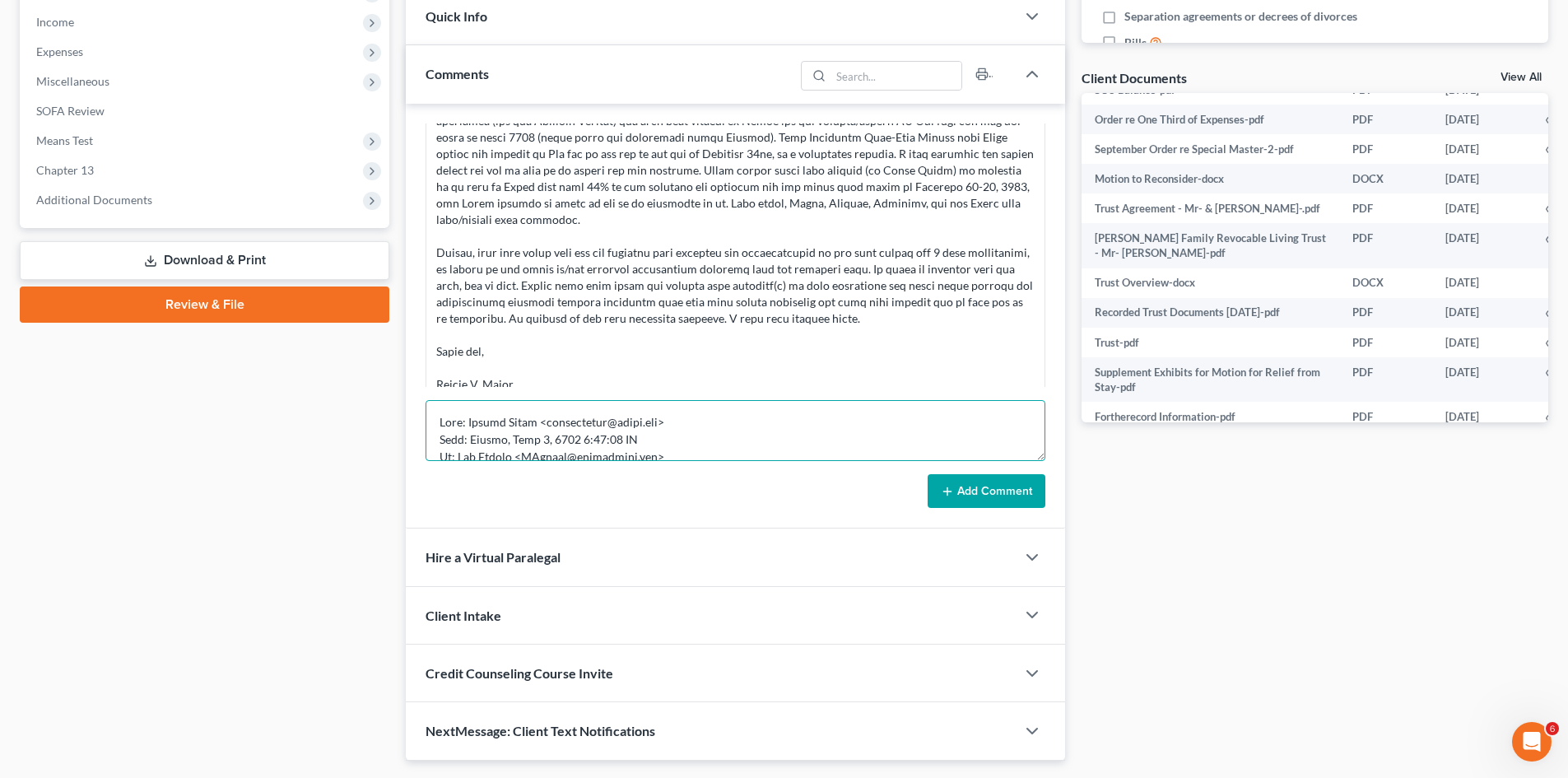 scroll, scrollTop: 747, scrollLeft: 0, axis: vertical 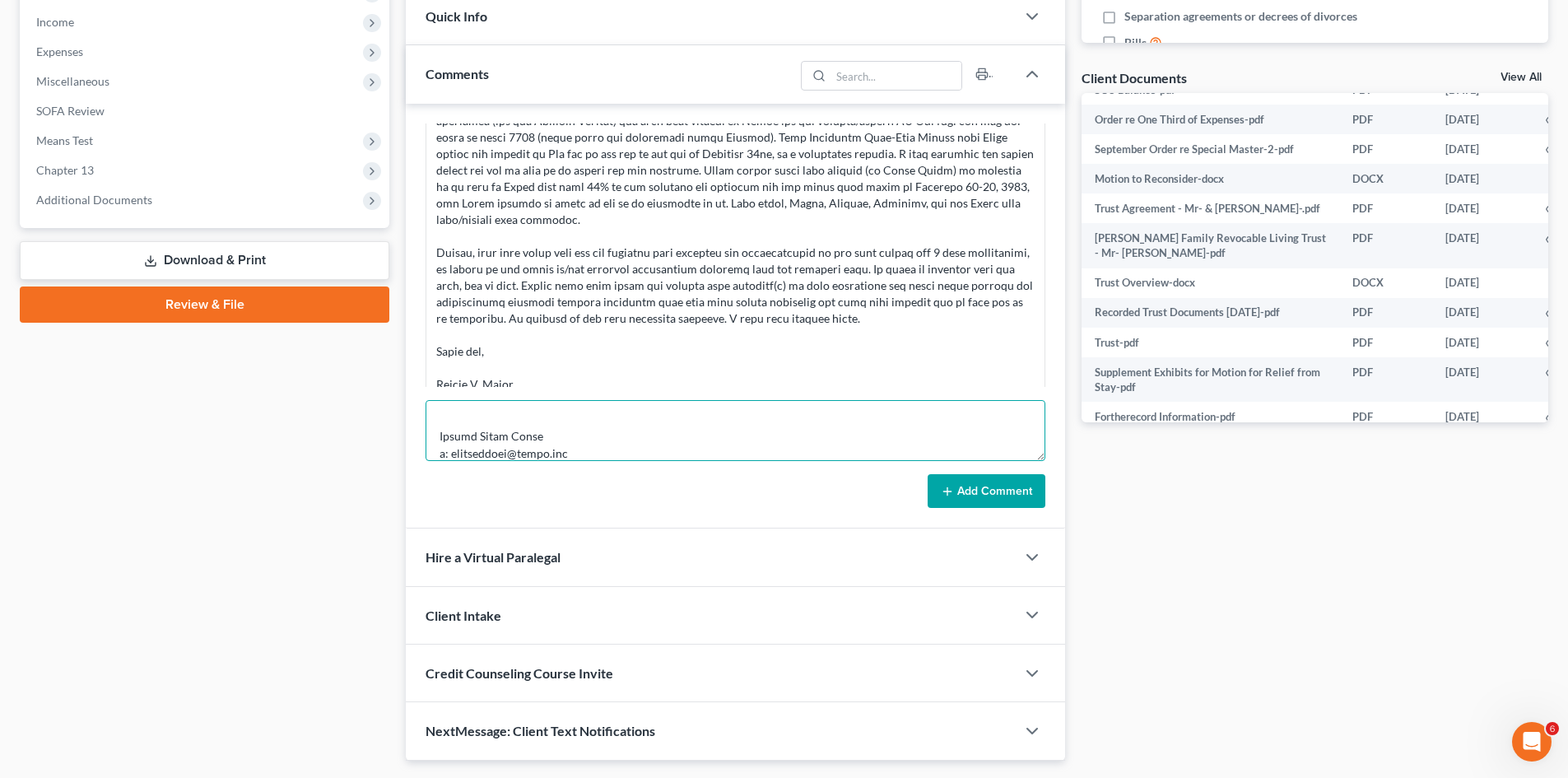 type on "From: Daniel Zotos <danielzotos@gmail.com>
Sent: Monday, July 7, 2025 7:36:26 PM
To: Tom Benner <TBenner@tbennerlaw.com>
Cc: Anissa Zotos <anissazotos@gmail.com>; Zack Zotos <zackzotos@gmail.com>; Thomas Zotos <tommyzotos@gmail.com>
Subject: Grand Bargain Proposal - Zotos
Attorney Benner,
We have put a great deal of thought into what could be attempted from this juncture given the recent court proceeding and its resultant (unfortunate) outcome which then left only paying out the current buyer an exorbitant walk away fee to potentially acquire the house.  Plain and simply, and court orders aside, that path is not financially viable or logical given the financials which are an 80 year old man relinquishing a 3% purely principal mortgage payment of $2300/month, to double close on a house, pay 50 grand to a buyer,  soley pay a special master reidiculous inflatbed fees, and then have family hope to get back in the house at 6-7% interest rates on an insane timeline.
The only way the MacArthur buyout could b..." 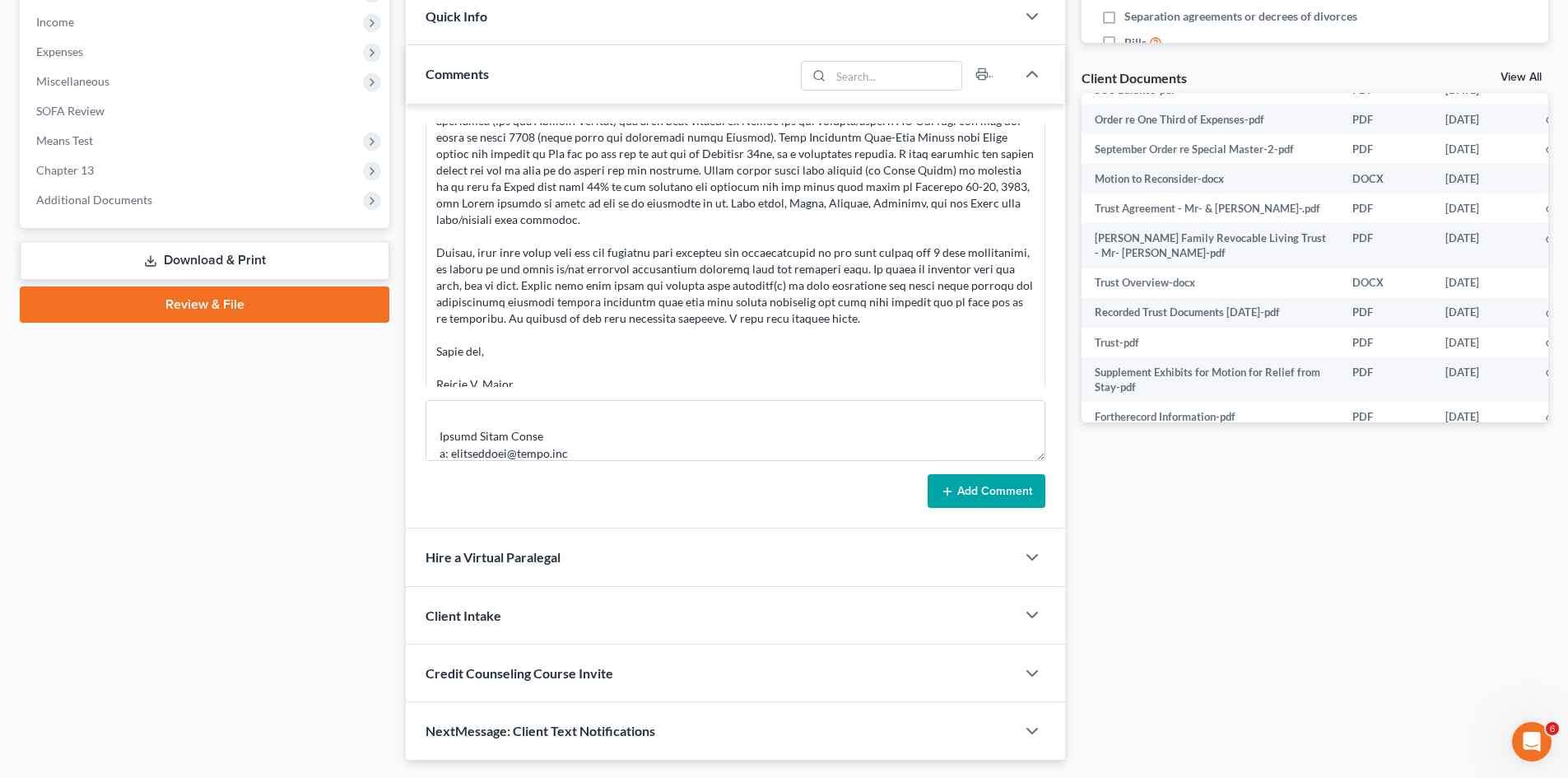 click on "Add Comment" at bounding box center [986, 491] 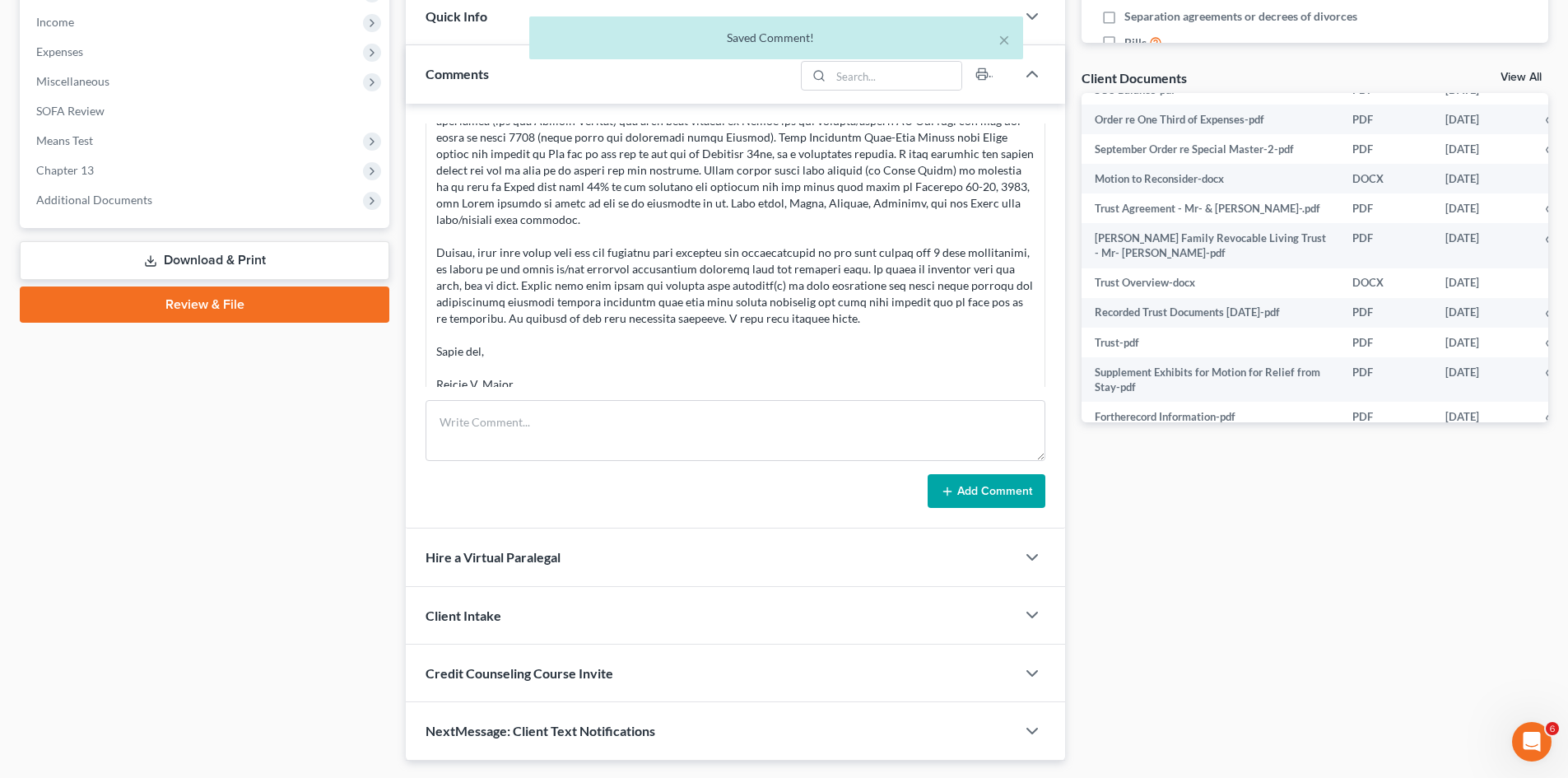 scroll, scrollTop: 0, scrollLeft: 0, axis: both 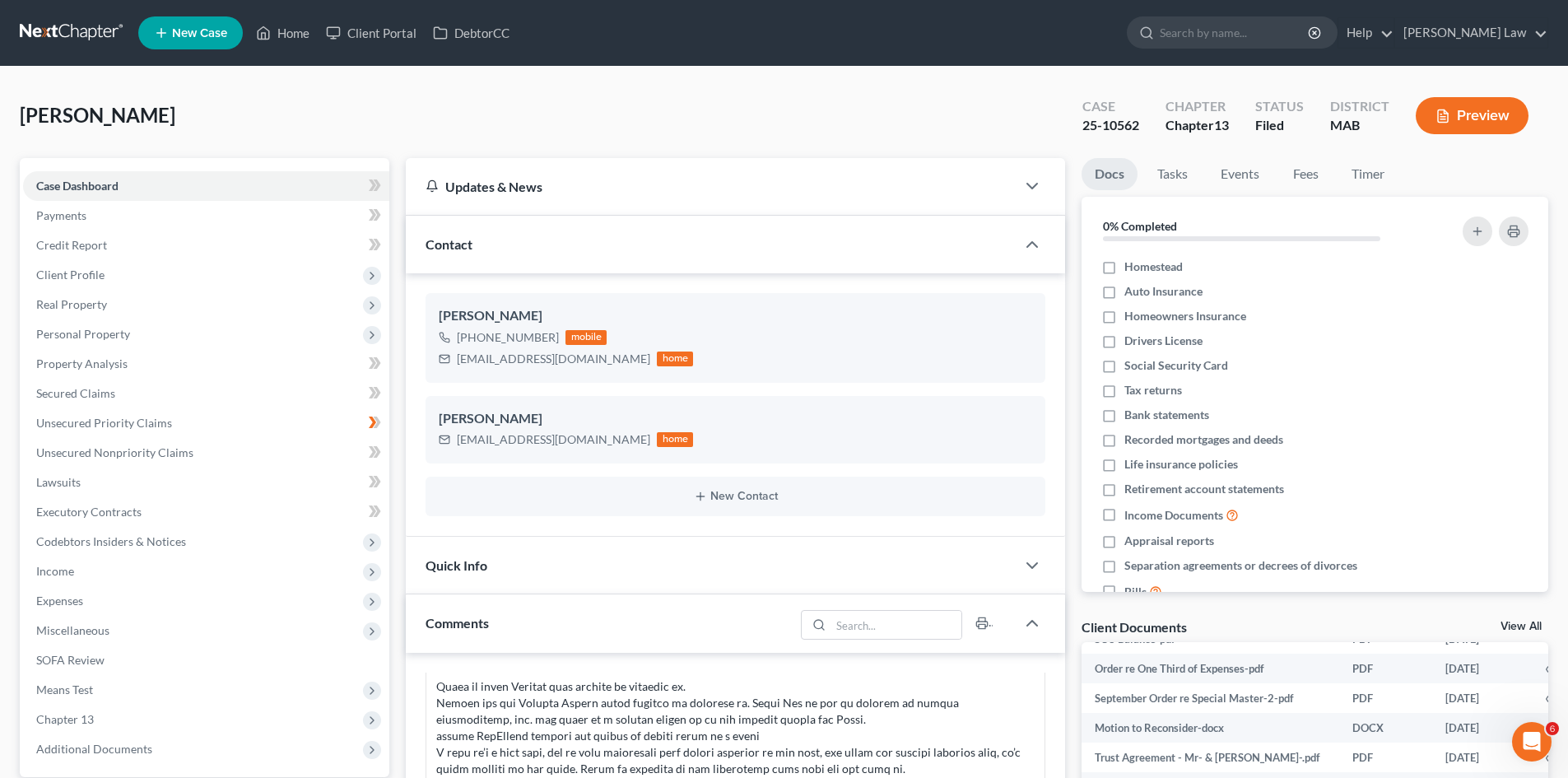 click at bounding box center (72, 33) 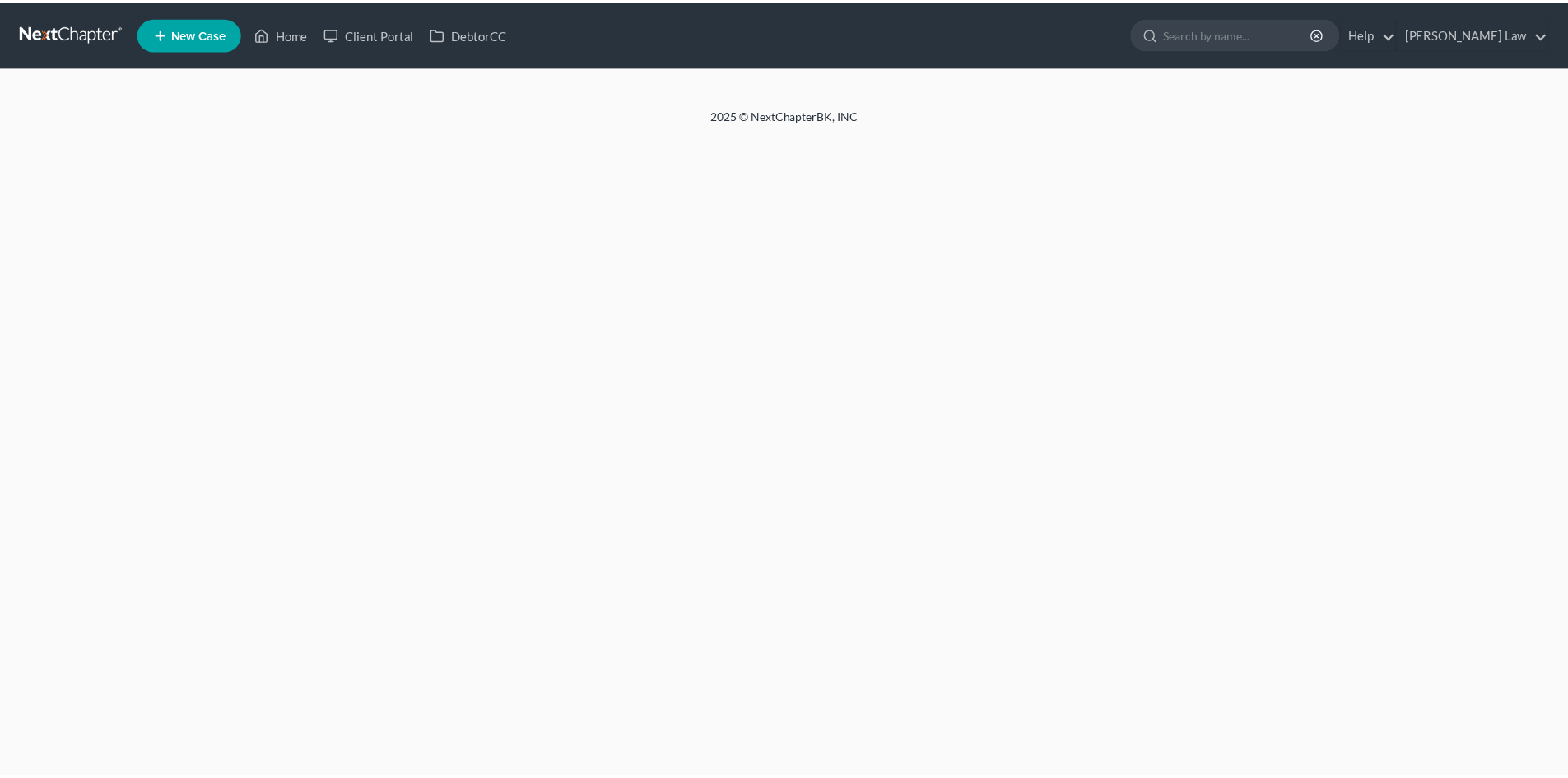 scroll, scrollTop: 0, scrollLeft: 0, axis: both 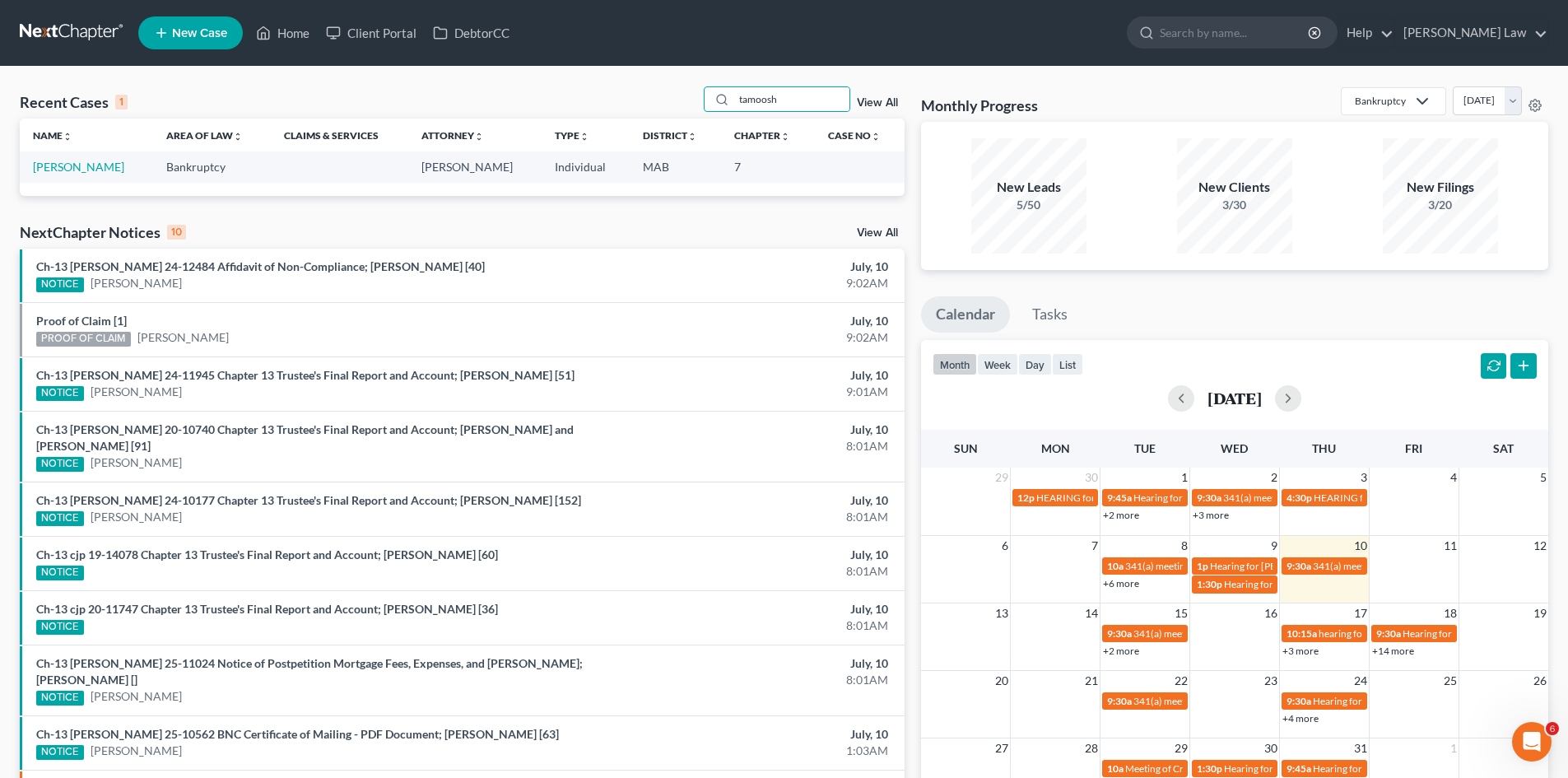 type on "tamoosh" 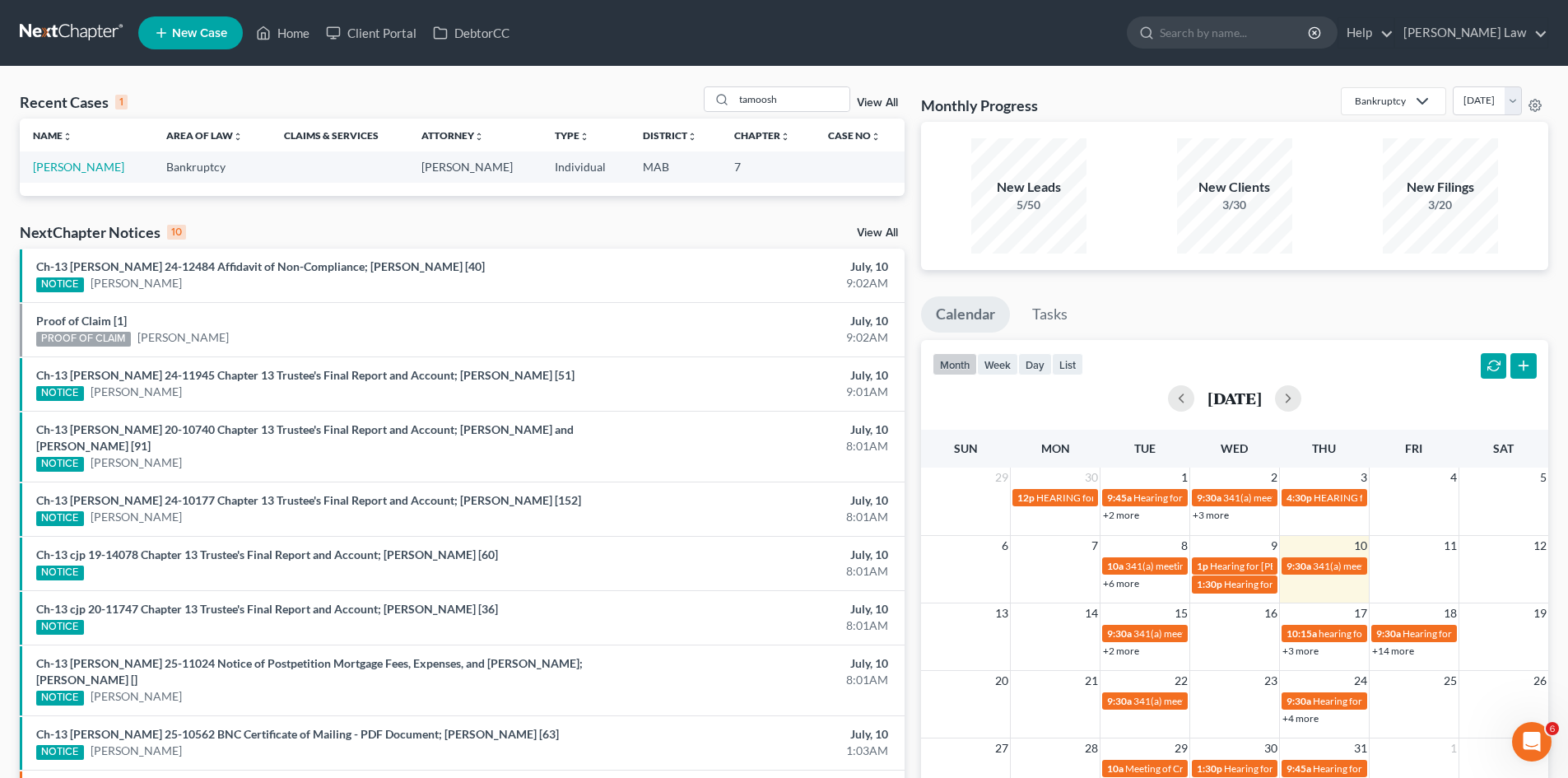 click on "[PERSON_NAME]" at bounding box center [86, 166] 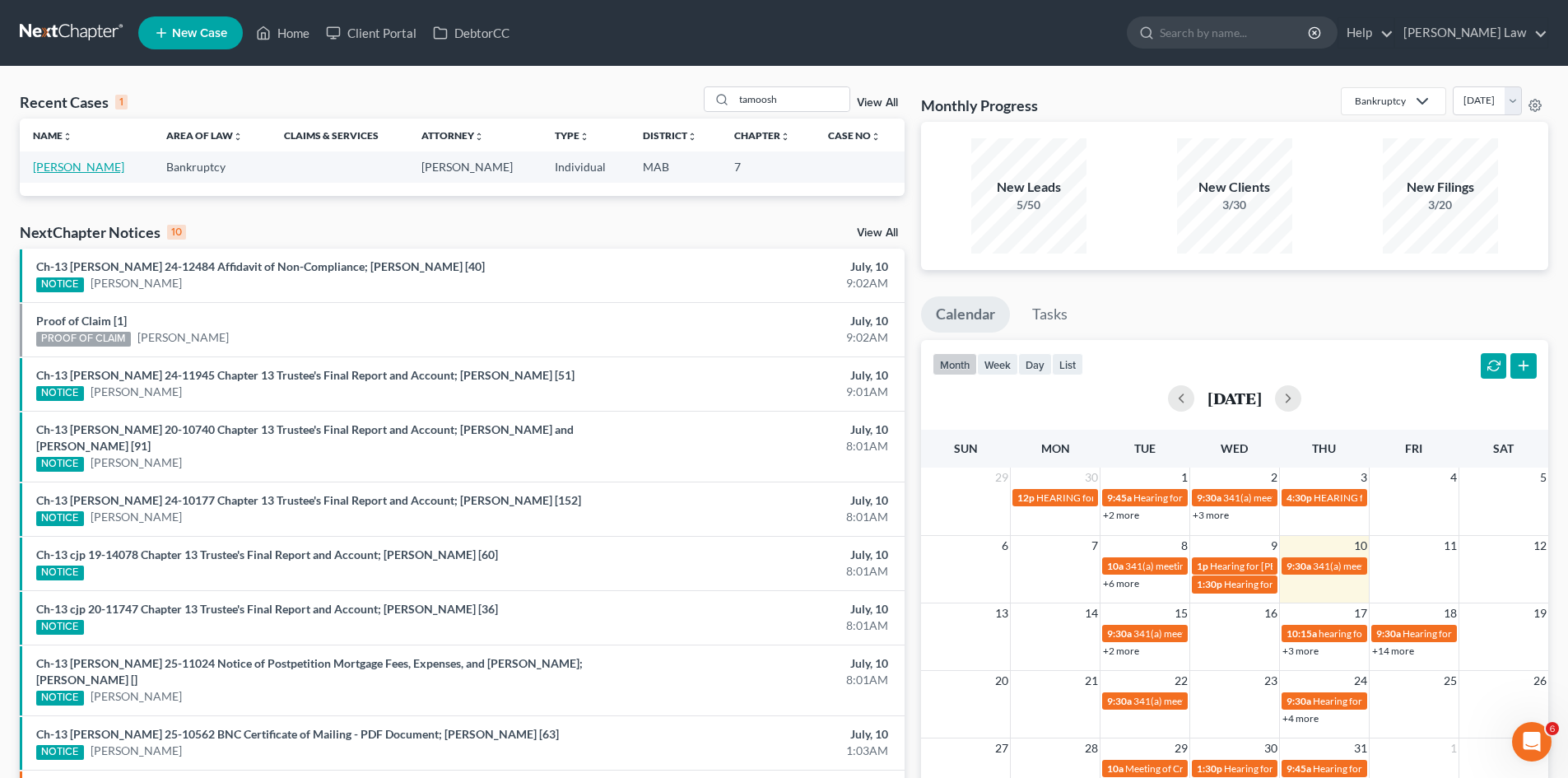 click on "[PERSON_NAME]" at bounding box center (78, 166) 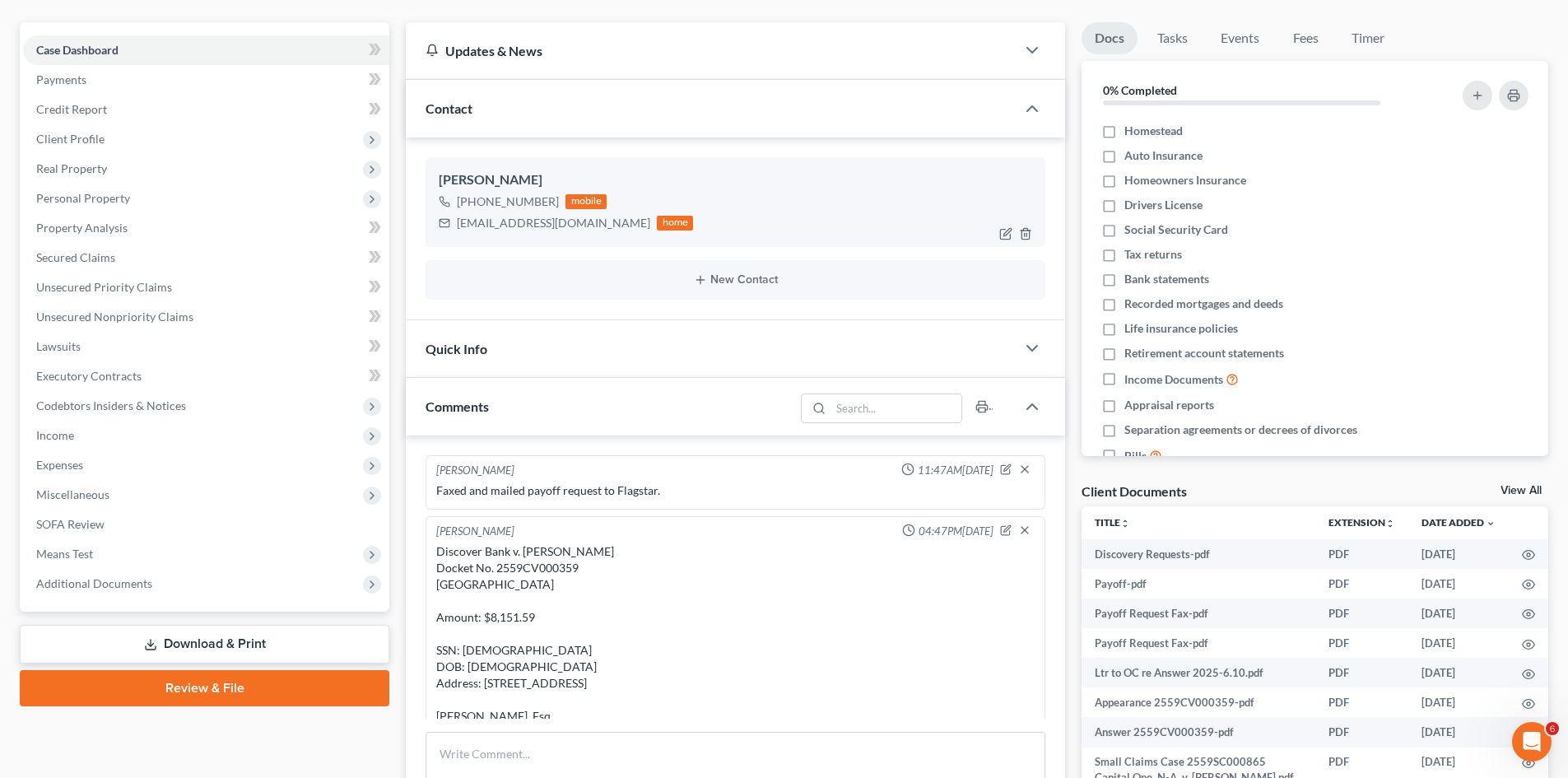scroll, scrollTop: 137, scrollLeft: 0, axis: vertical 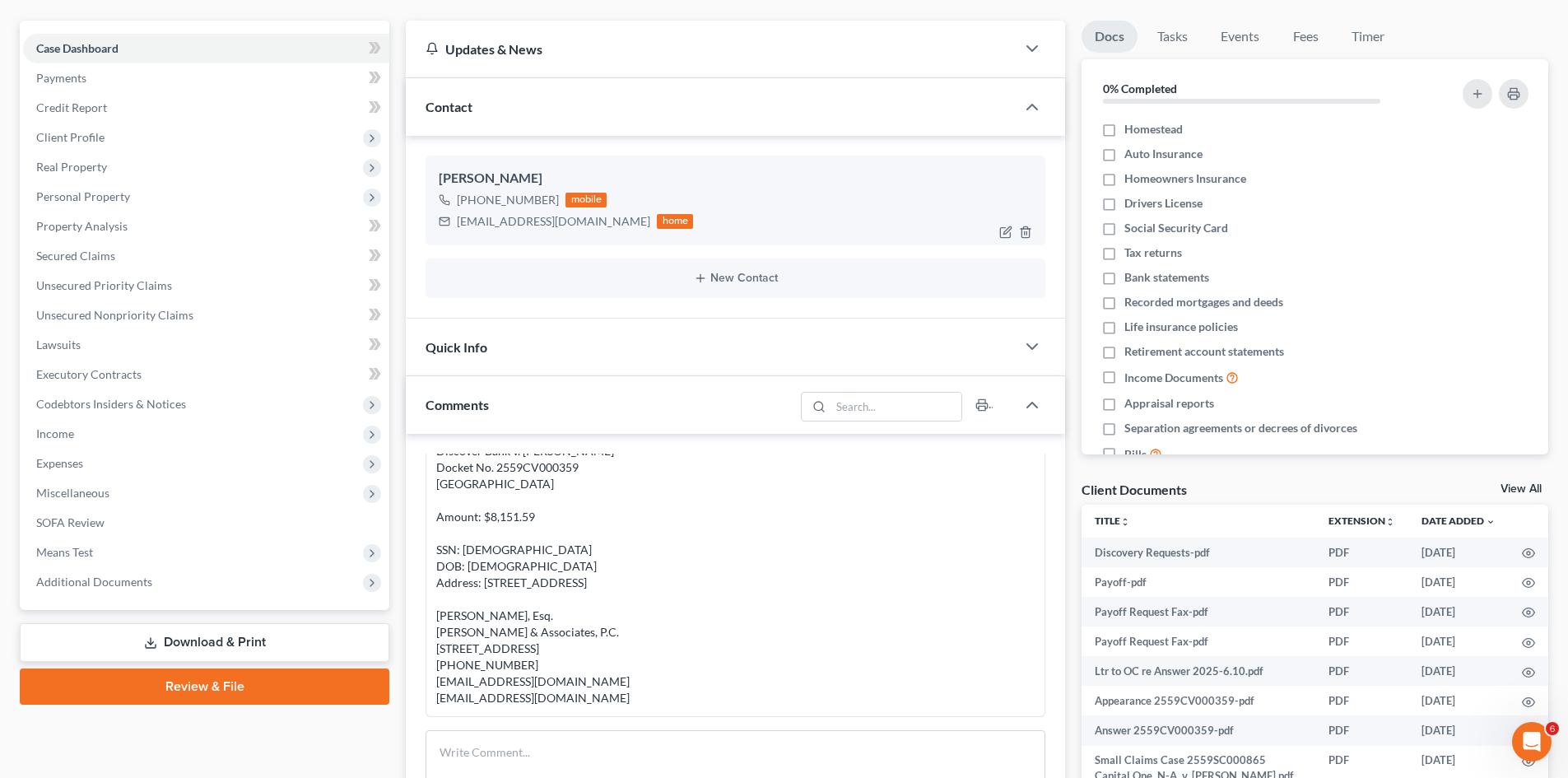 click on "[EMAIL_ADDRESS][DOMAIN_NAME]" at bounding box center [553, 221] 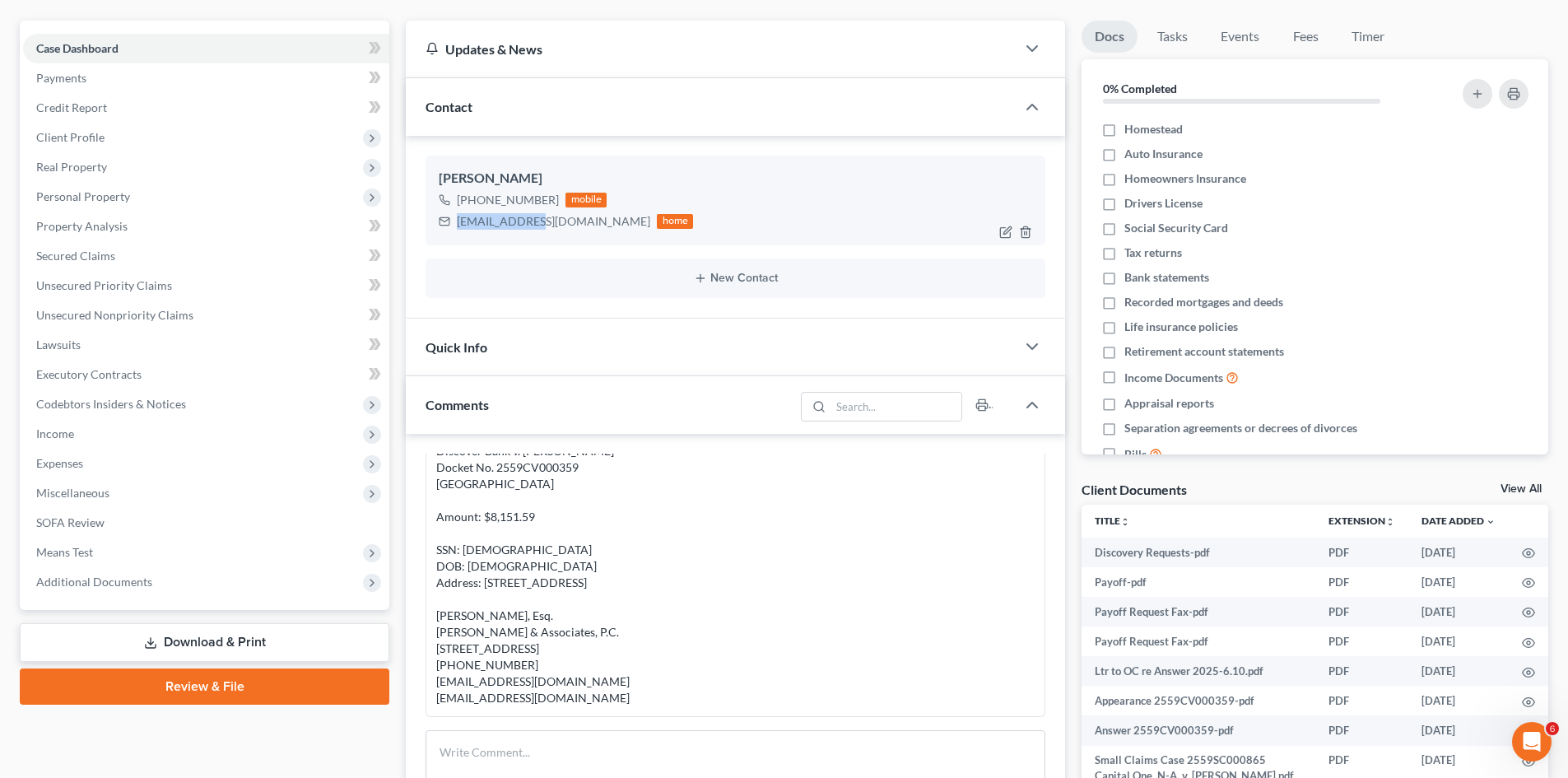 click on "[EMAIL_ADDRESS][DOMAIN_NAME]" at bounding box center [553, 221] 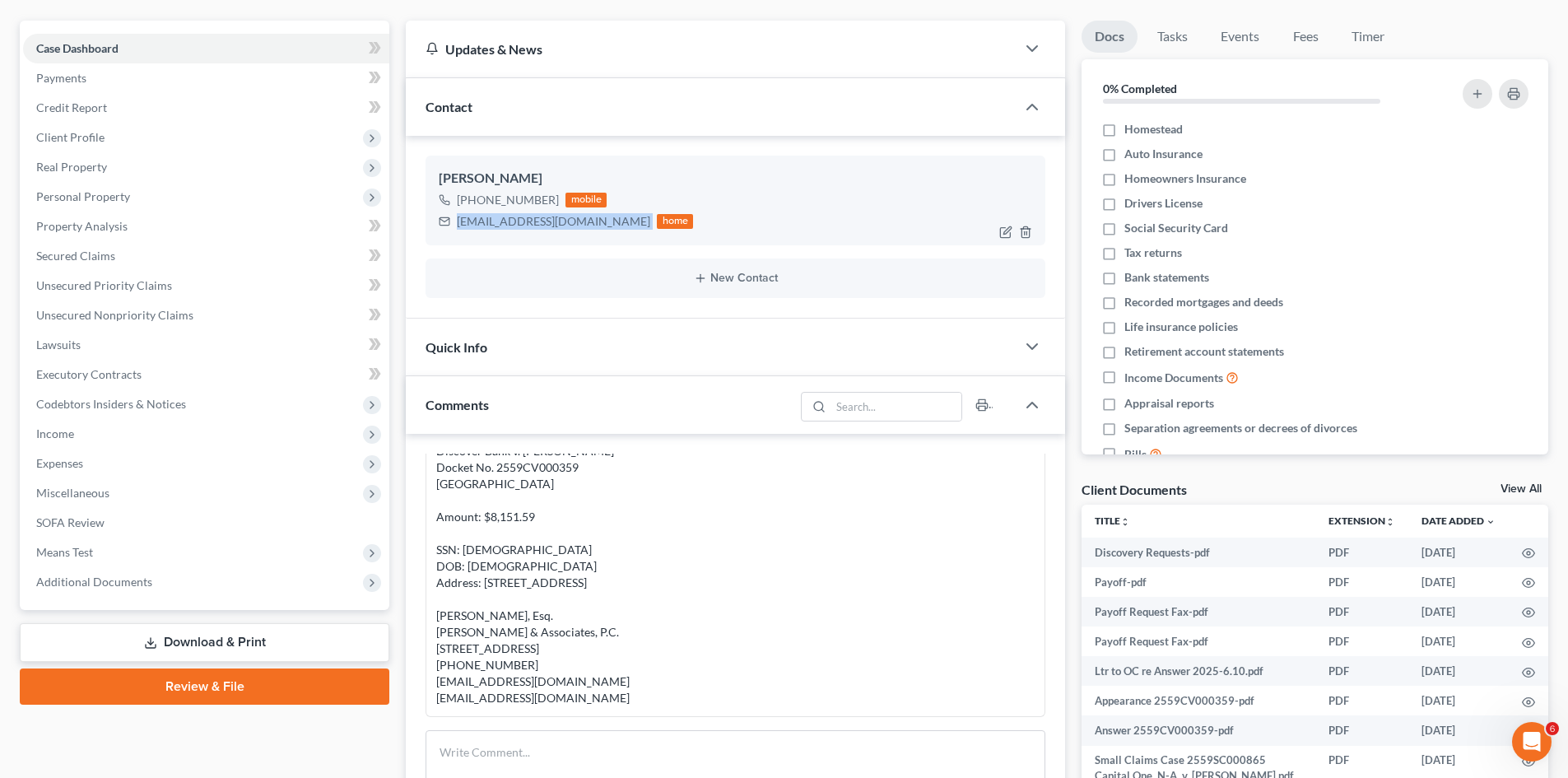 click on "[EMAIL_ADDRESS][DOMAIN_NAME]" at bounding box center (553, 221) 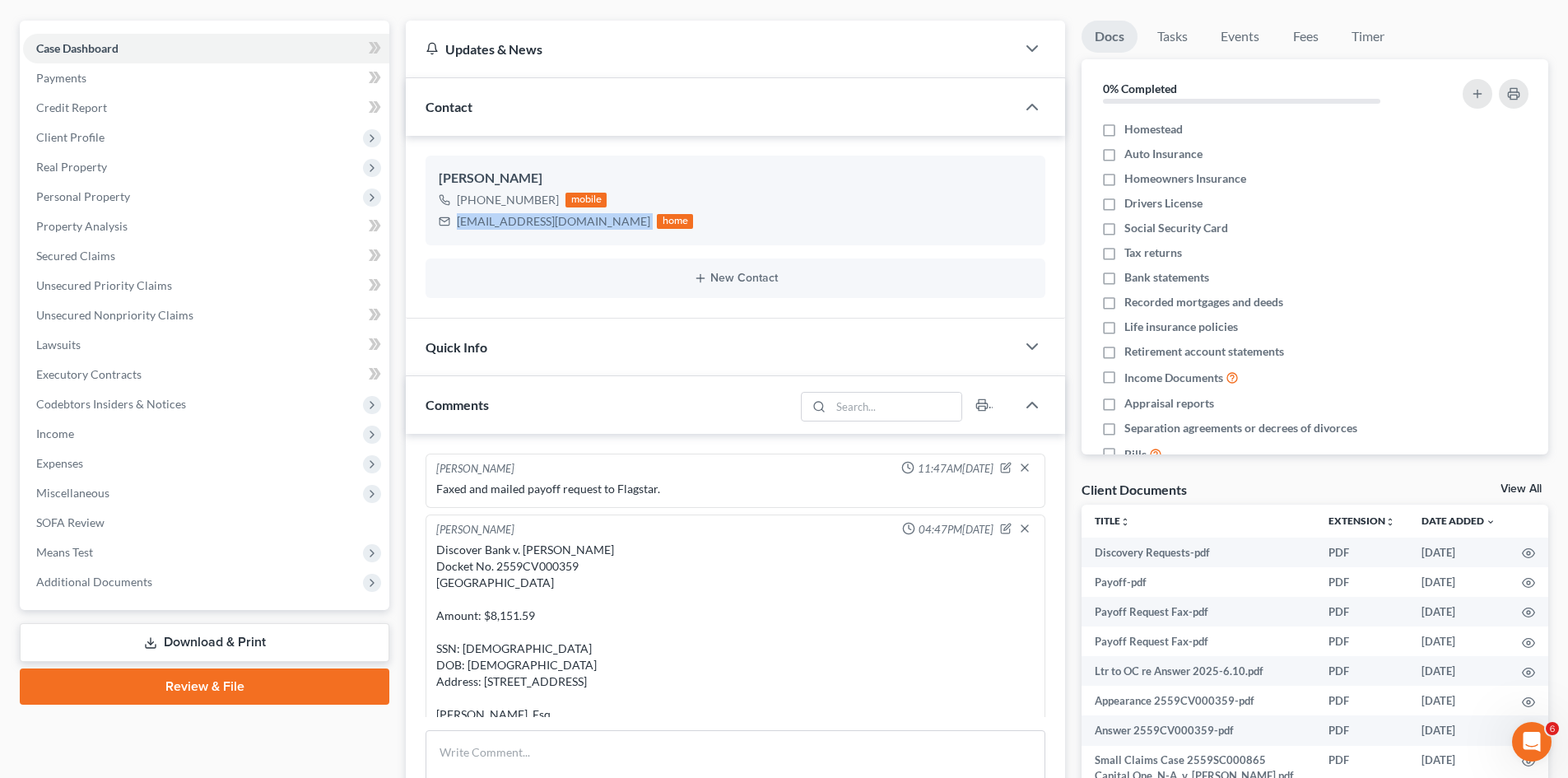 scroll, scrollTop: 115, scrollLeft: 0, axis: vertical 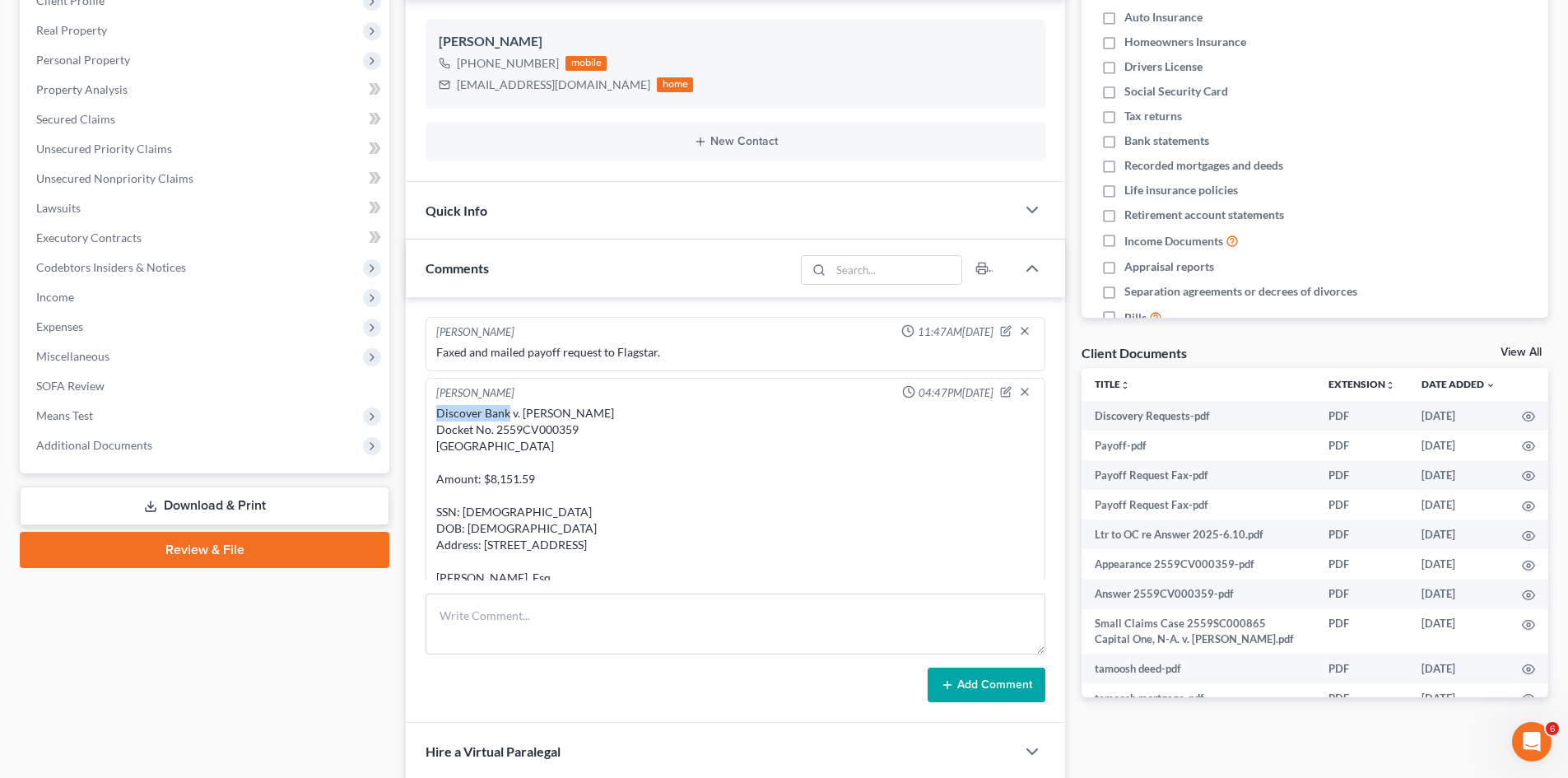 drag, startPoint x: 508, startPoint y: 411, endPoint x: 436, endPoint y: 411, distance: 72 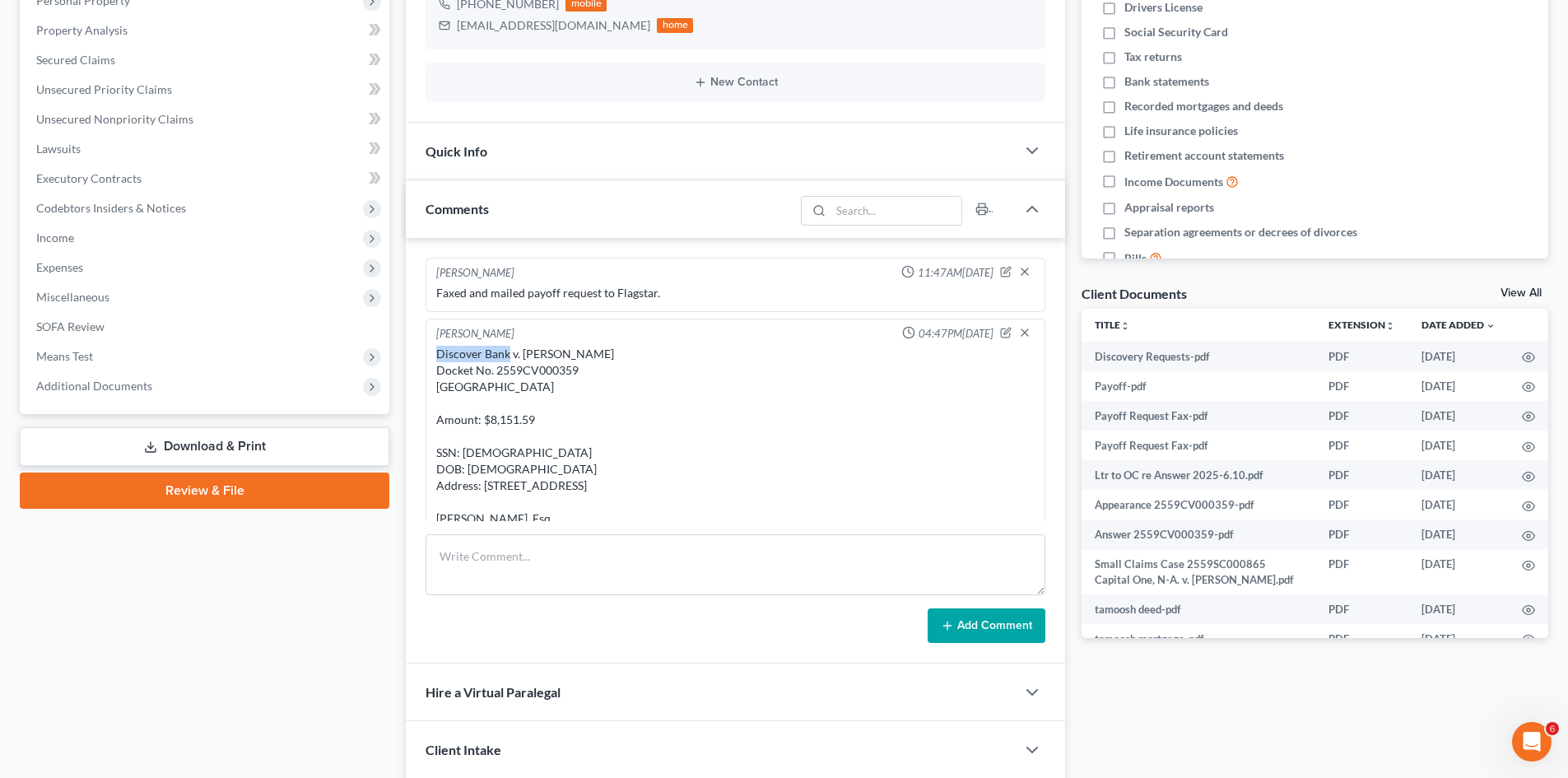 scroll, scrollTop: 412, scrollLeft: 0, axis: vertical 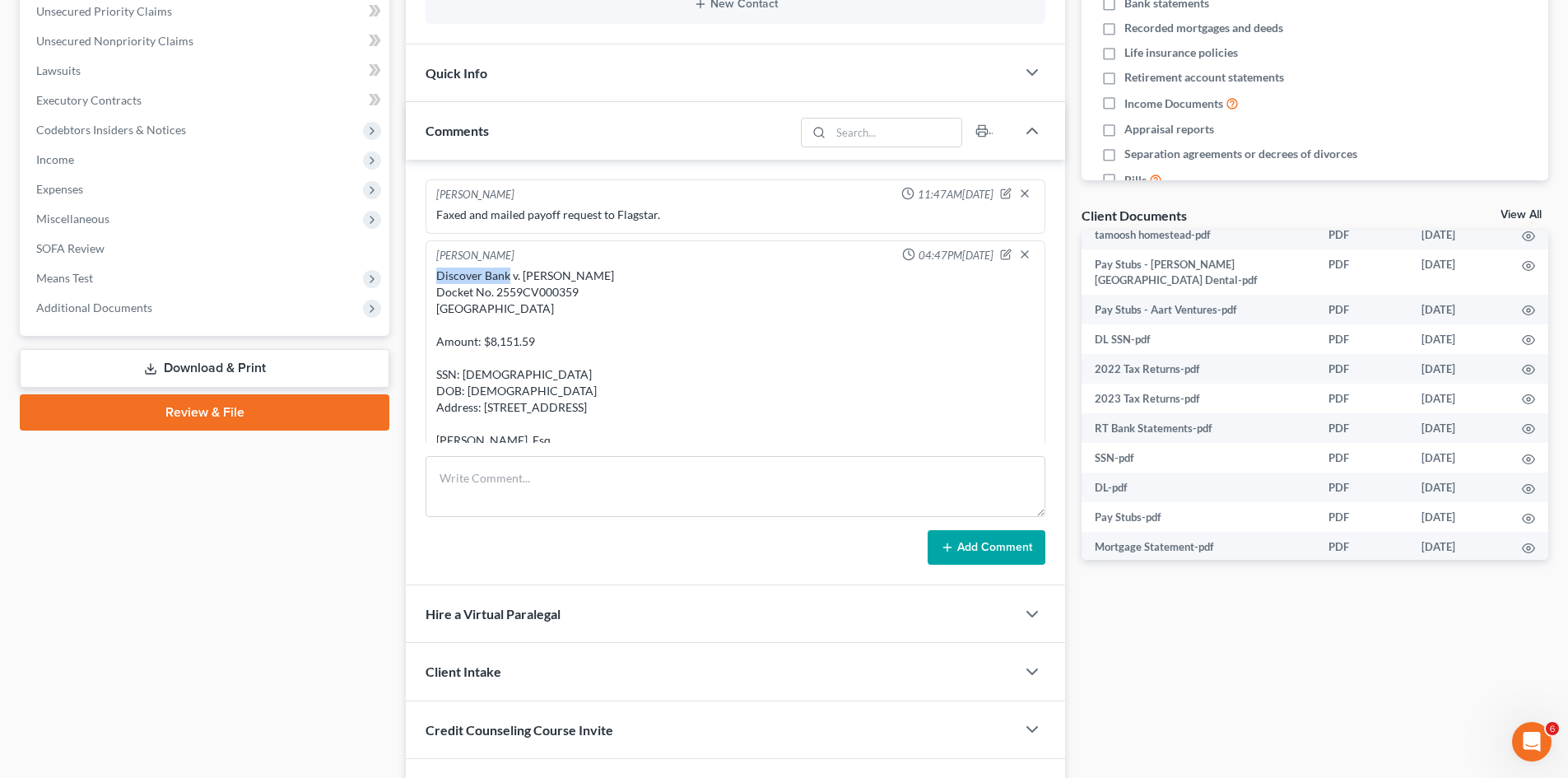 click on "View All" at bounding box center [1521, 215] 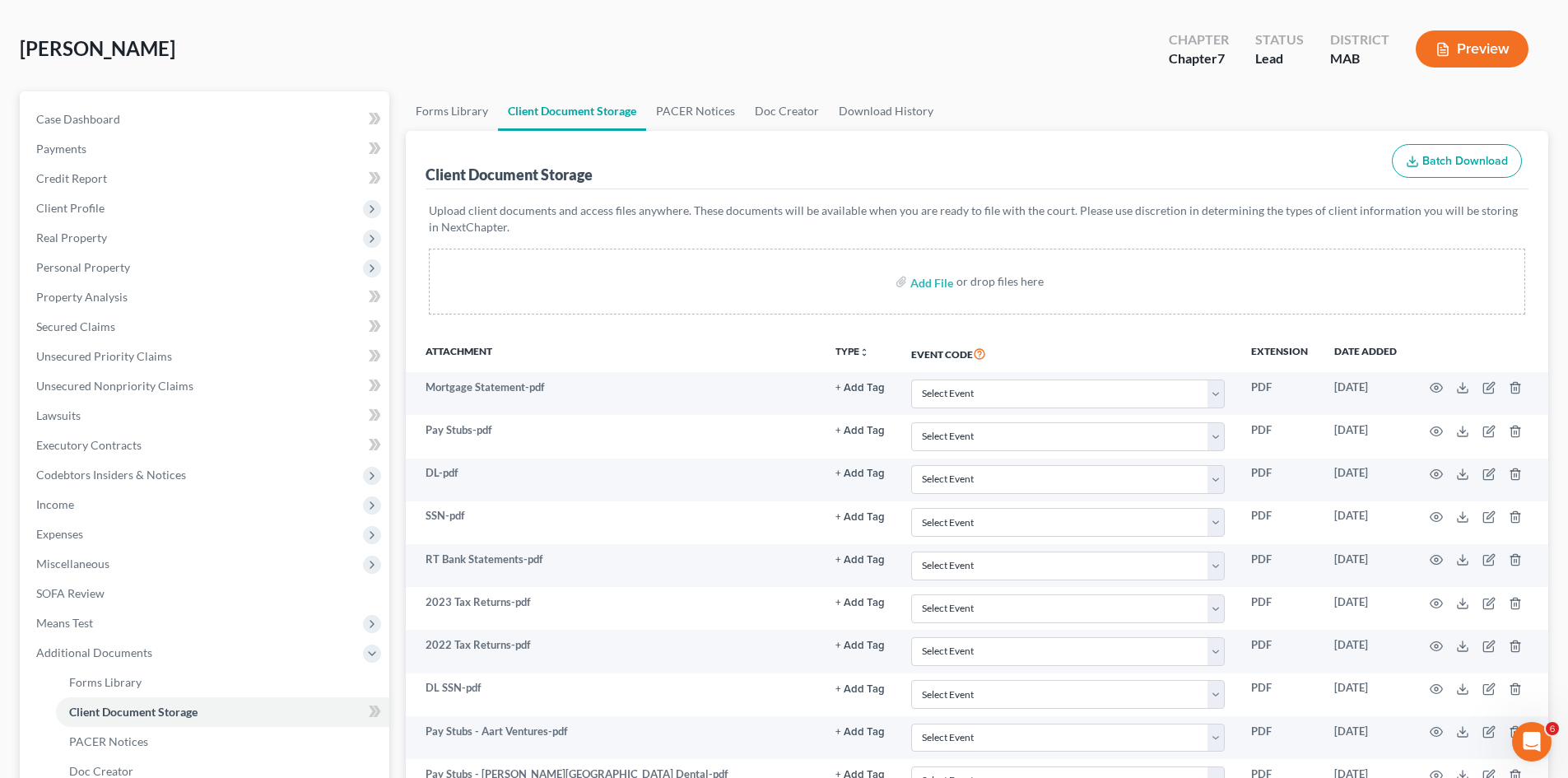 scroll, scrollTop: 0, scrollLeft: 0, axis: both 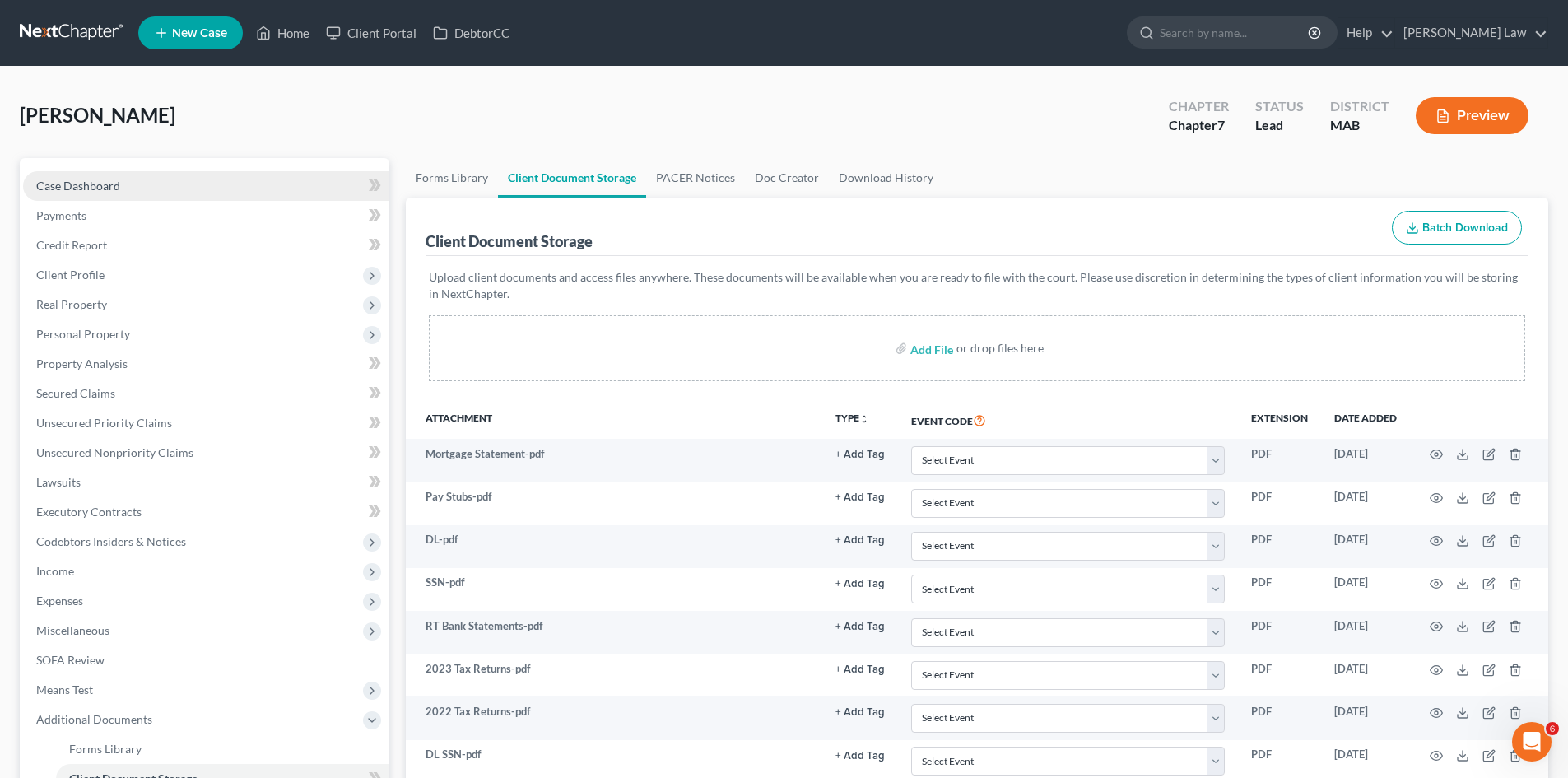 click on "Case Dashboard" at bounding box center [206, 186] 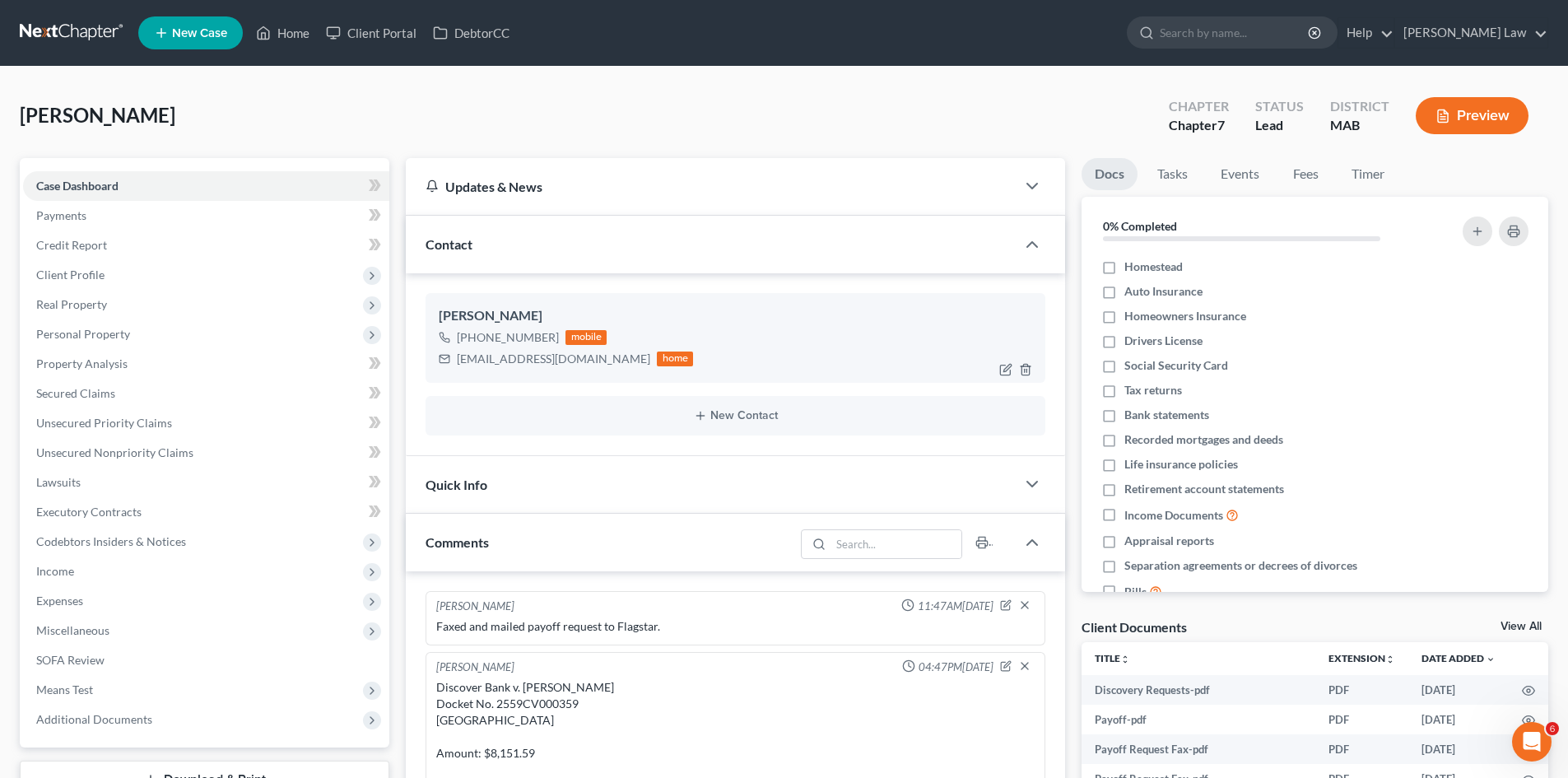 scroll, scrollTop: 115, scrollLeft: 0, axis: vertical 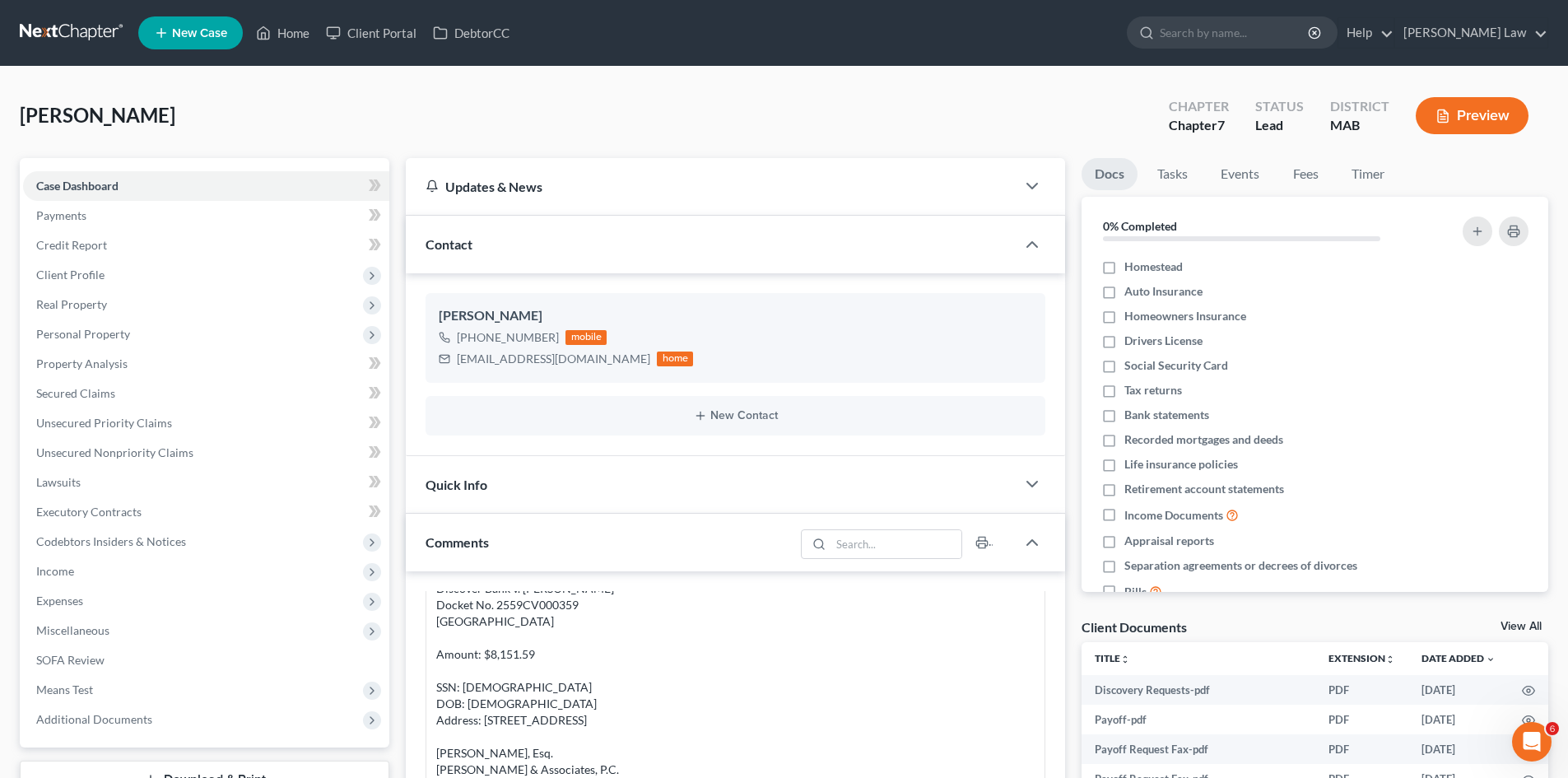 click at bounding box center [72, 33] 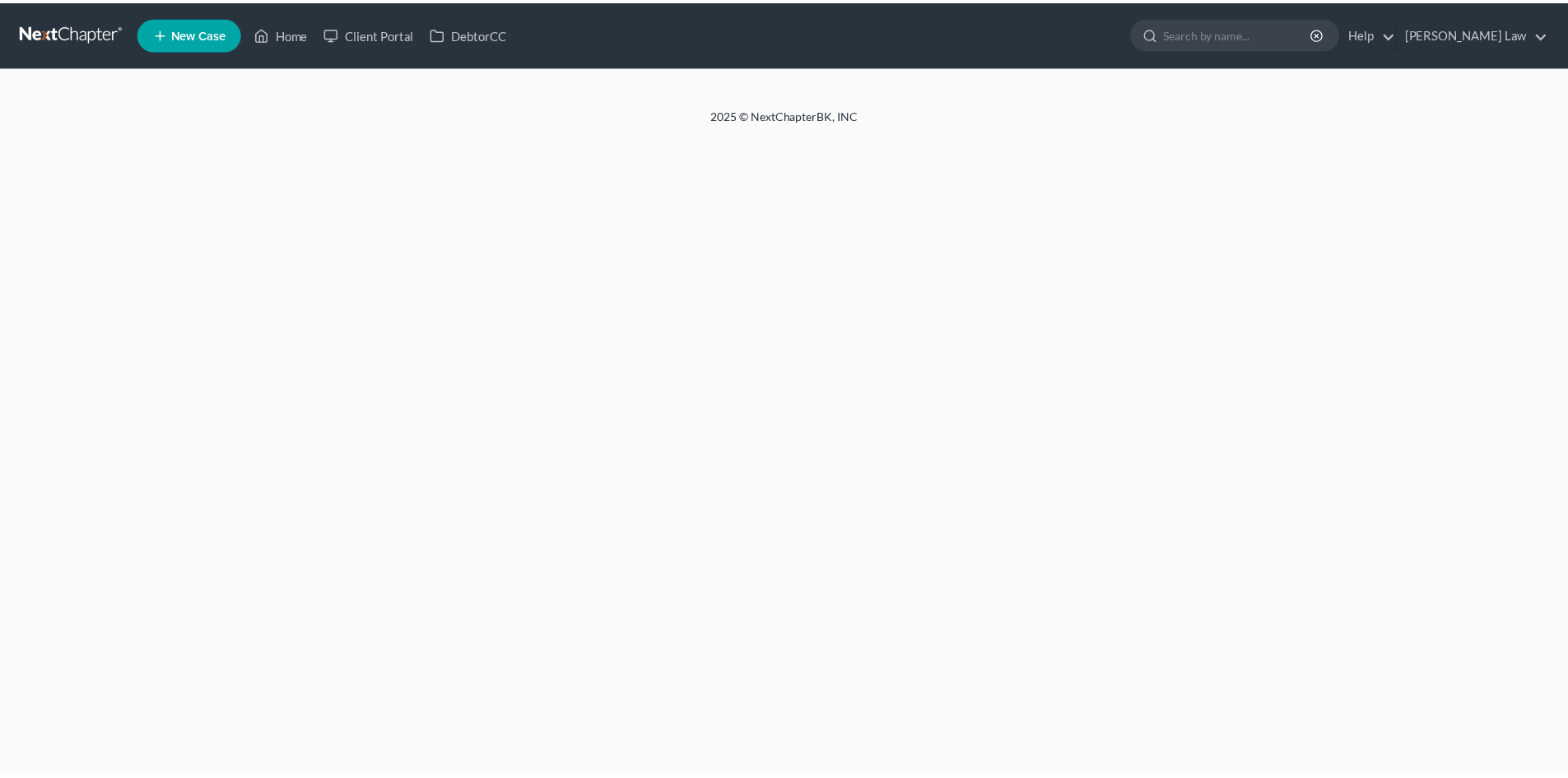 scroll, scrollTop: 0, scrollLeft: 0, axis: both 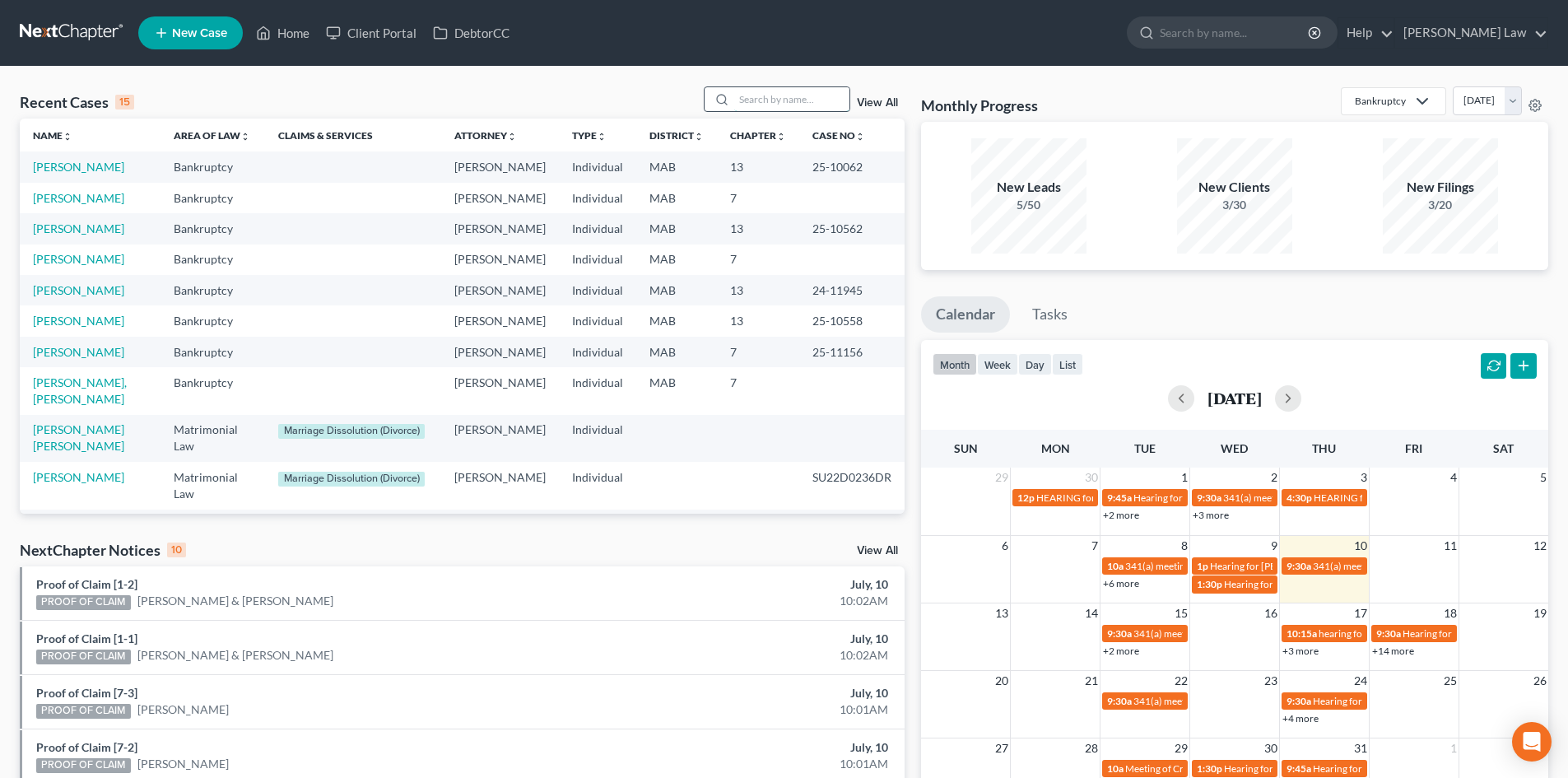 click at bounding box center (792, 99) 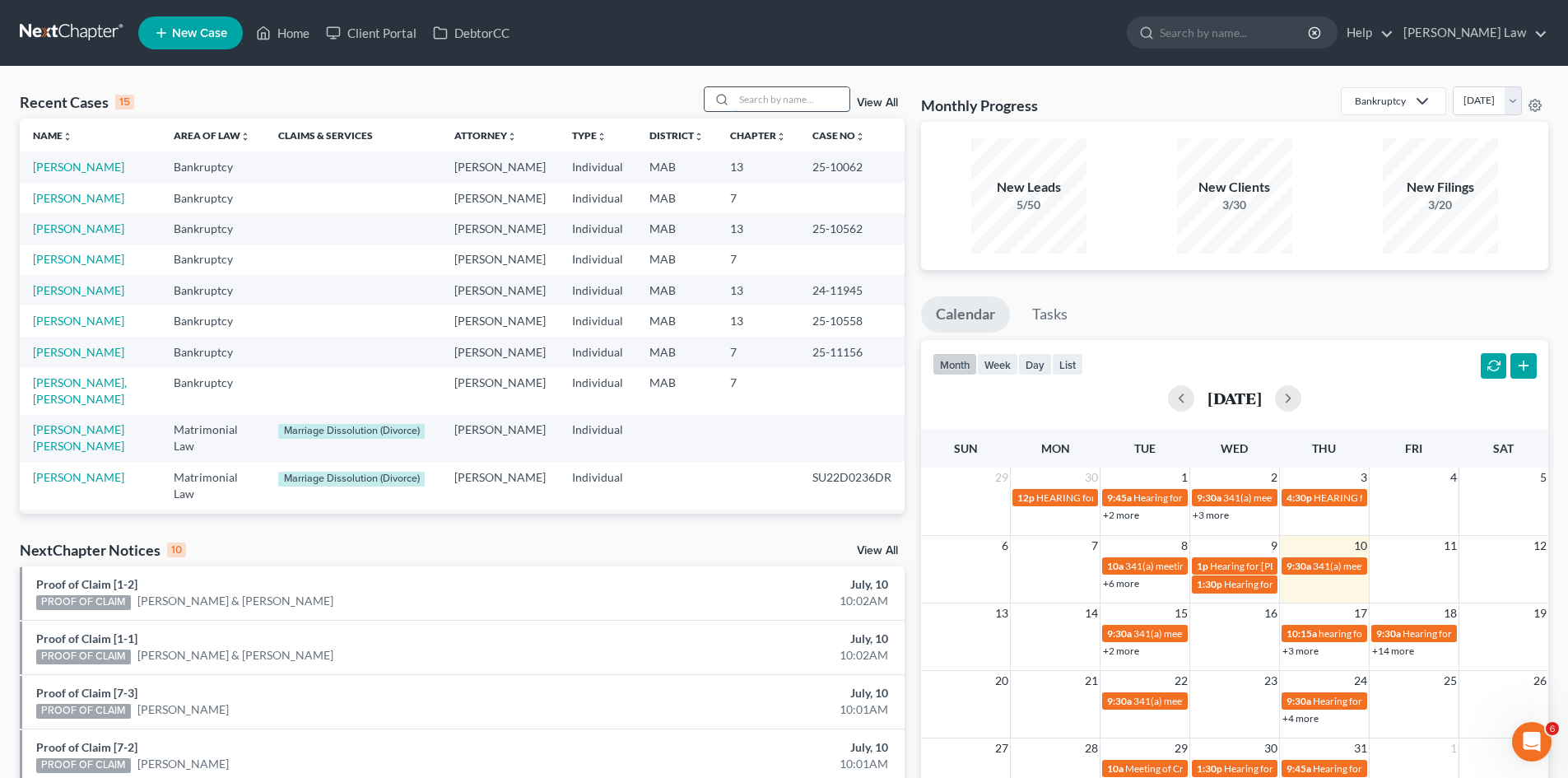 scroll, scrollTop: 0, scrollLeft: 0, axis: both 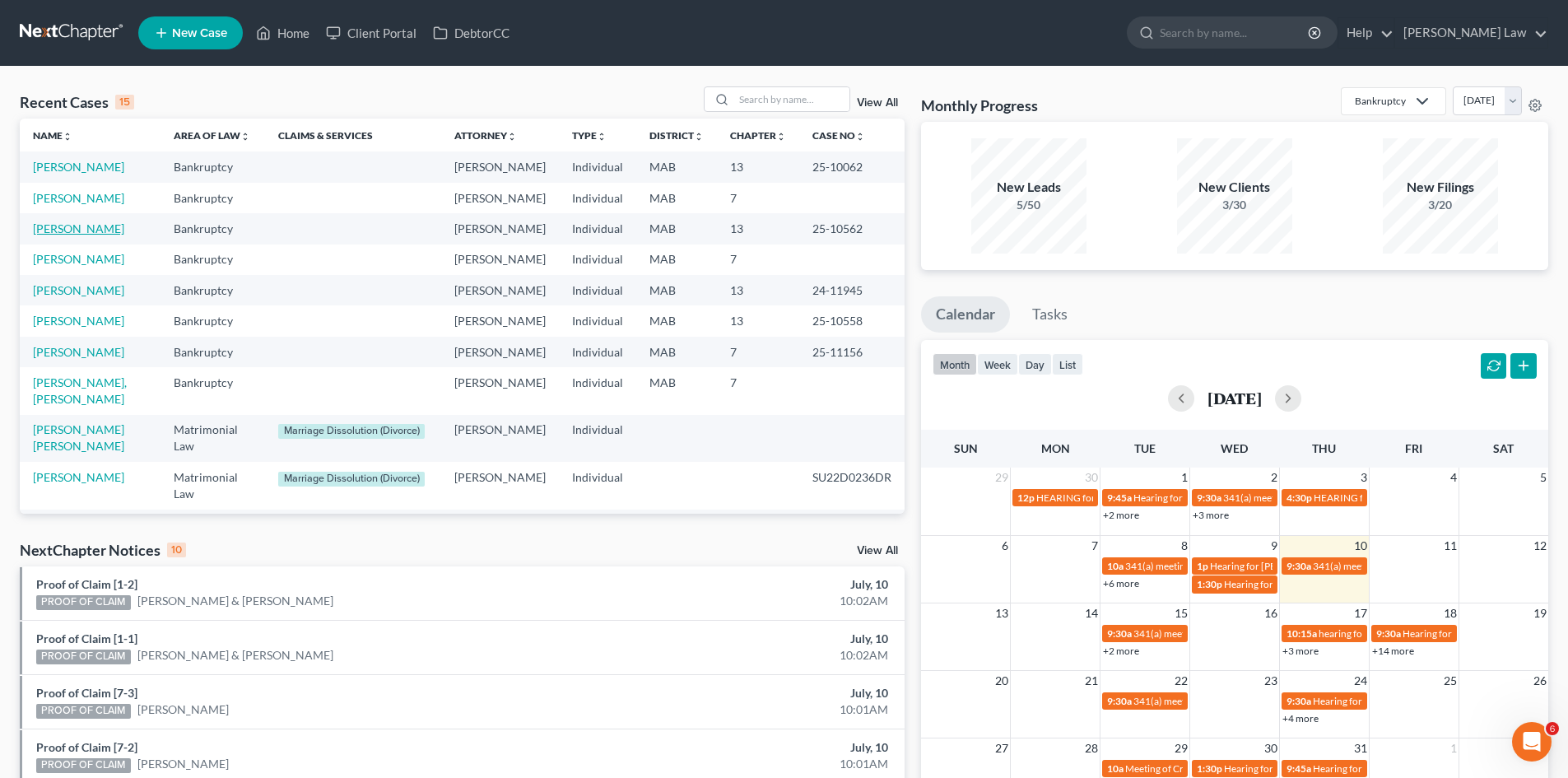 click on "[PERSON_NAME]" at bounding box center (78, 228) 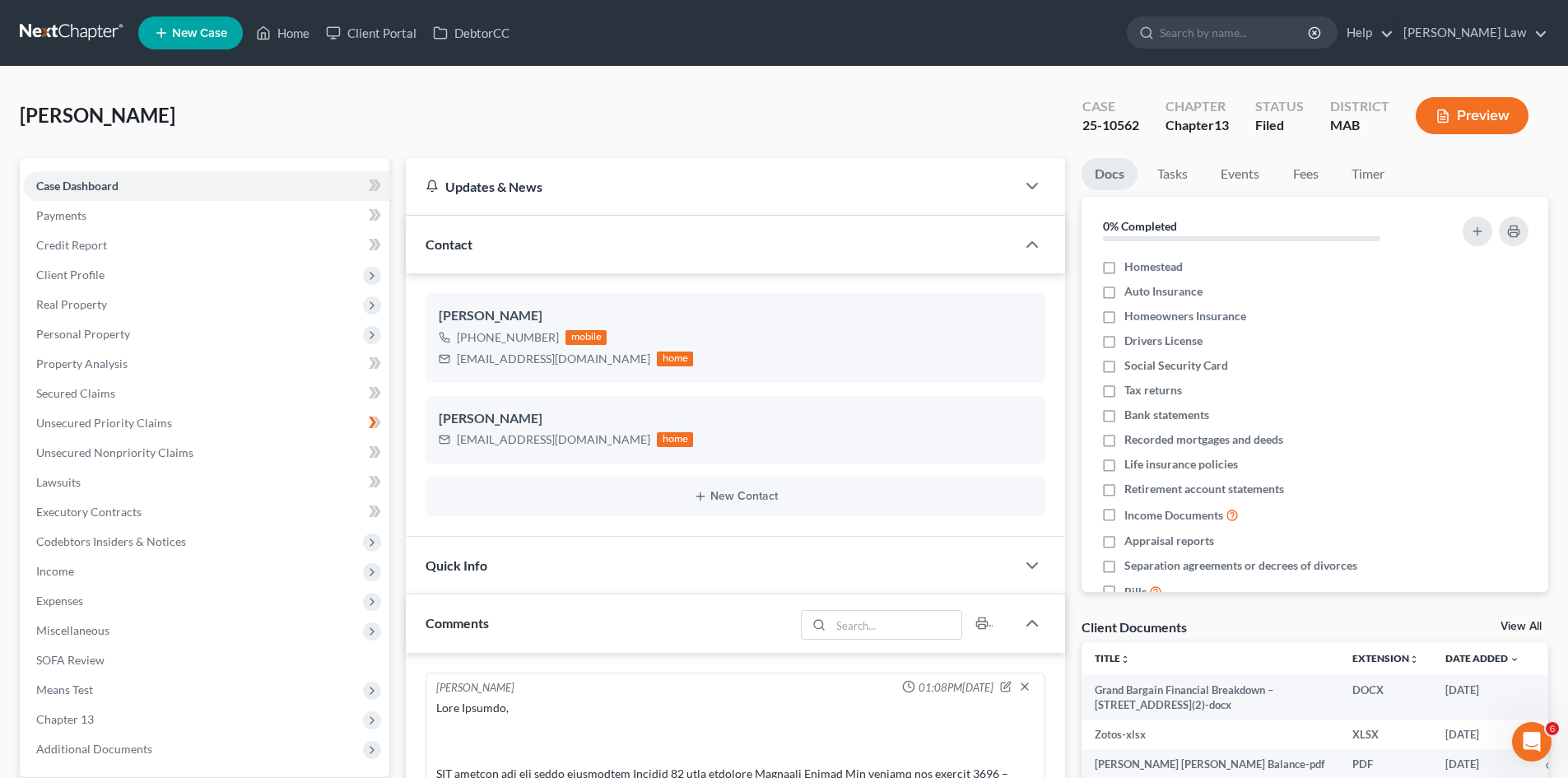click on "View All" at bounding box center [1521, 627] 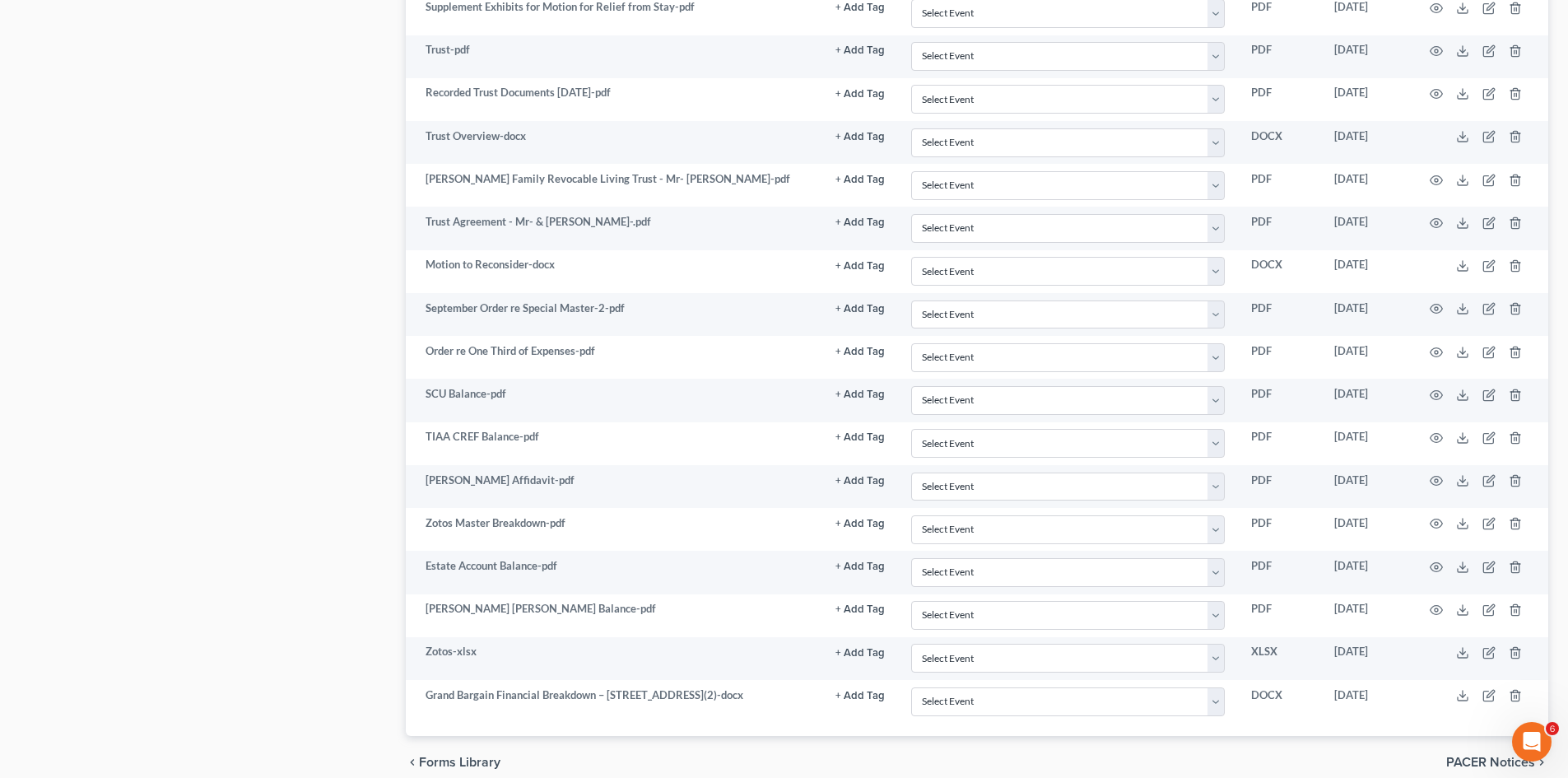 scroll, scrollTop: 2025, scrollLeft: 0, axis: vertical 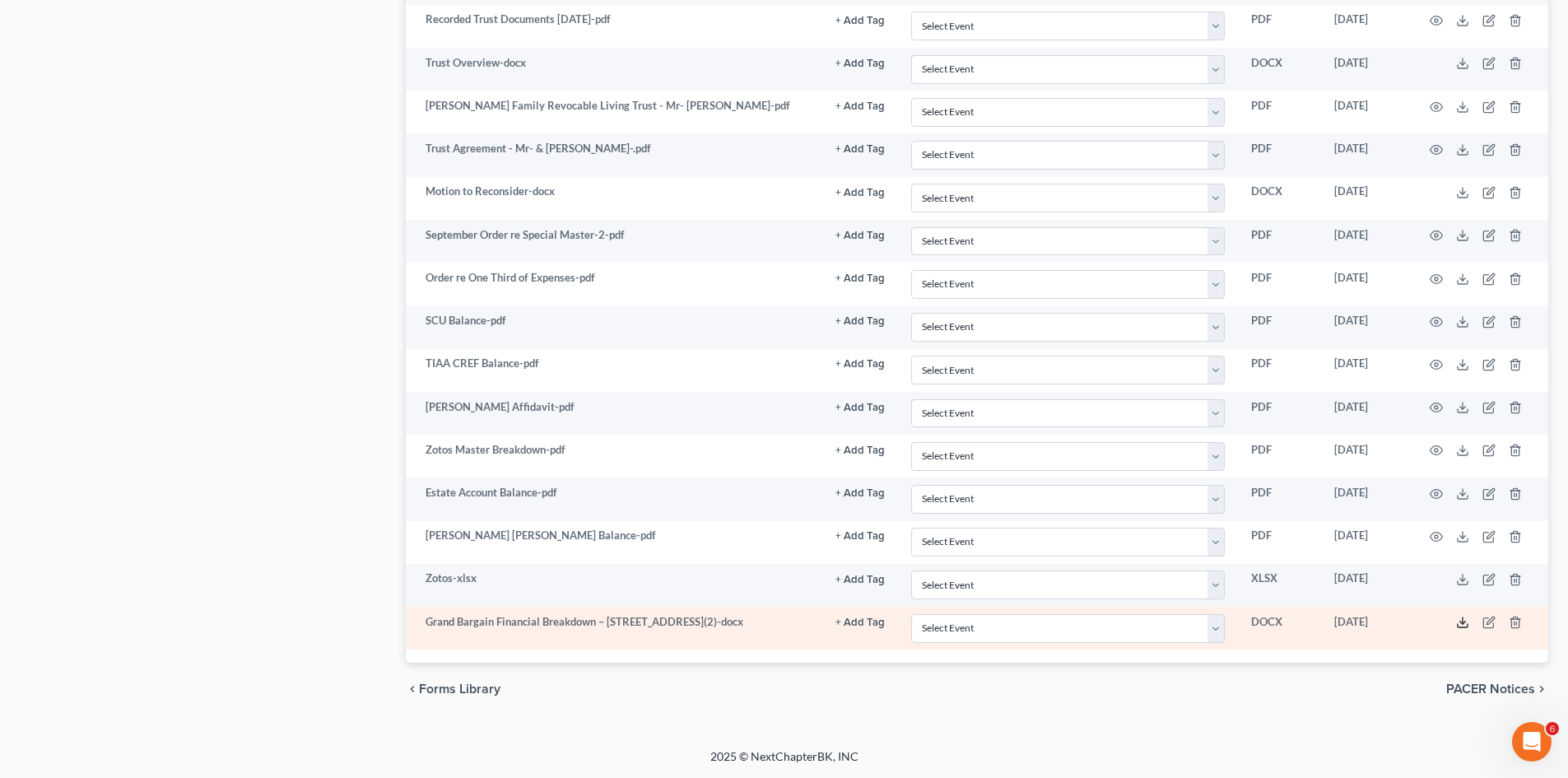 click 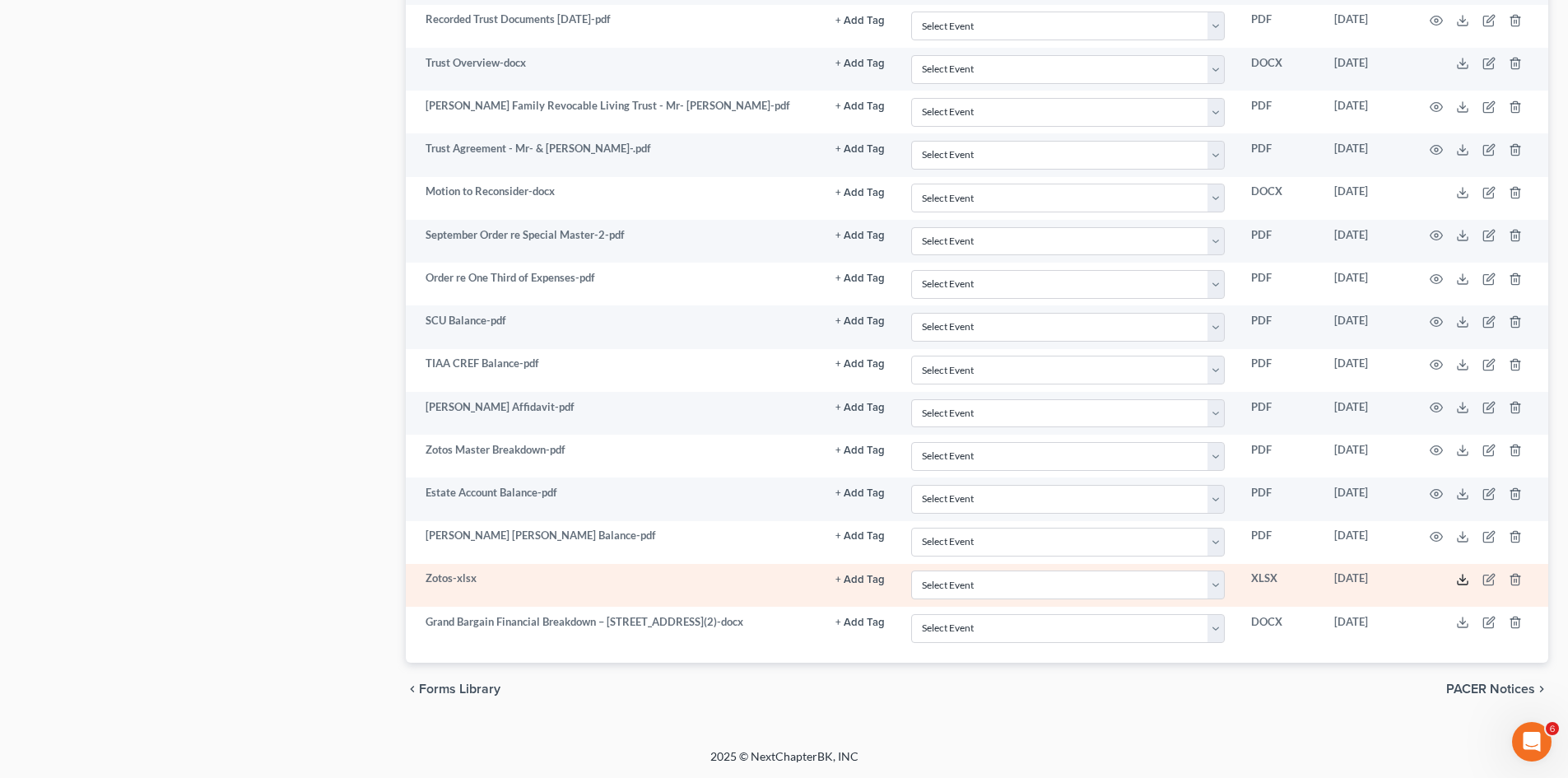 click 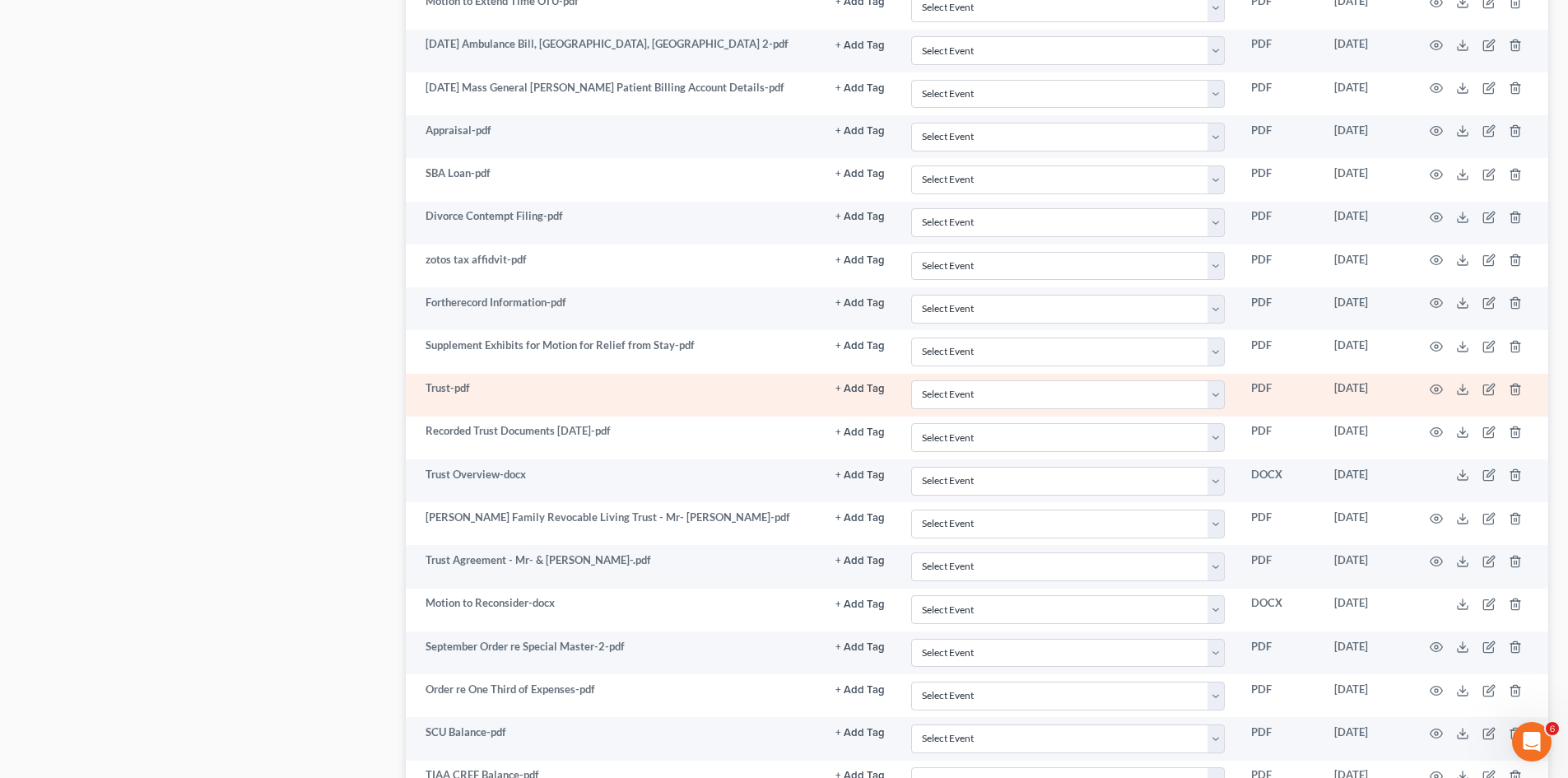 scroll, scrollTop: 2025, scrollLeft: 0, axis: vertical 